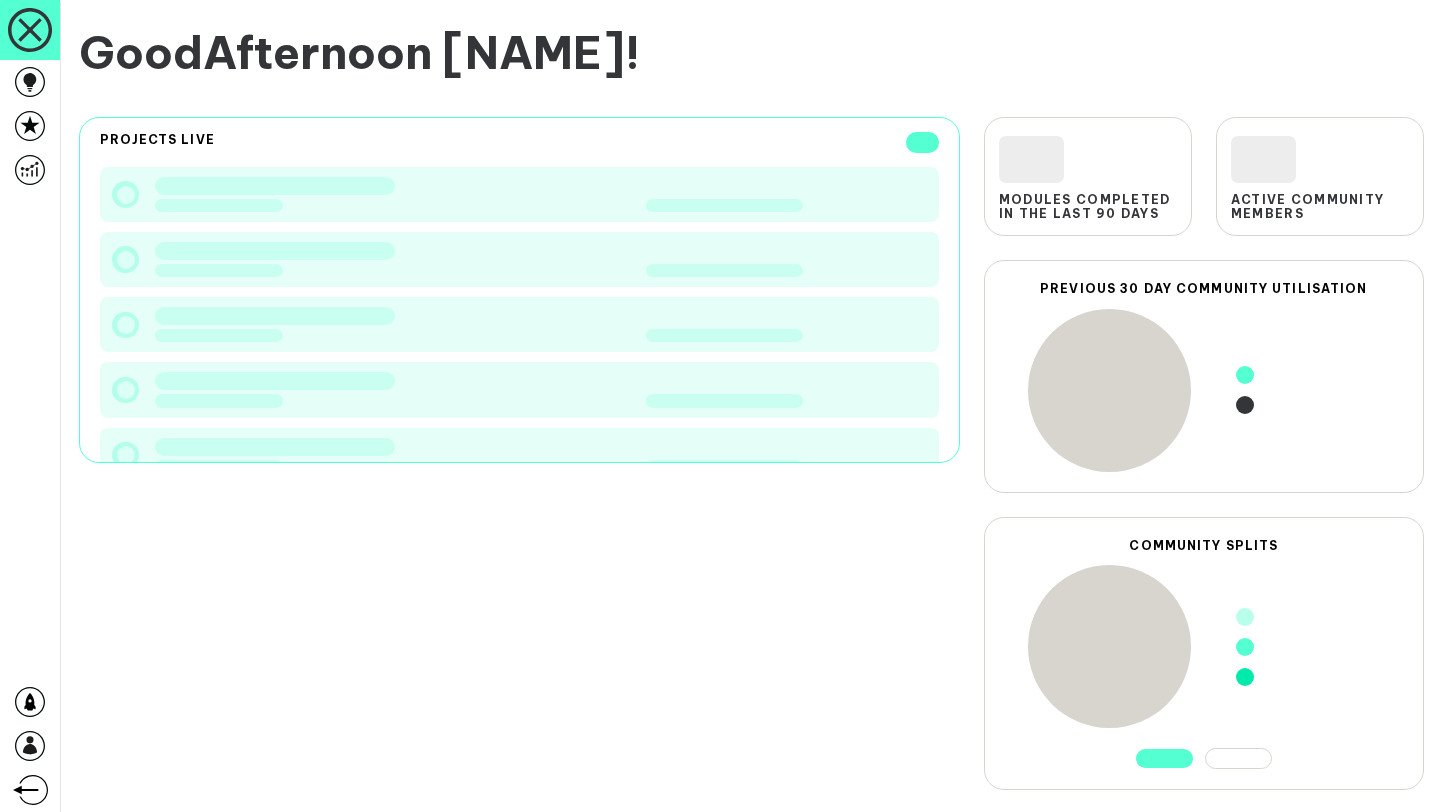 scroll, scrollTop: 0, scrollLeft: 0, axis: both 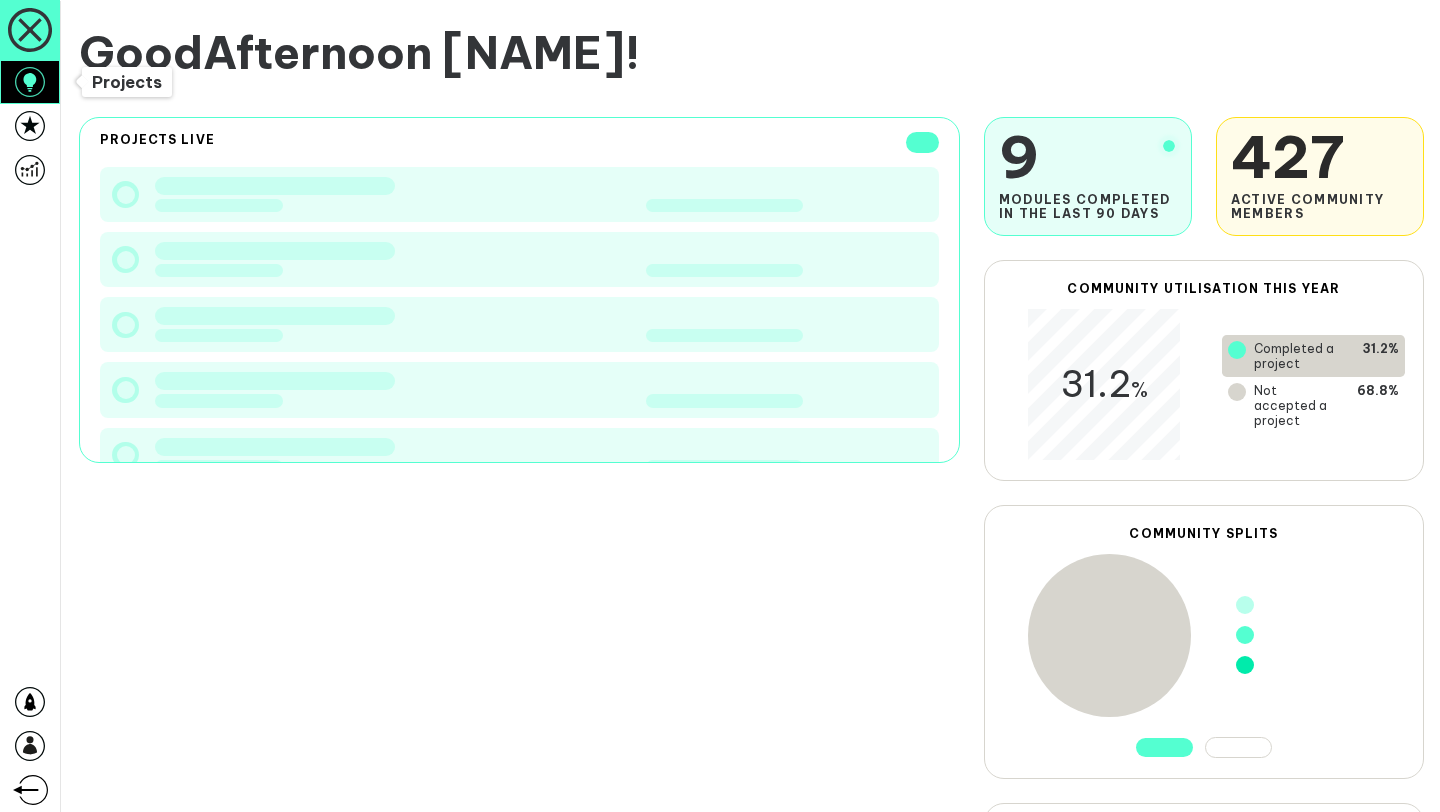 click at bounding box center [30, 82] 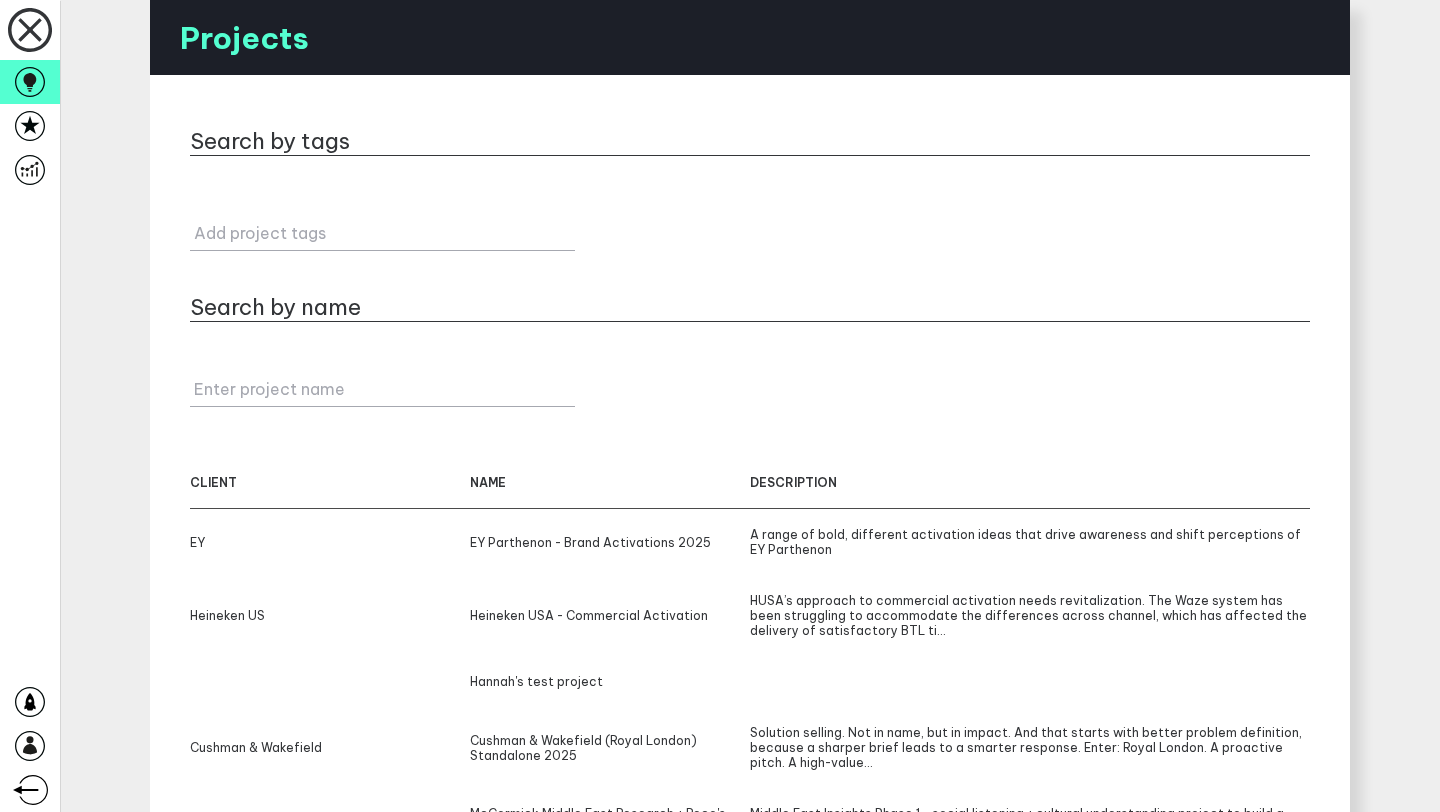 click on "Enter project name" at bounding box center (386, 389) 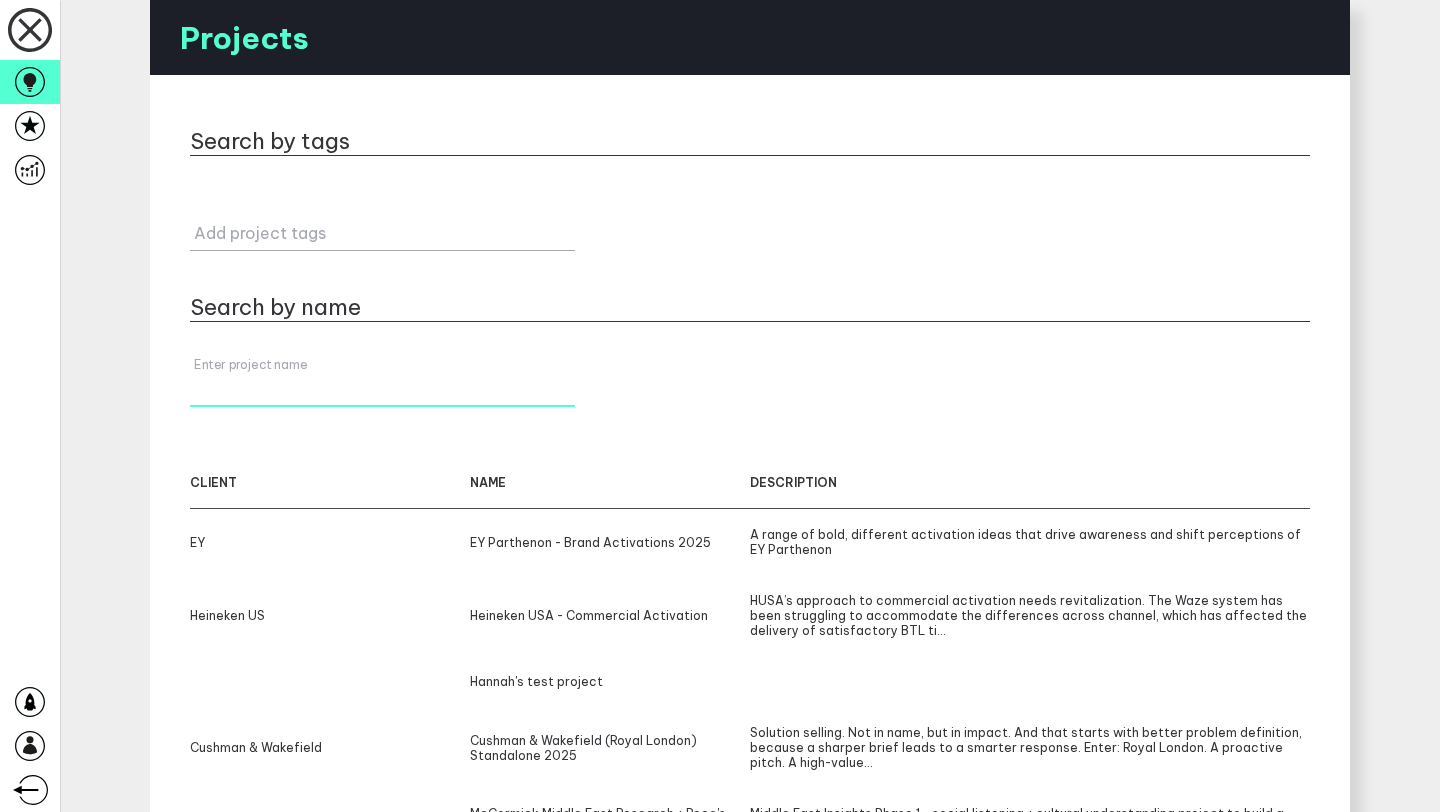 click on "Enter project name" at bounding box center [382, 379] 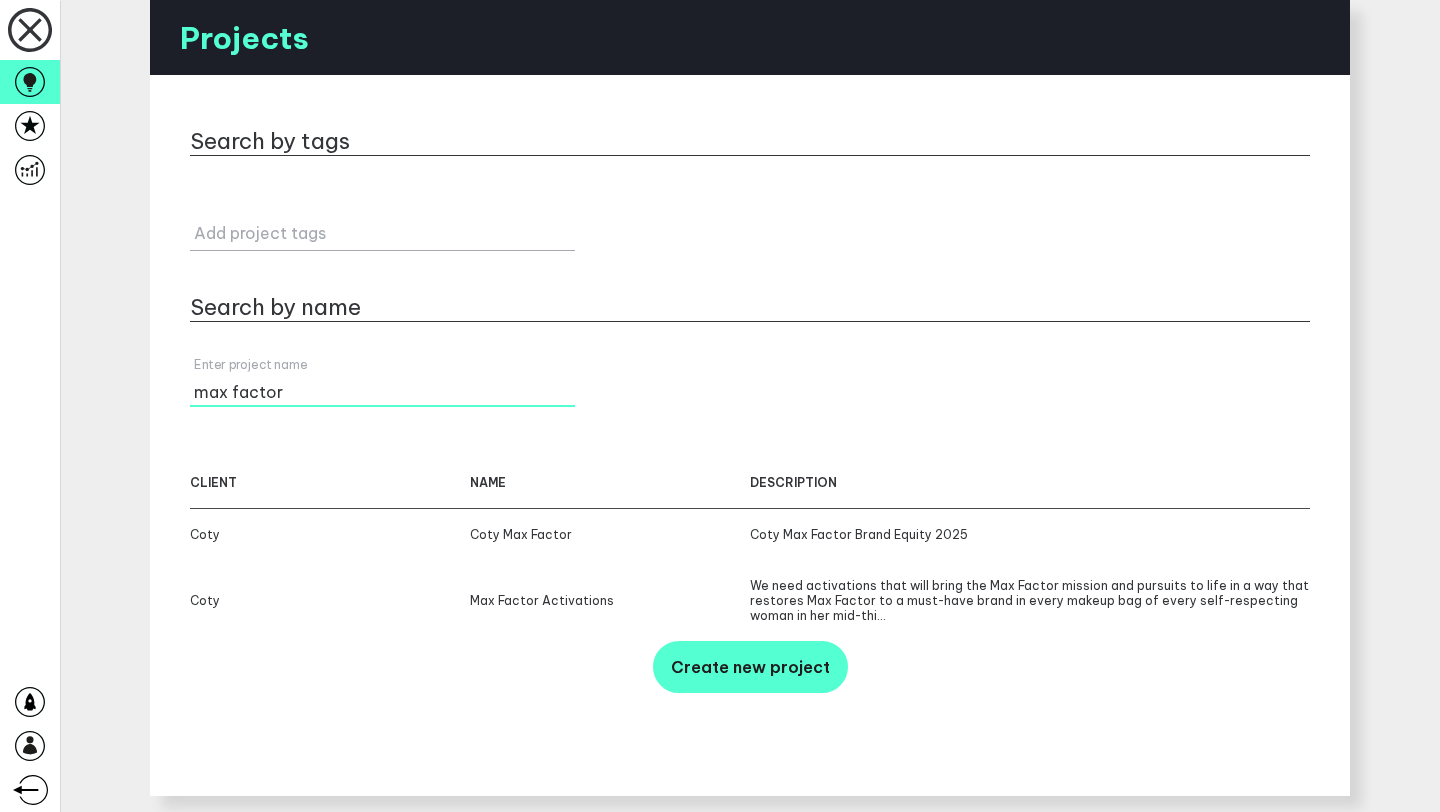 type on "max factor" 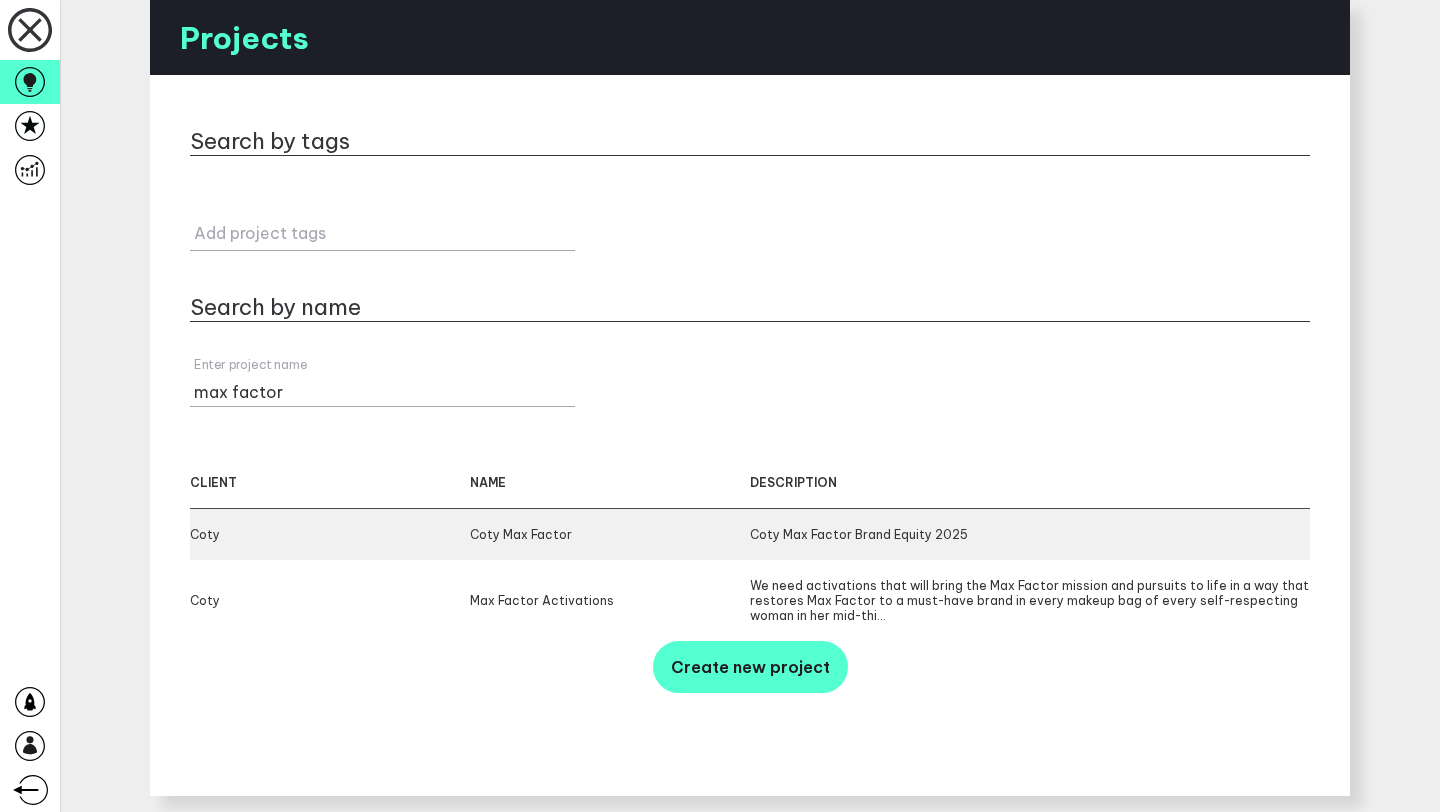 click on "Coty" at bounding box center (330, 534) 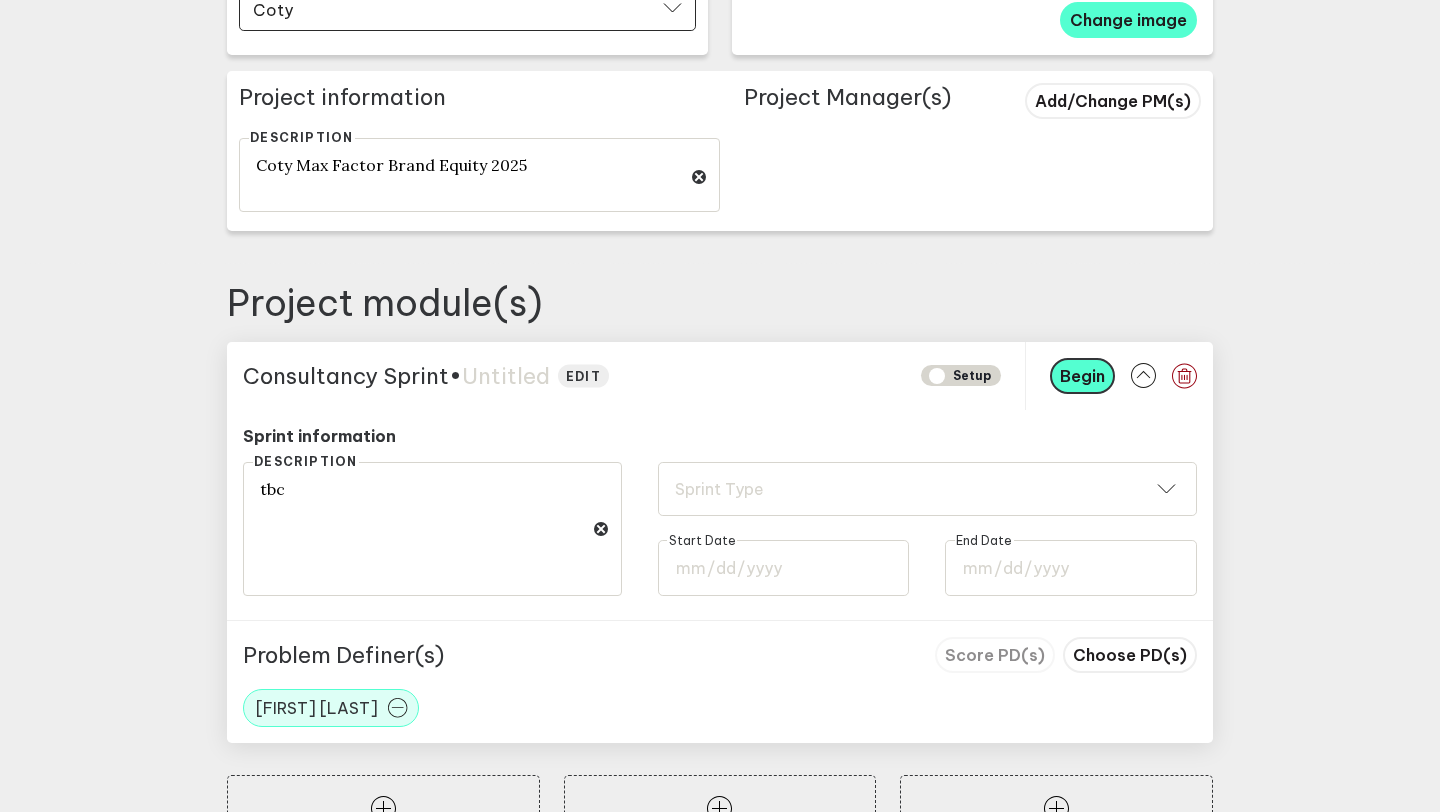 scroll, scrollTop: 581, scrollLeft: 0, axis: vertical 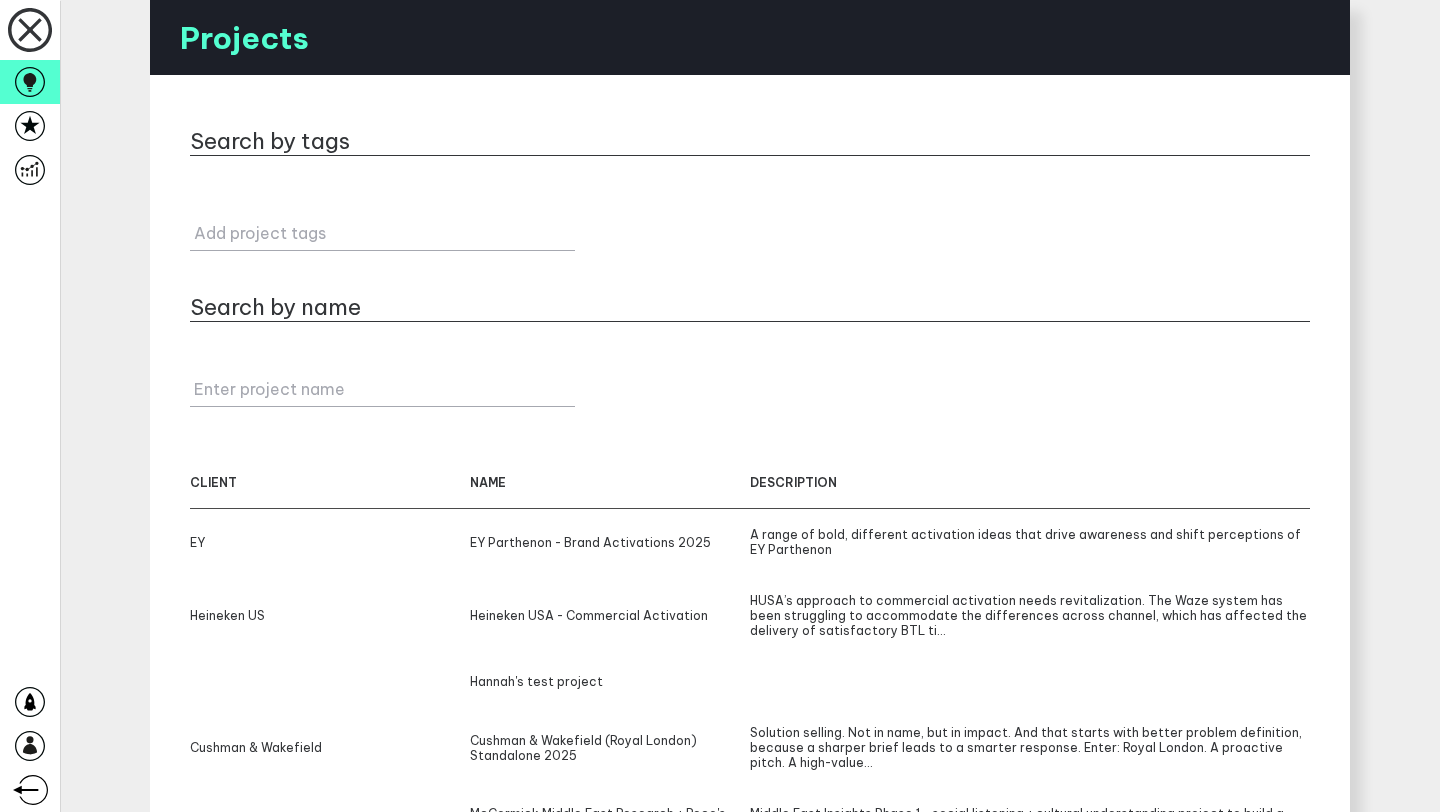 click on "Enter project name" at bounding box center (386, 389) 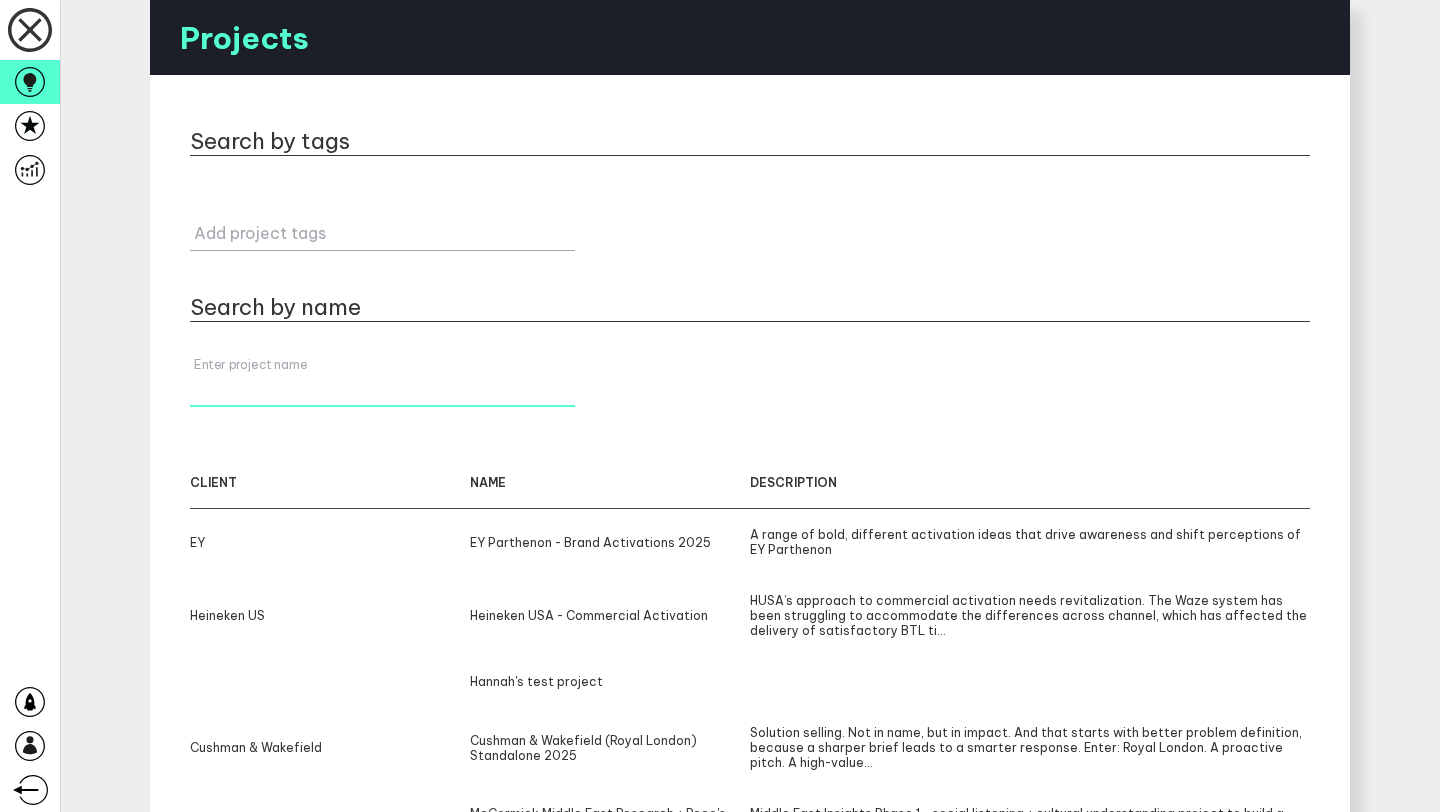 click on "Enter project name" at bounding box center [382, 379] 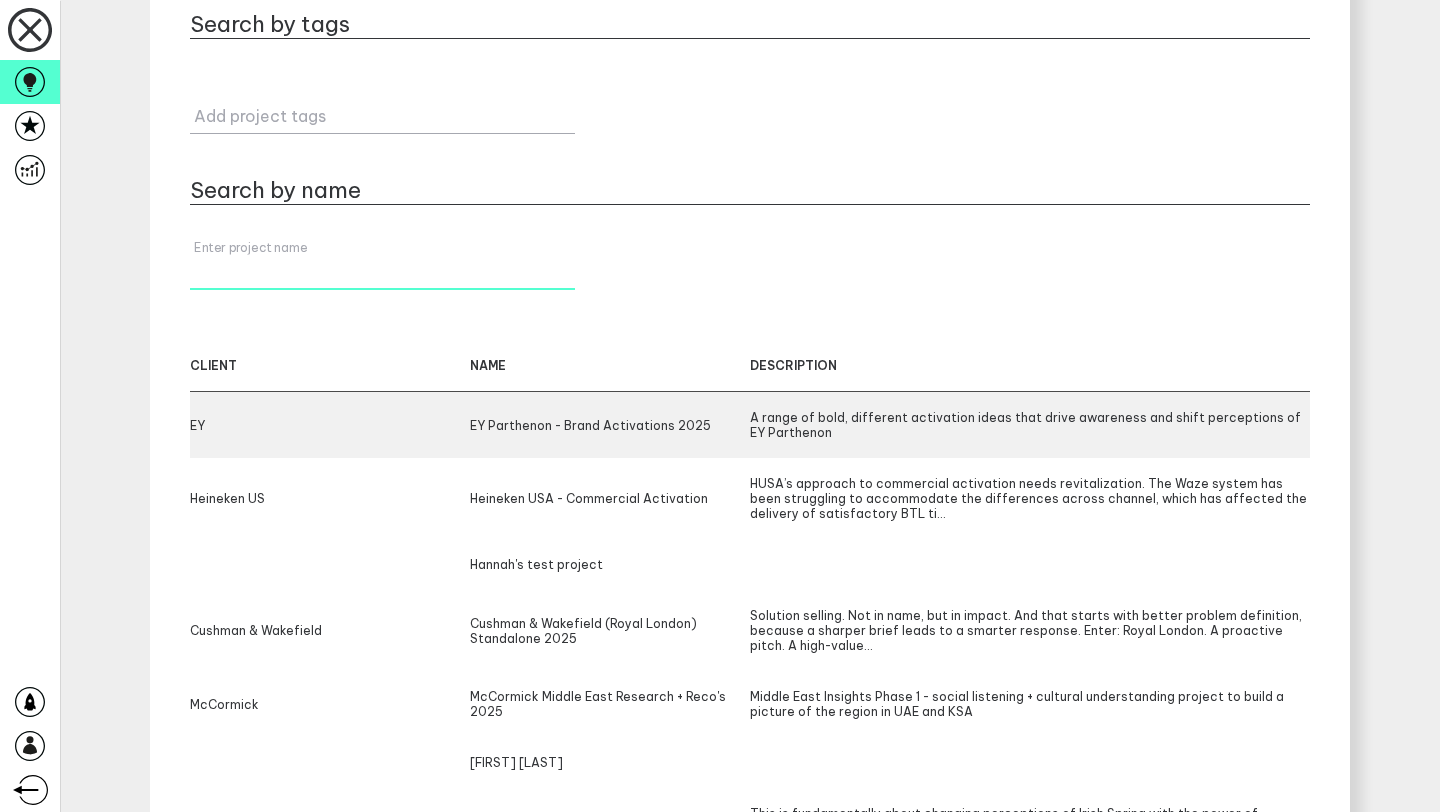 scroll, scrollTop: 0, scrollLeft: 0, axis: both 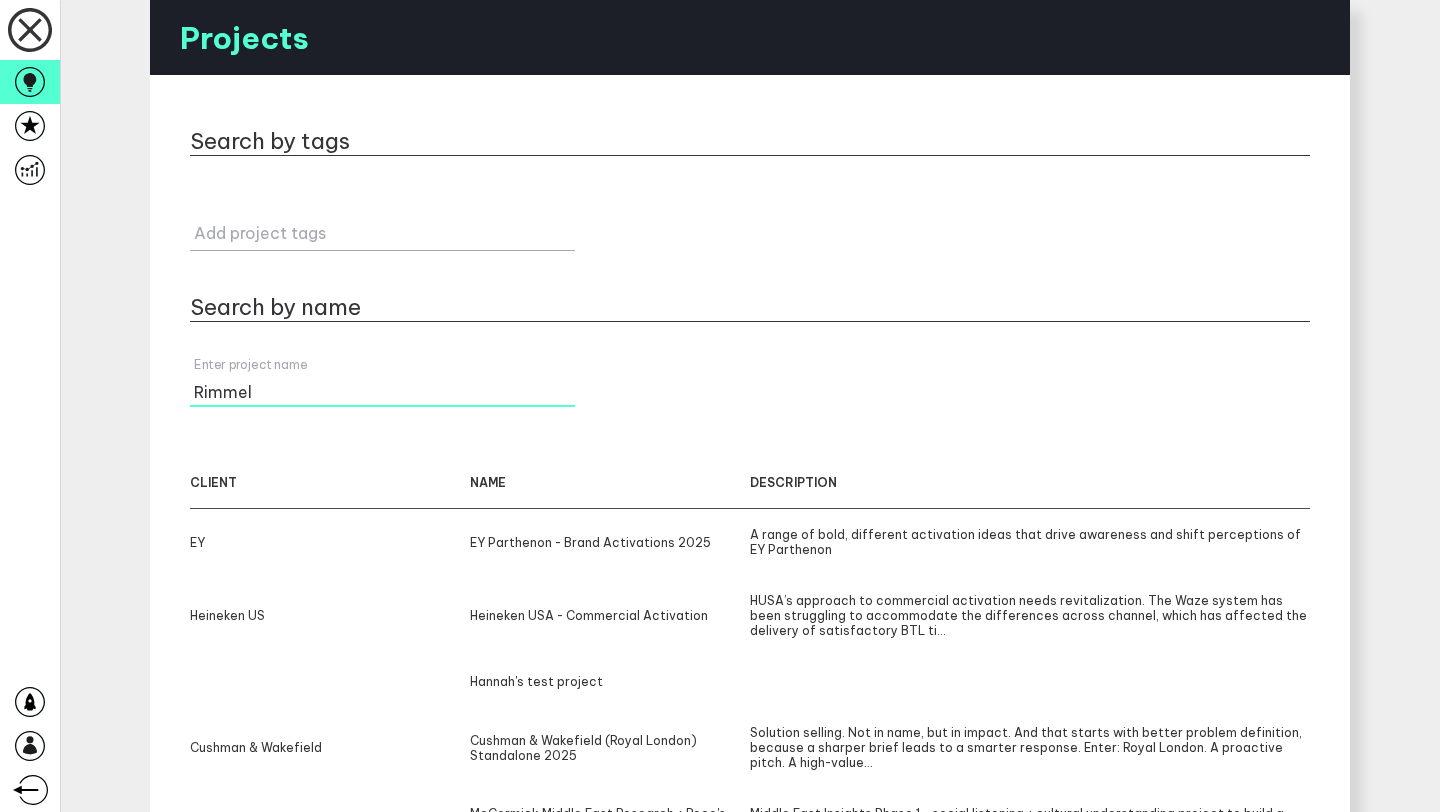 type on "Rimmel" 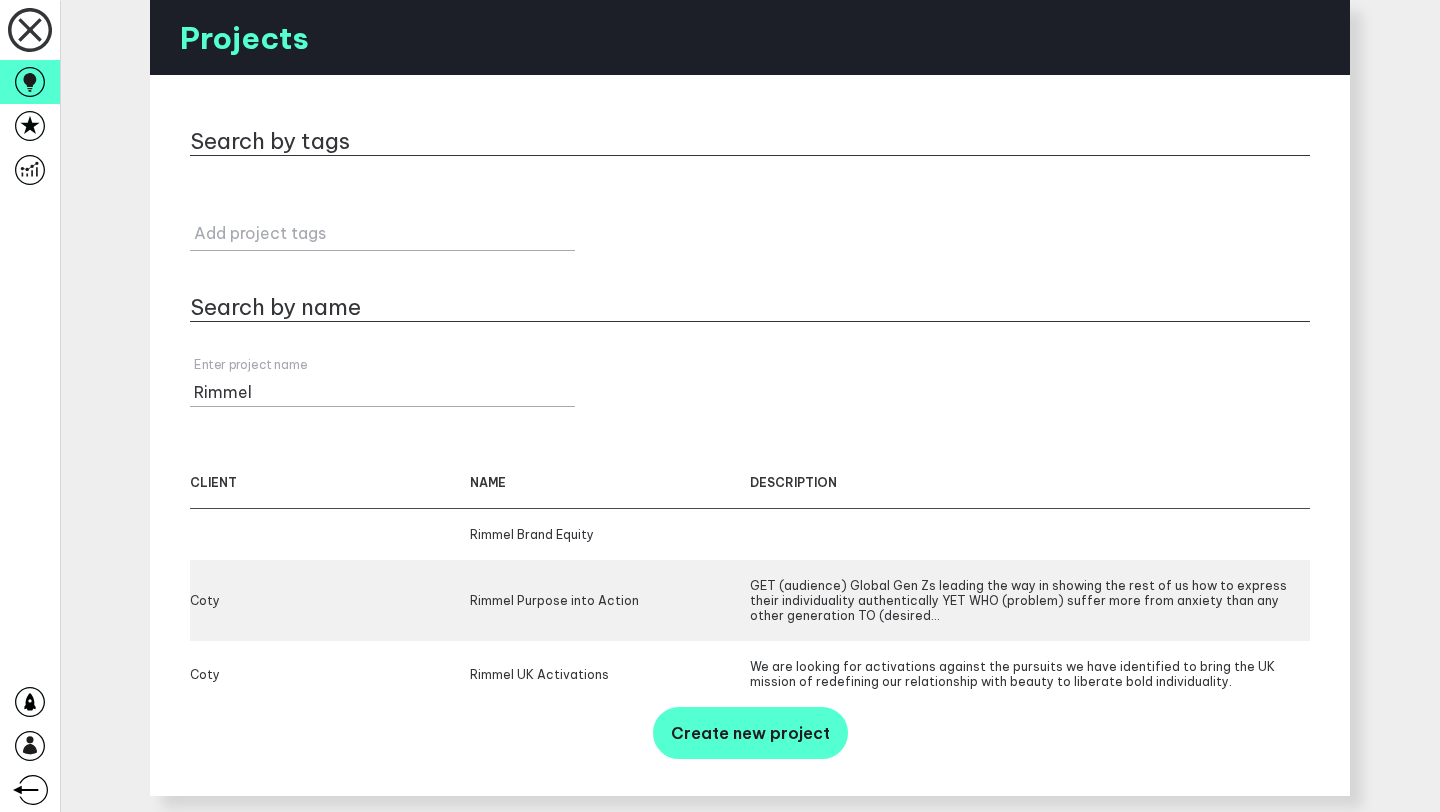 click on "Rimmel Purpose into Action" at bounding box center [610, 534] 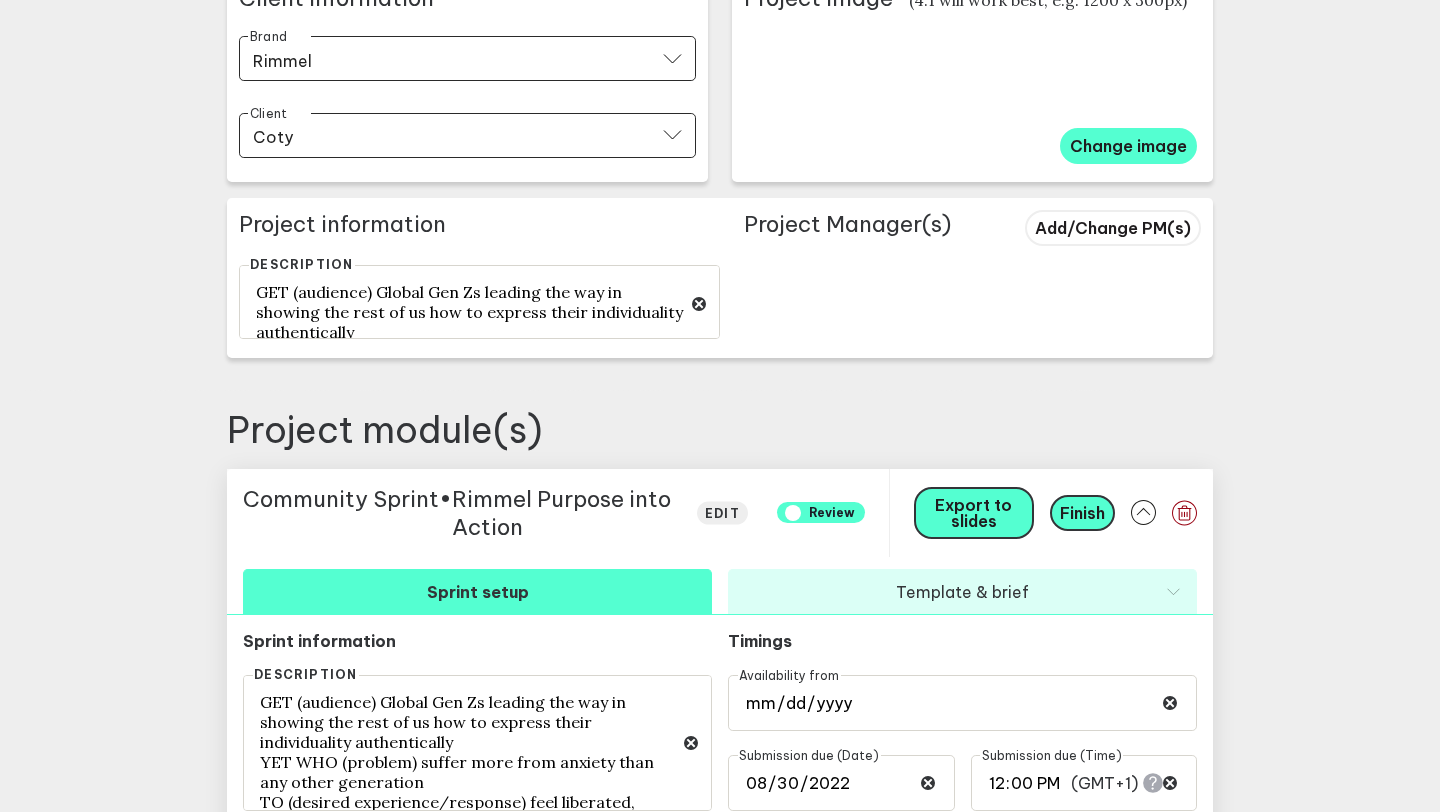 scroll, scrollTop: 749, scrollLeft: 0, axis: vertical 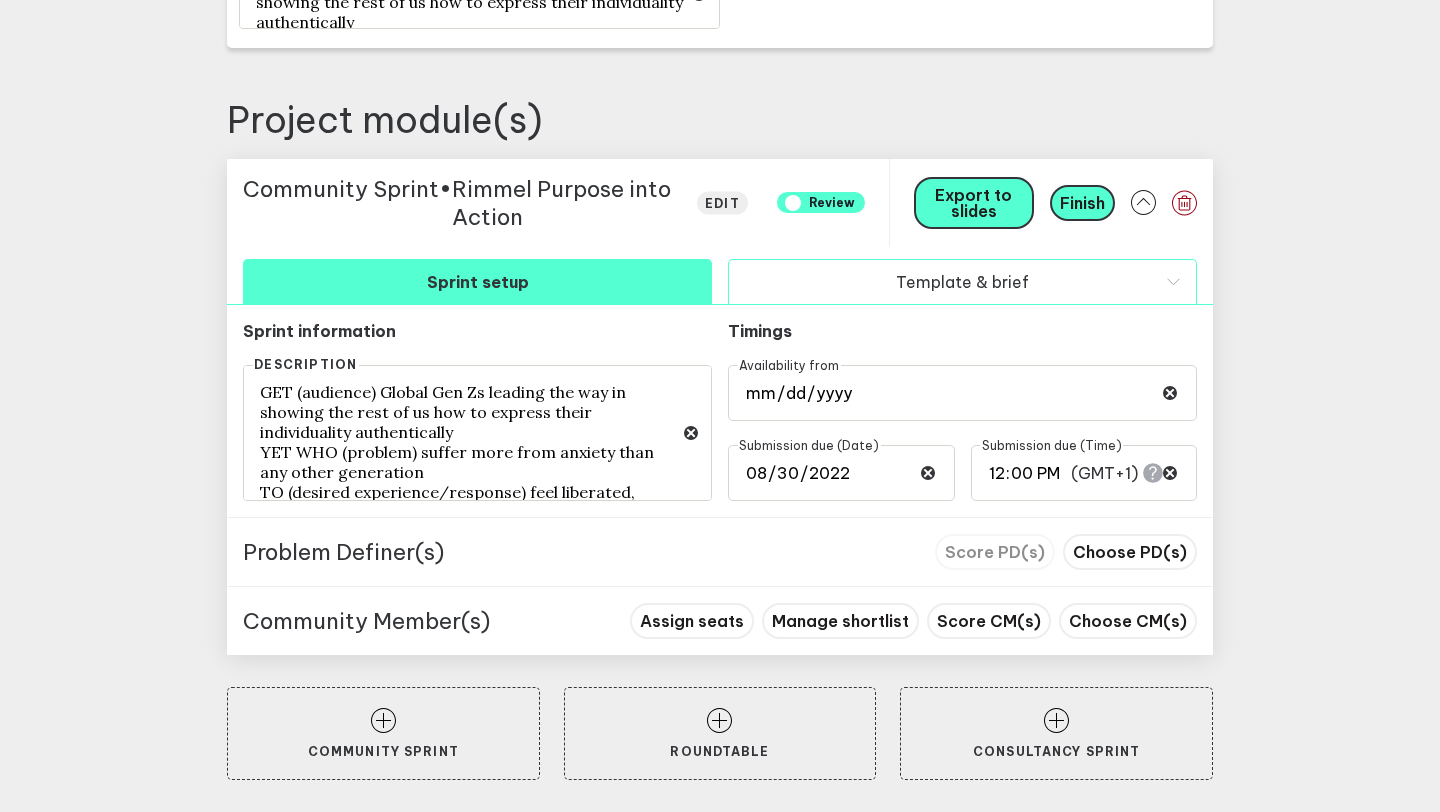 click on "Template & brief" at bounding box center [962, 281] 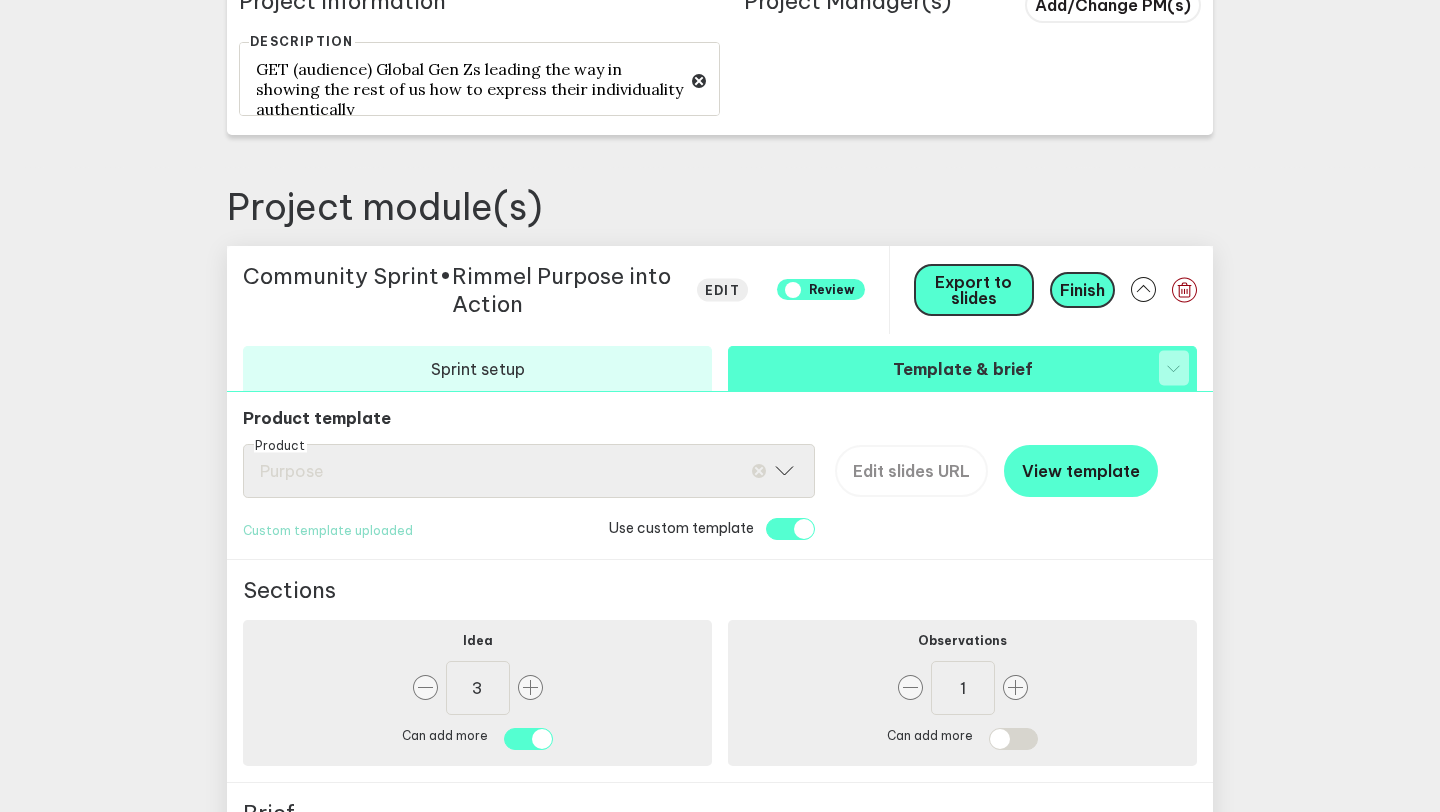 scroll, scrollTop: 338, scrollLeft: 0, axis: vertical 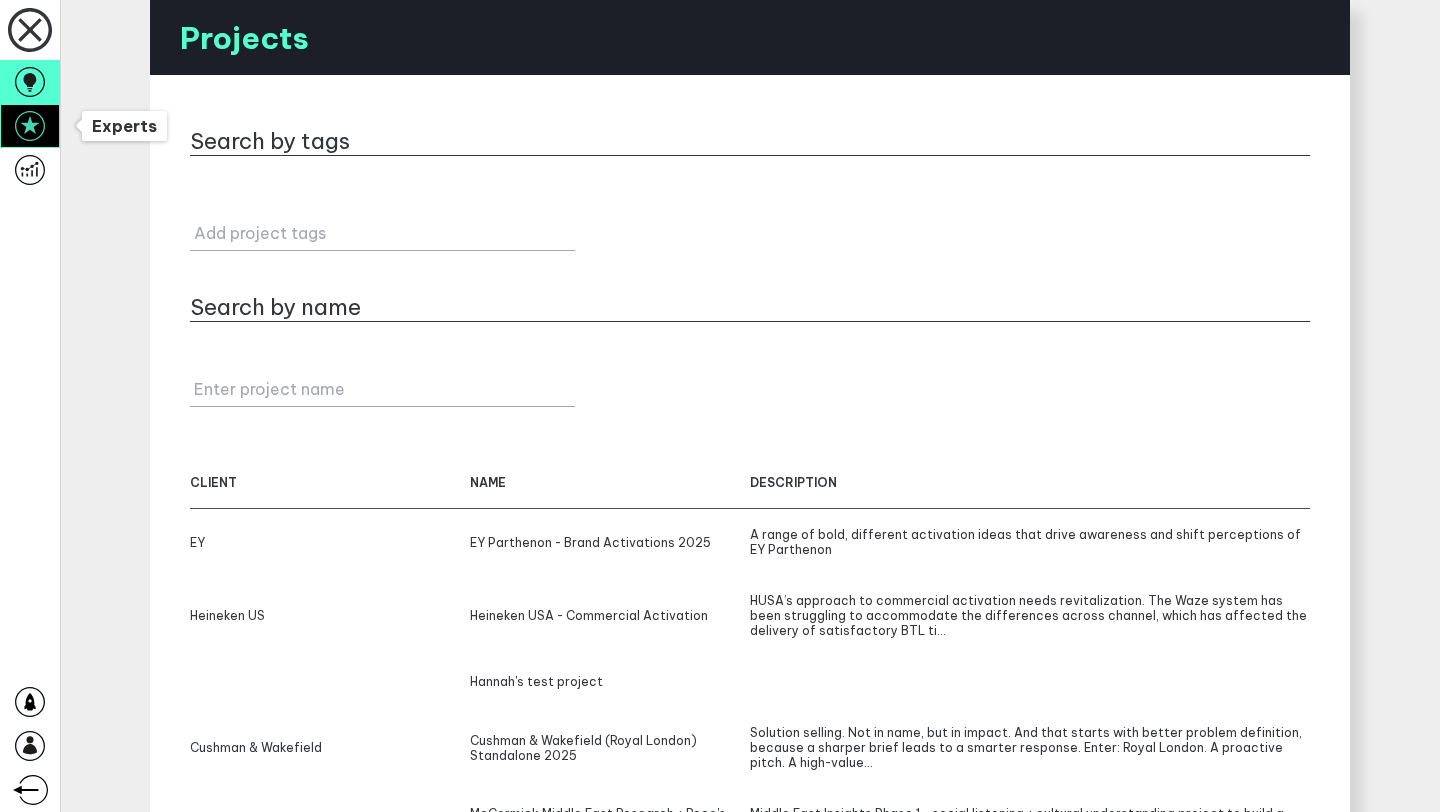 click at bounding box center [30, 126] 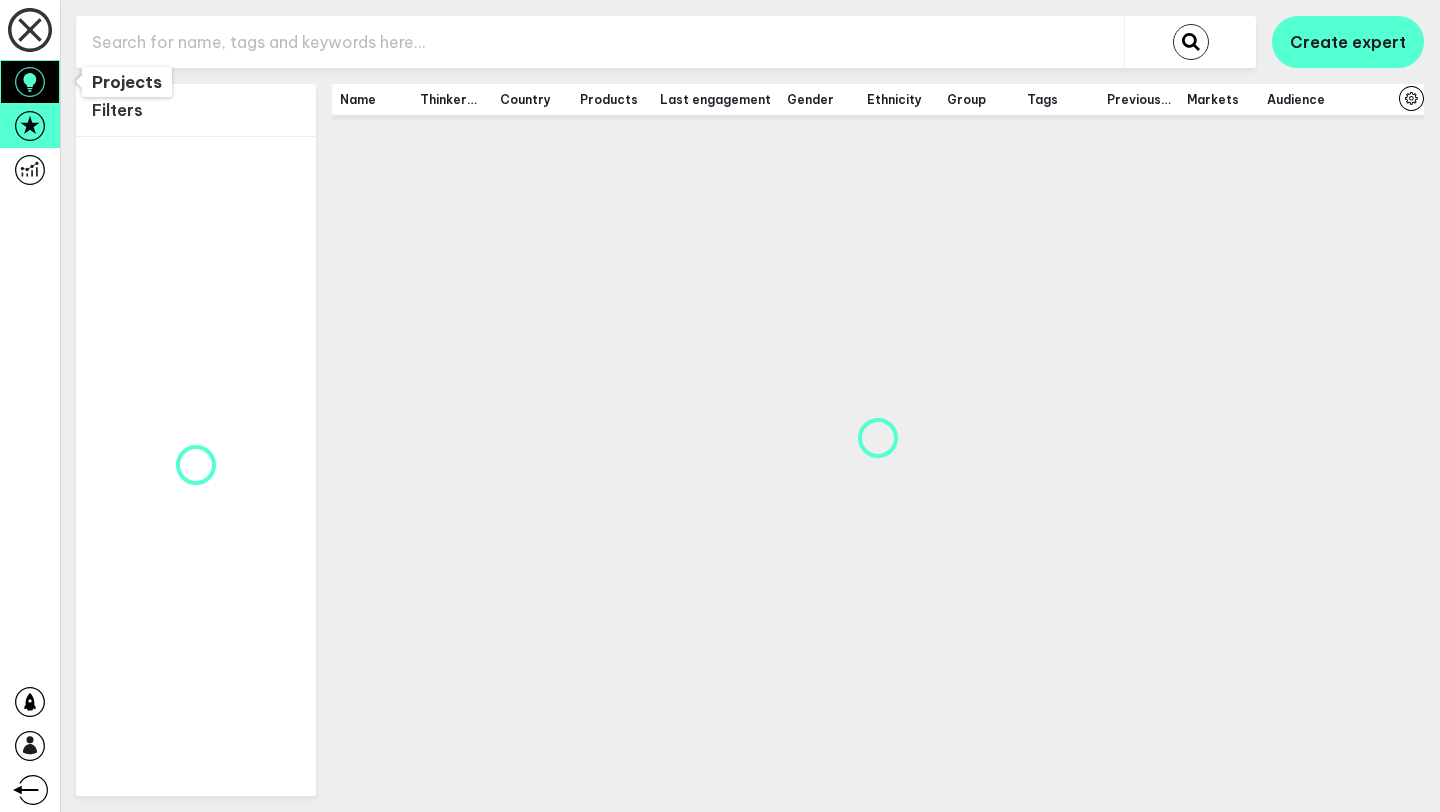 click at bounding box center (30, 82) 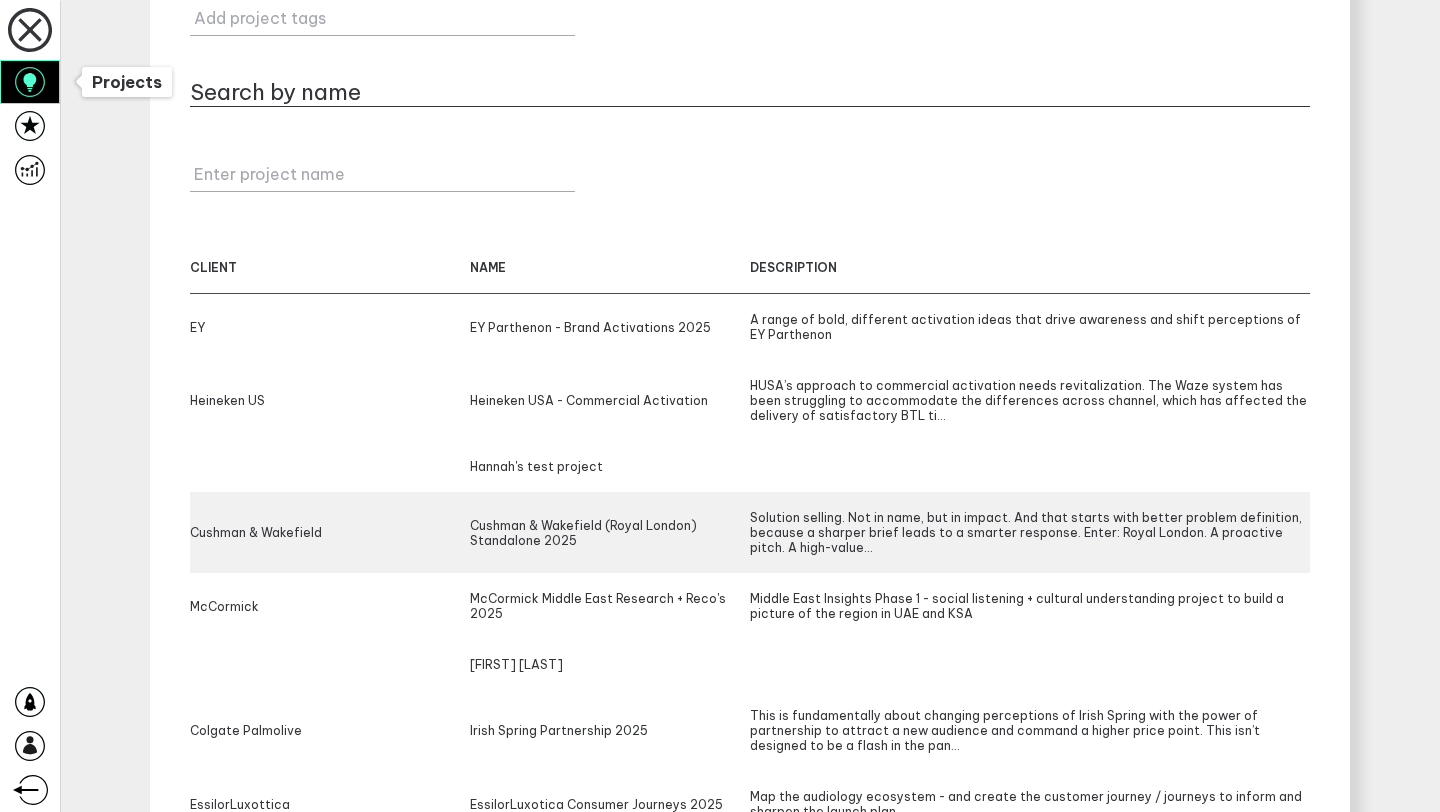 scroll, scrollTop: 414, scrollLeft: 0, axis: vertical 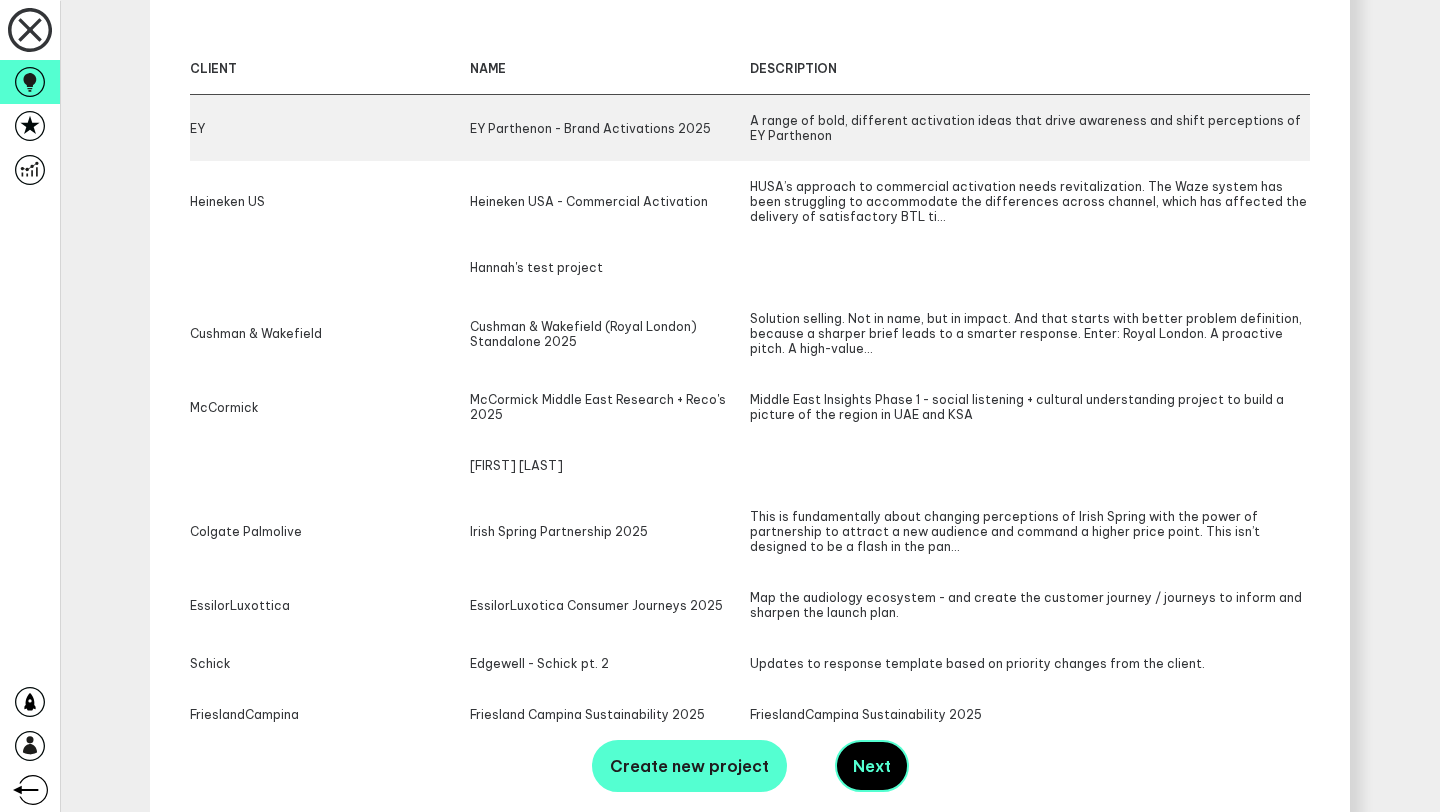 click on "A range of bold, different activation ideas that drive awareness and shift perceptions of EY Parthenon" at bounding box center [1030, 128] 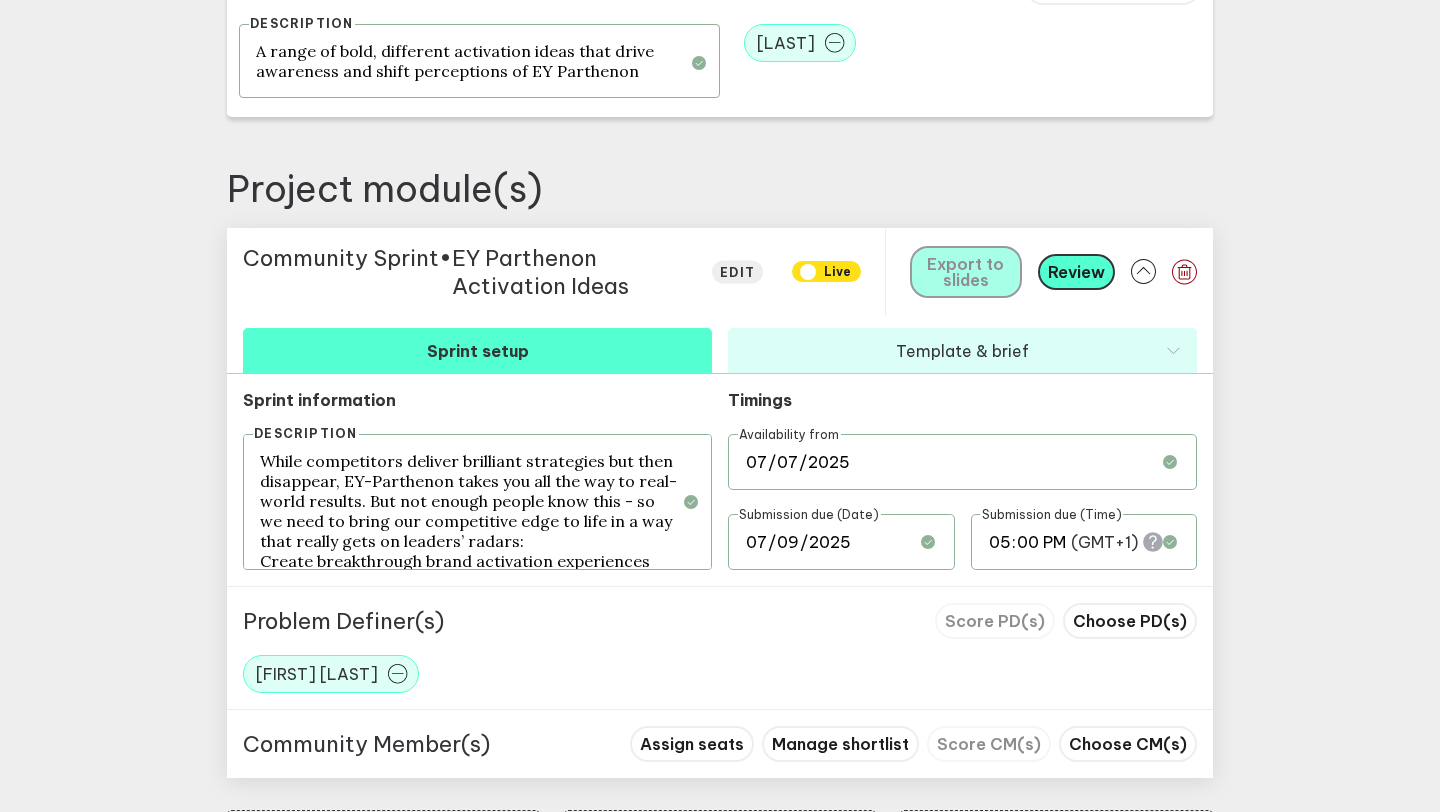 scroll, scrollTop: 877, scrollLeft: 0, axis: vertical 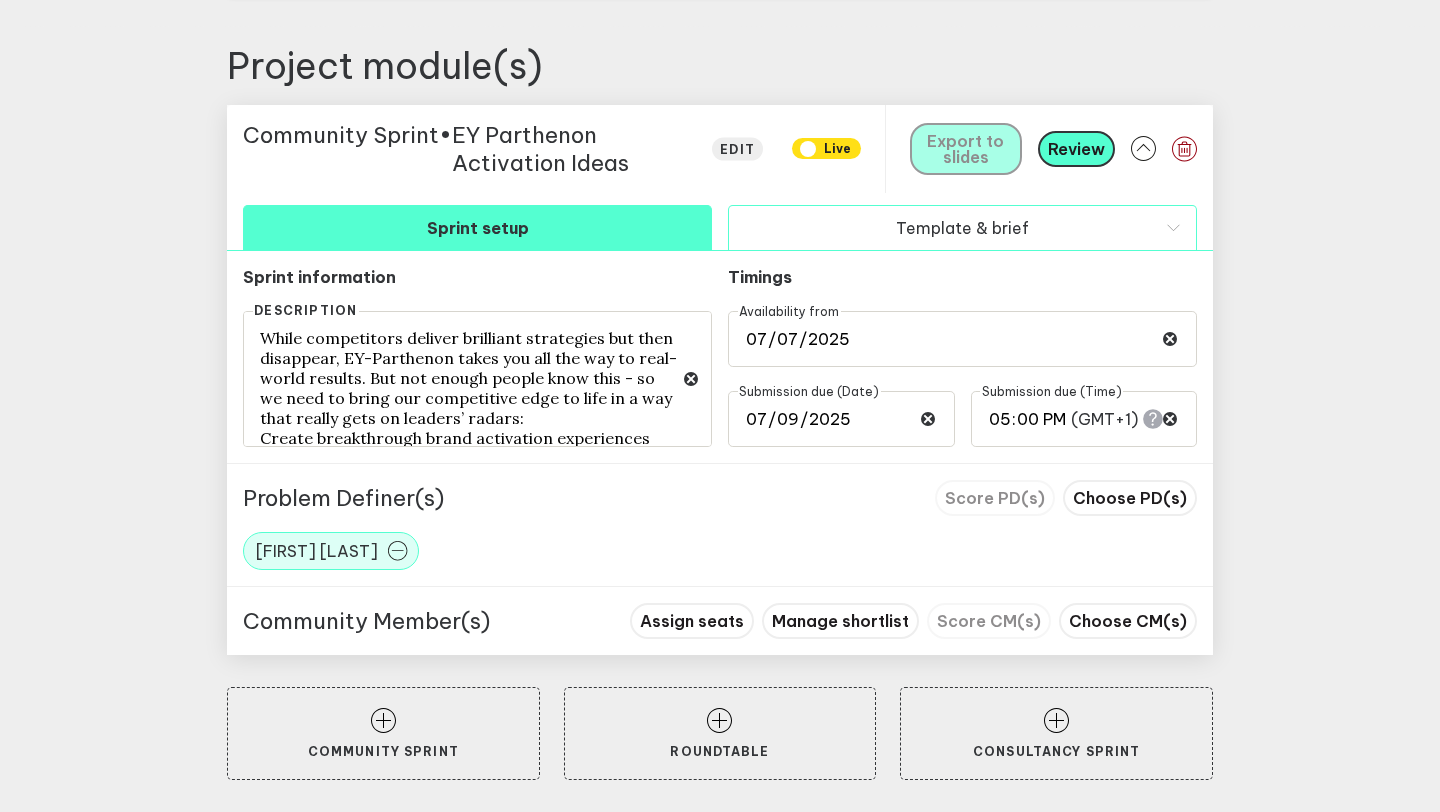 click on "Template & brief" at bounding box center (962, 227) 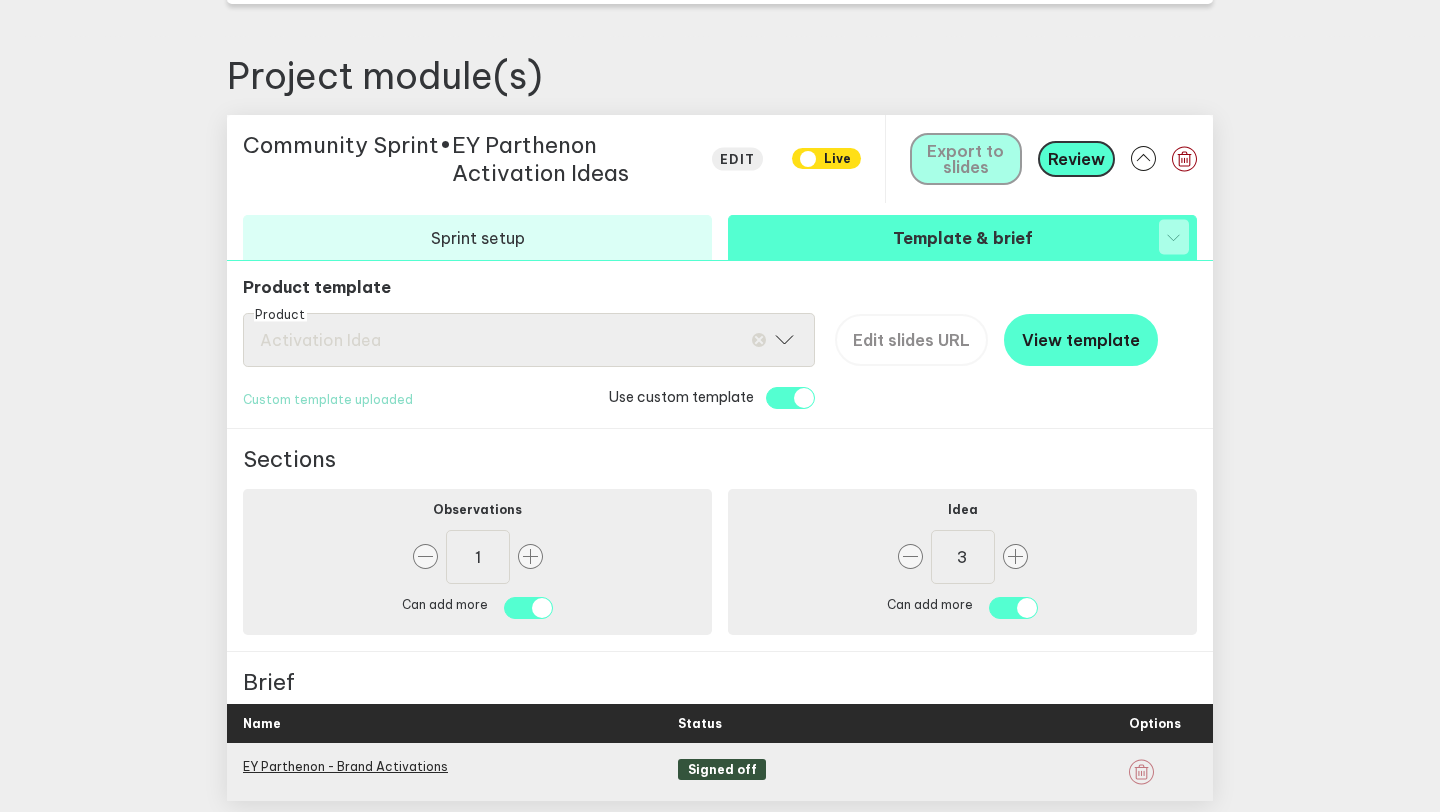 scroll, scrollTop: 770, scrollLeft: 0, axis: vertical 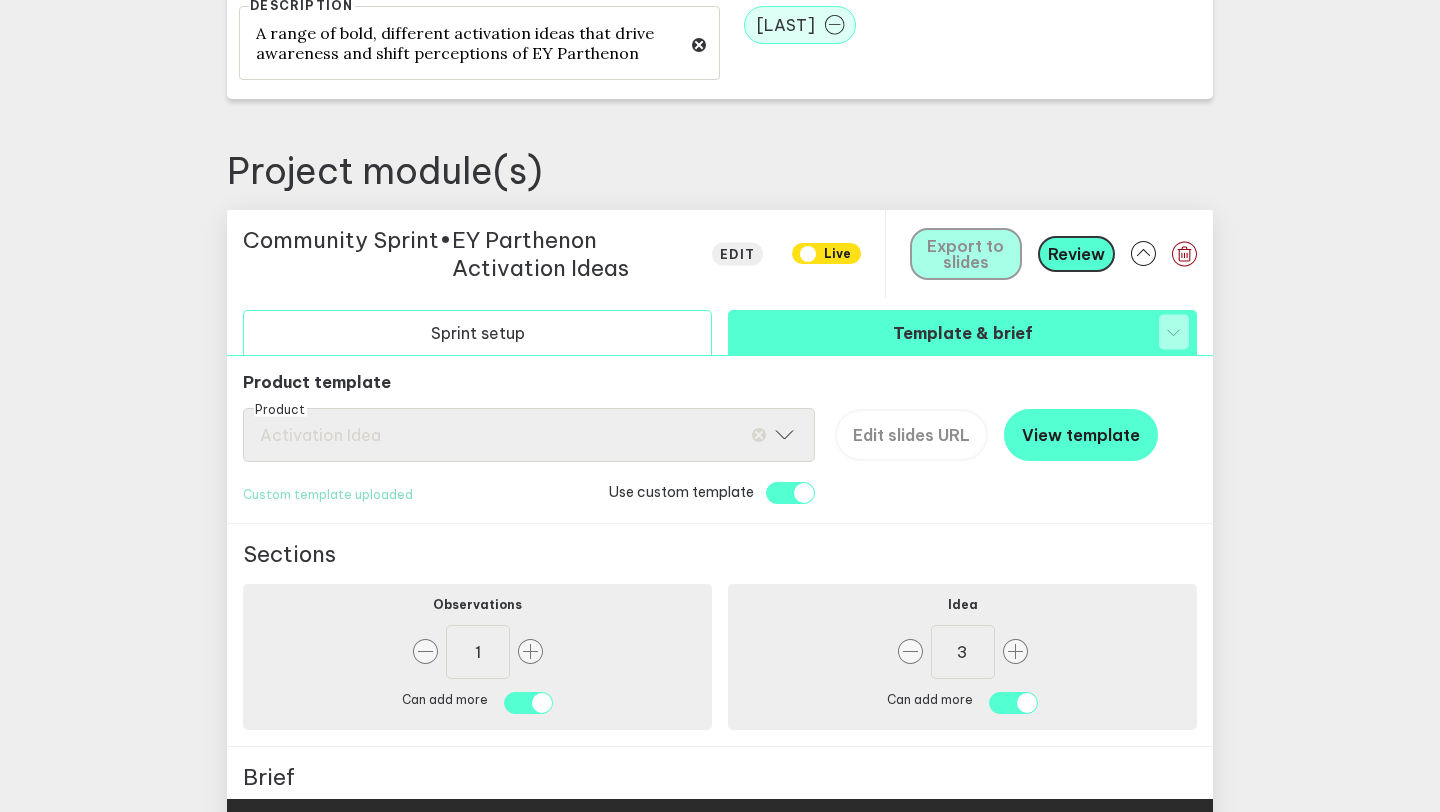 click on "Sprint setup" at bounding box center [477, 332] 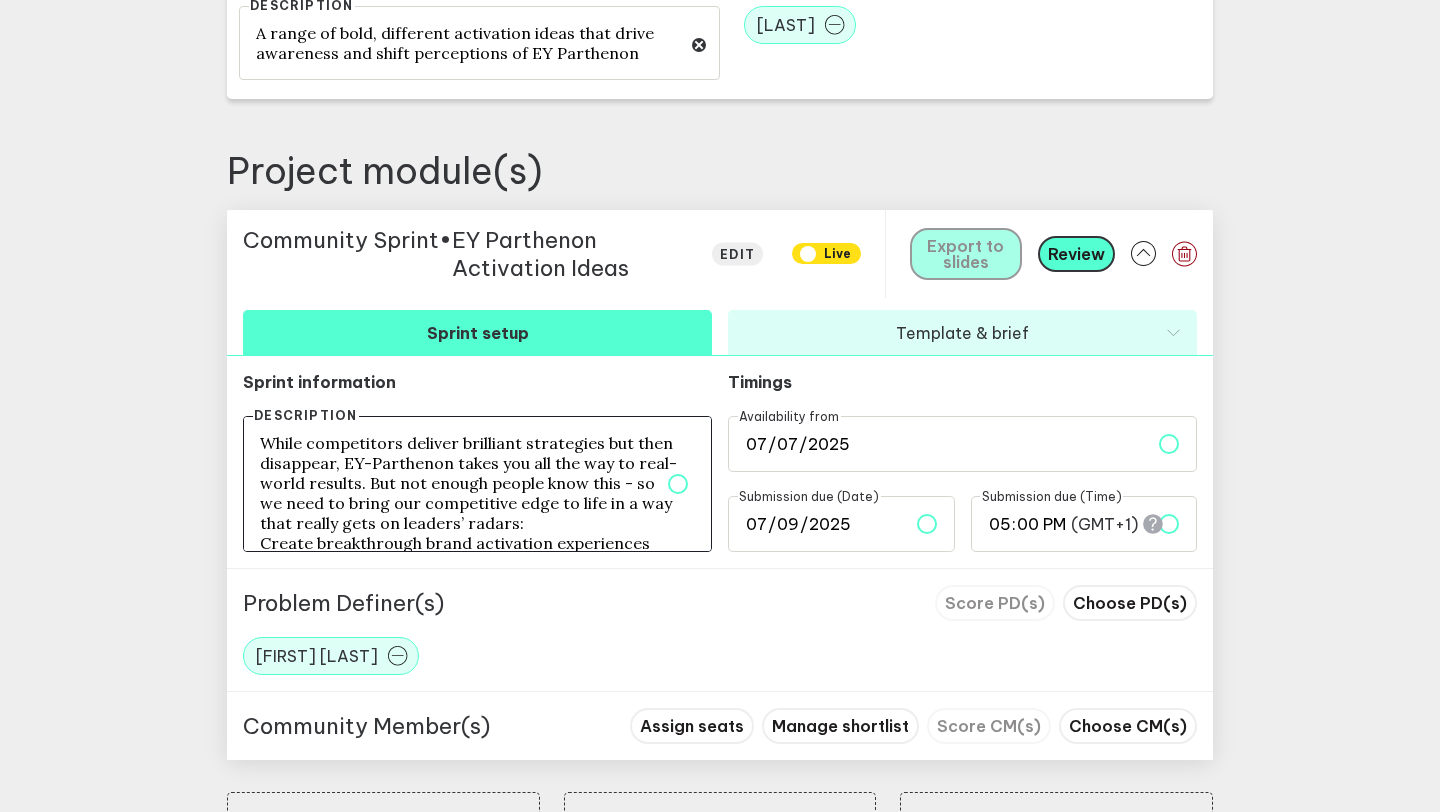 scroll, scrollTop: 62, scrollLeft: 0, axis: vertical 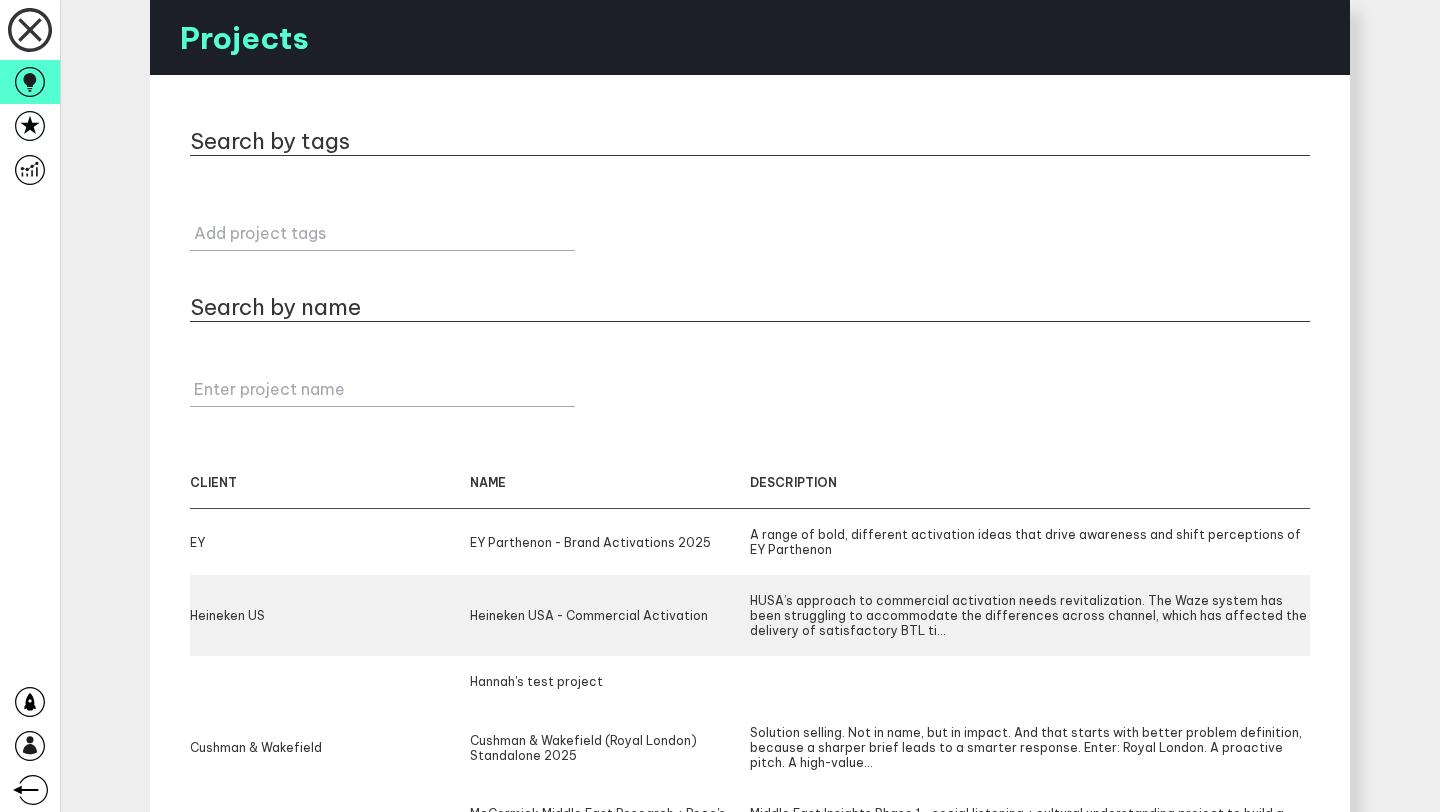 click on "Heineken US" at bounding box center [330, 542] 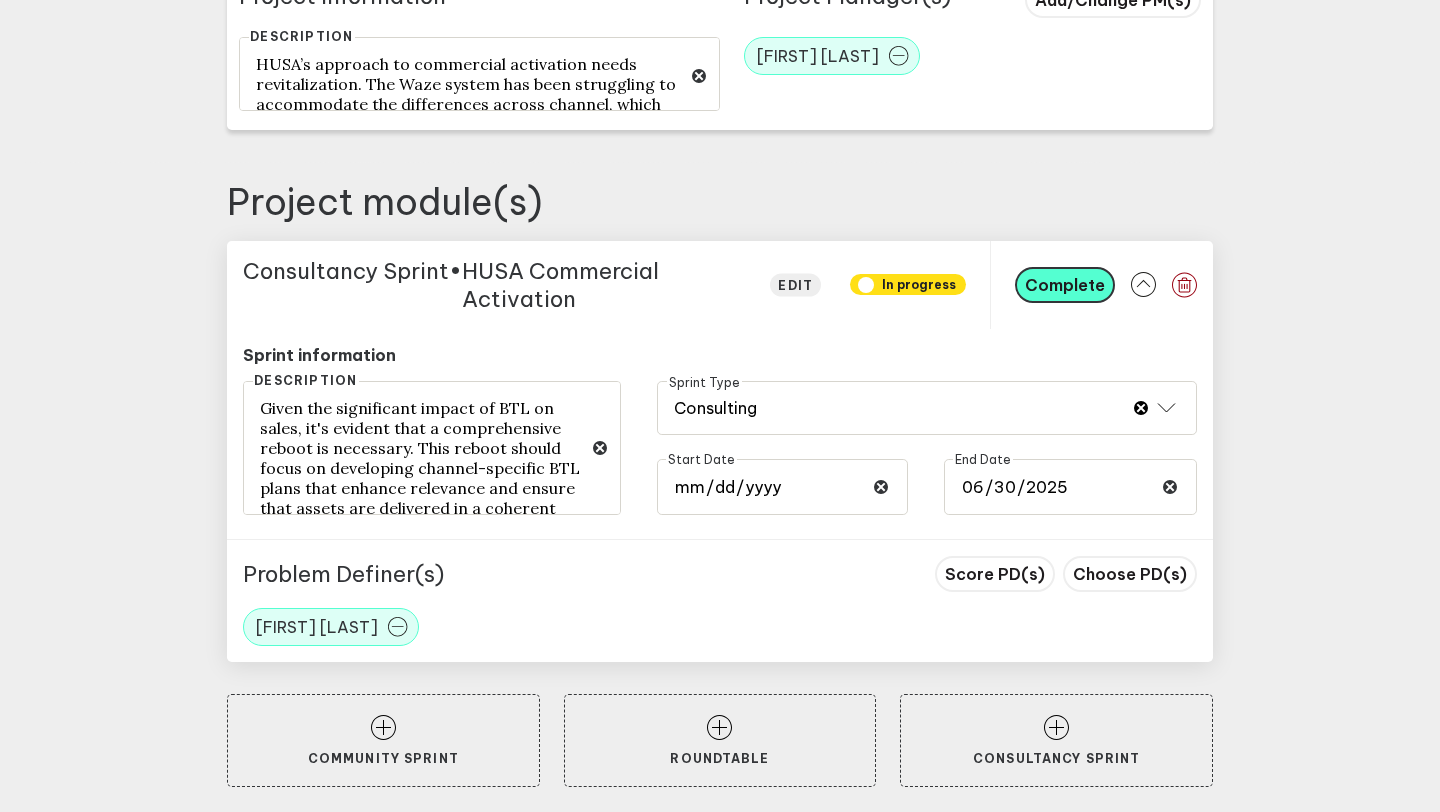 scroll, scrollTop: 674, scrollLeft: 0, axis: vertical 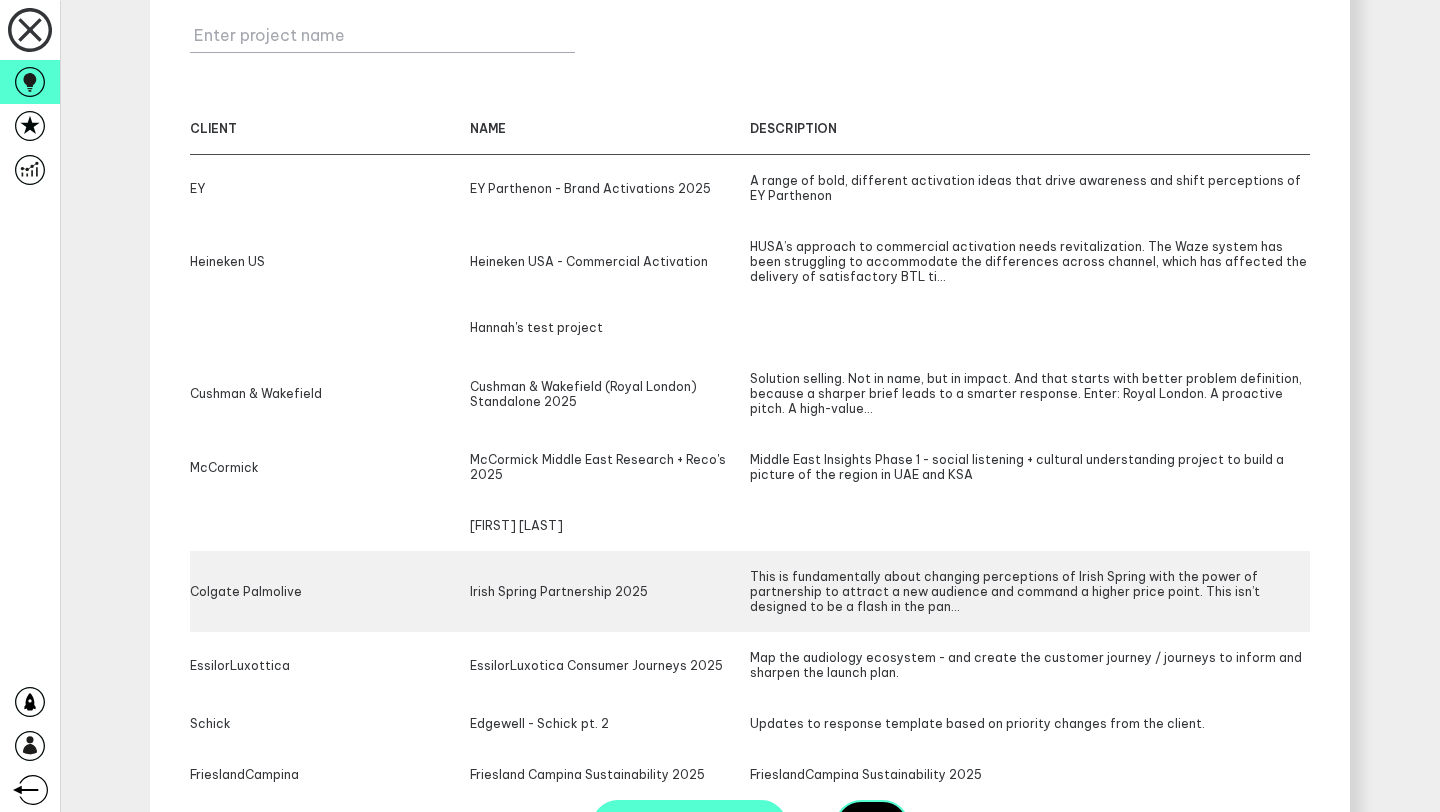 click on "Irish Spring Partnership 2025" at bounding box center (610, 188) 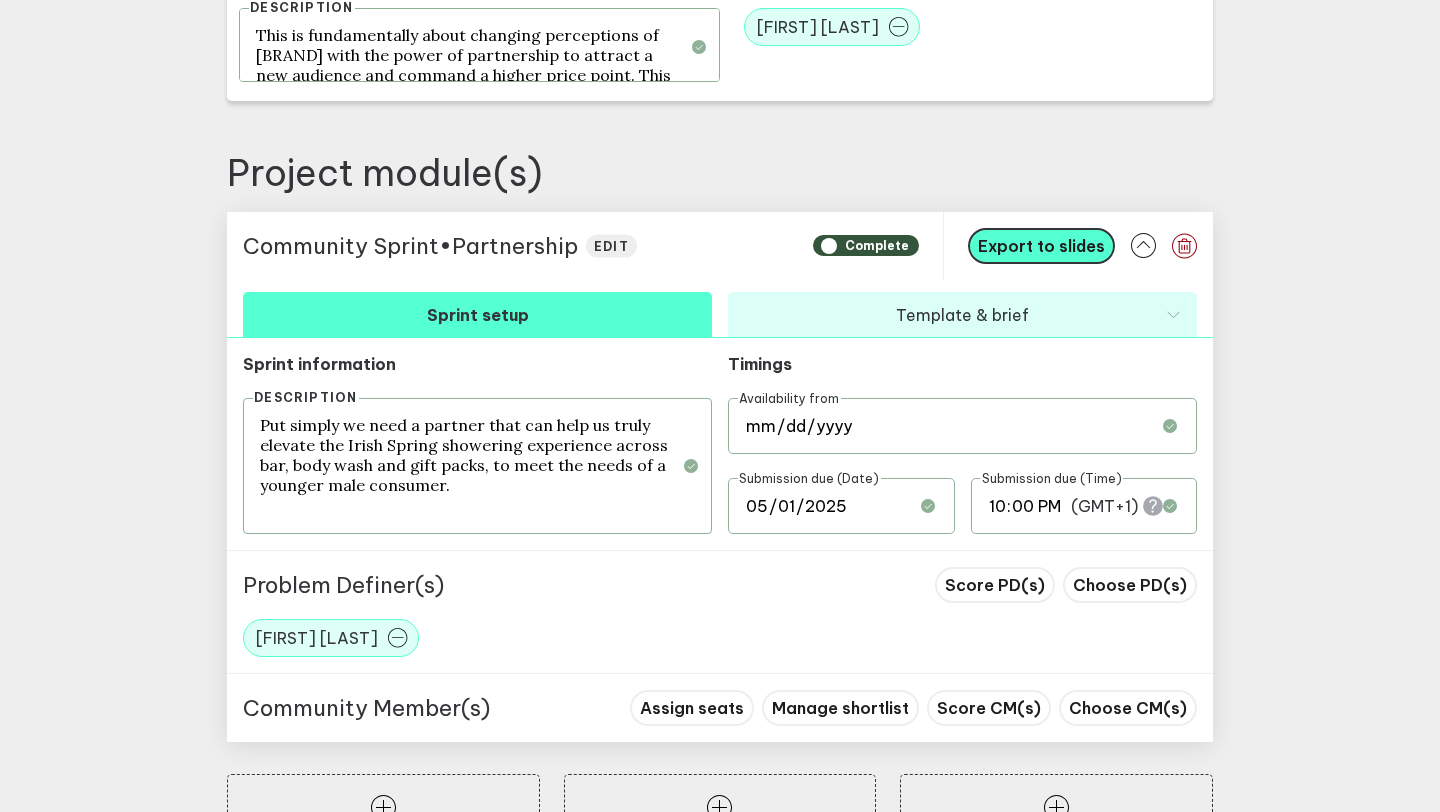 scroll, scrollTop: 662, scrollLeft: 0, axis: vertical 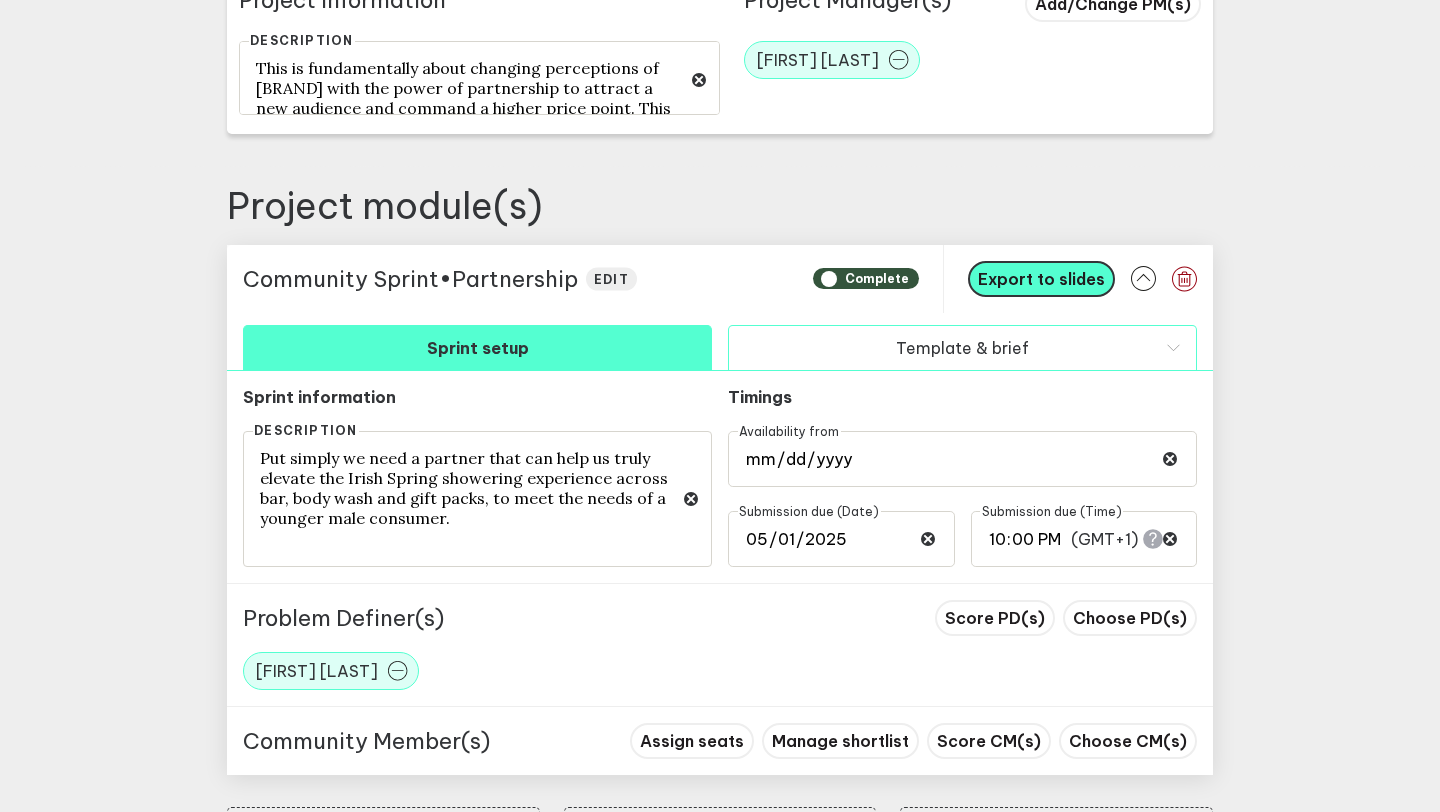 click on "Template & brief" at bounding box center [962, 347] 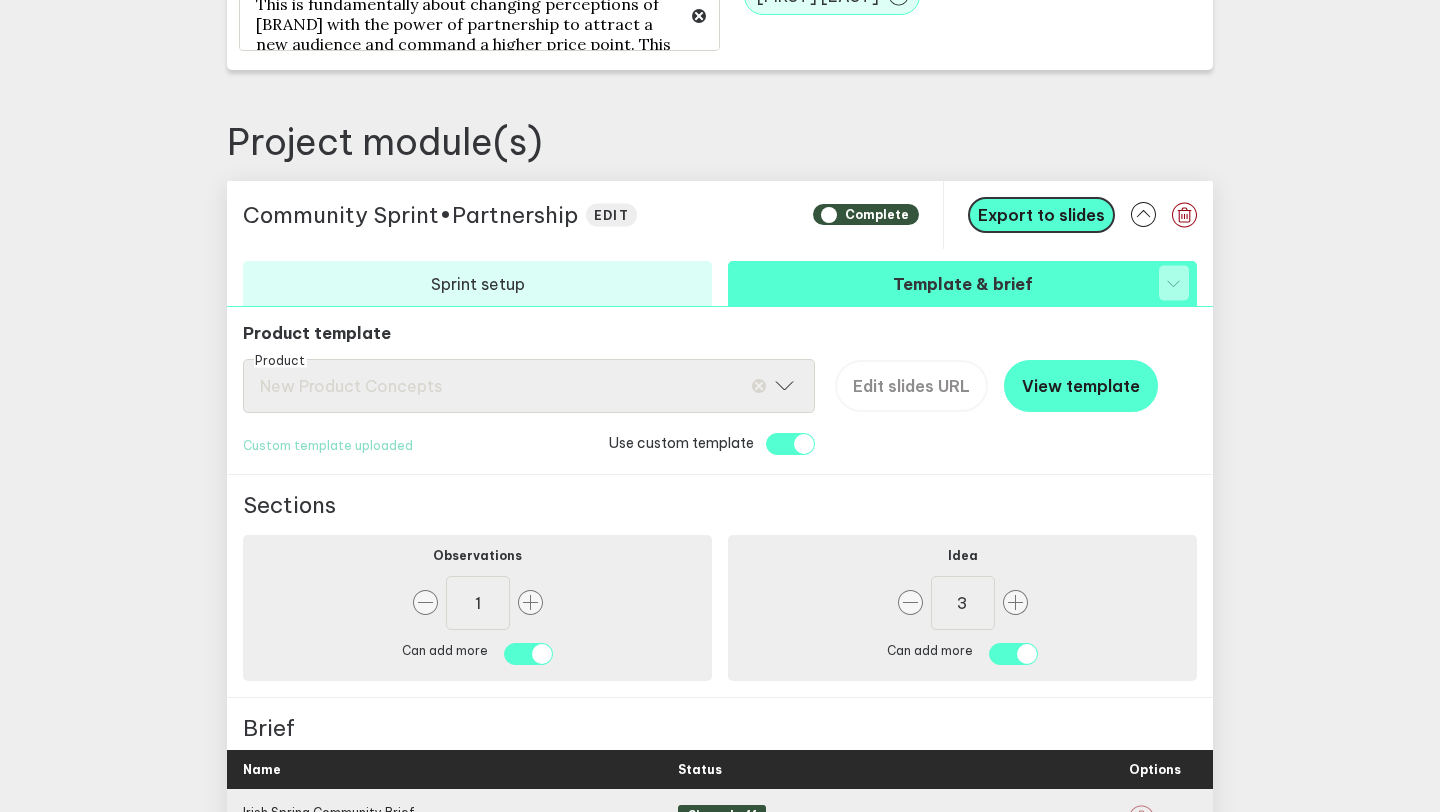 scroll, scrollTop: 686, scrollLeft: 0, axis: vertical 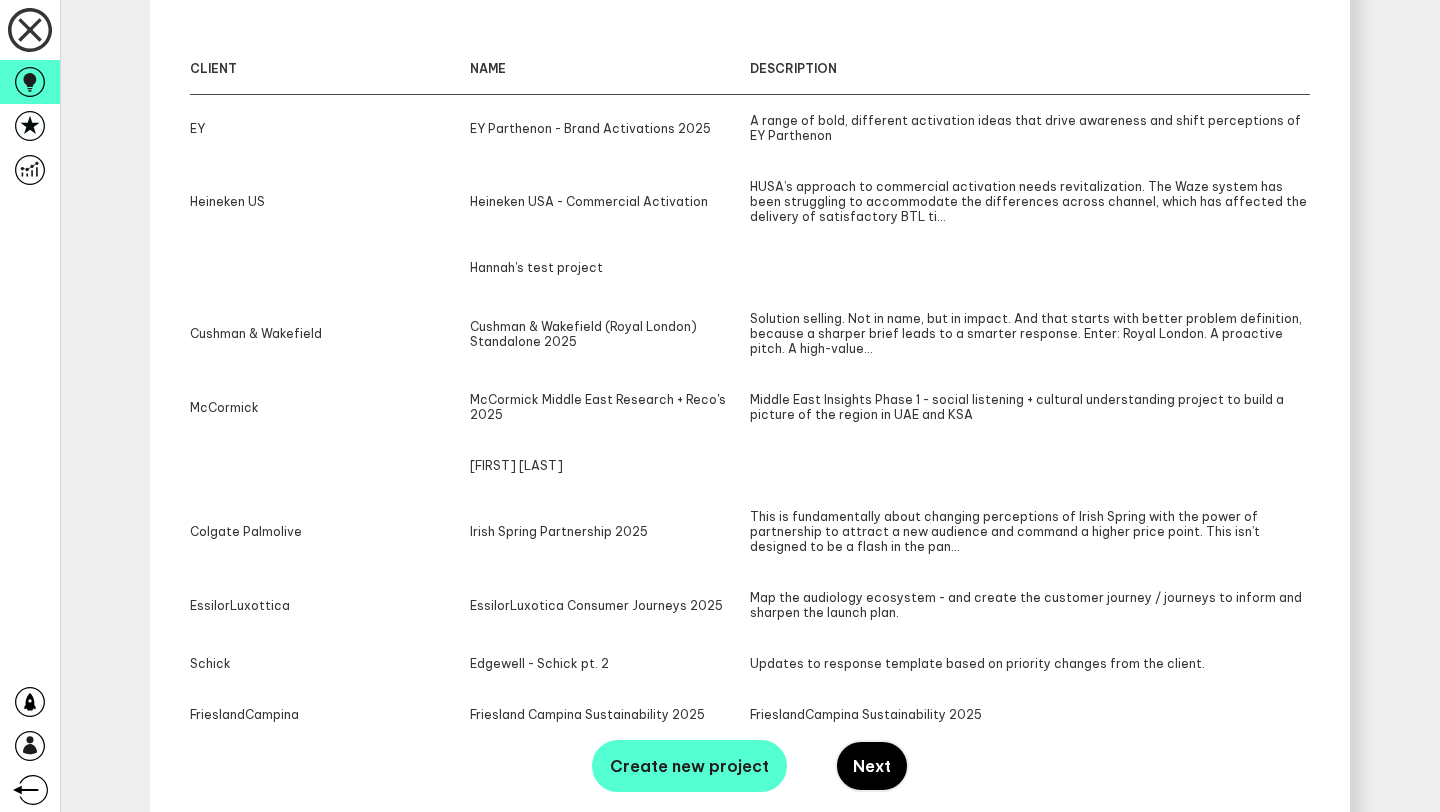 click on "Next" at bounding box center [872, 766] 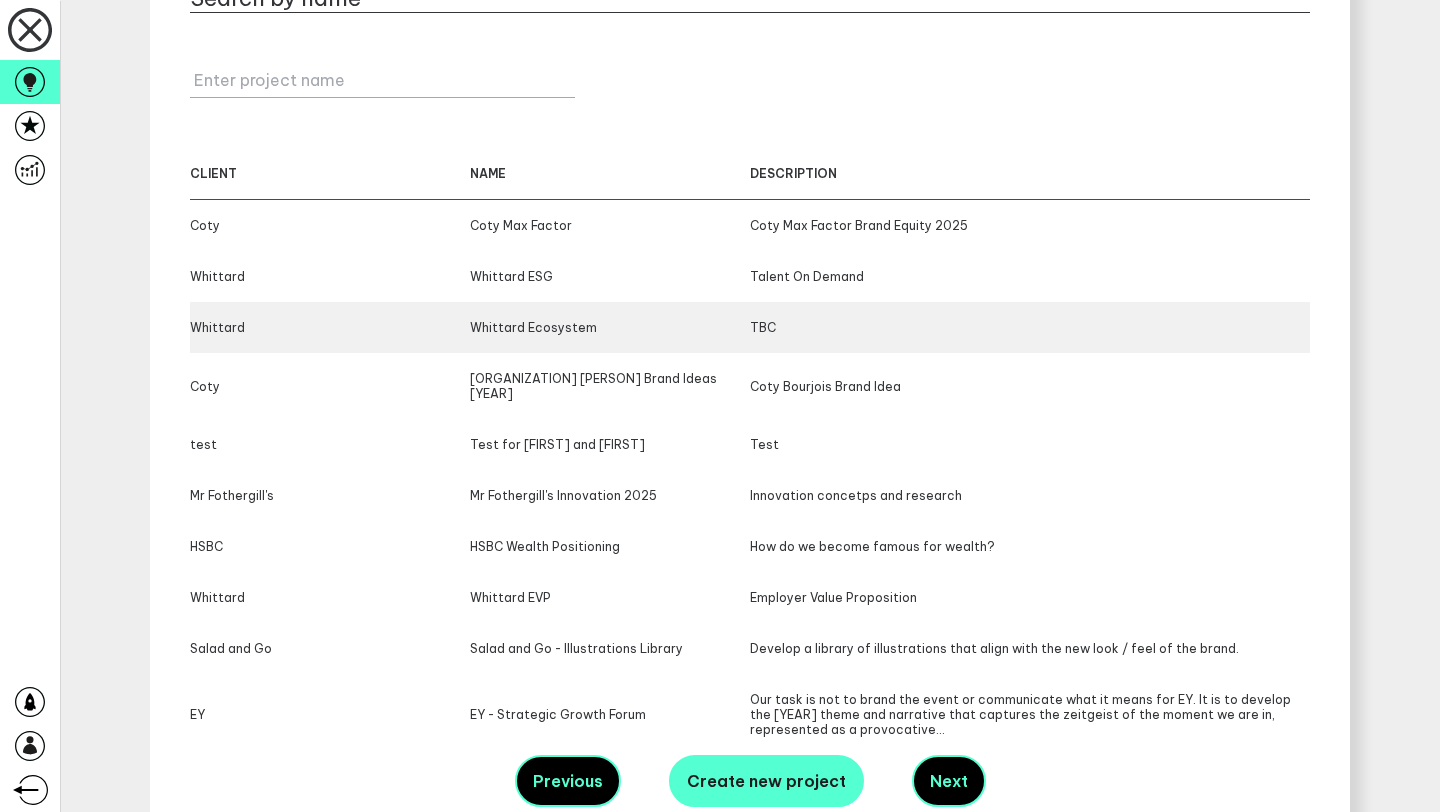 click on "Whittard Whittard Ecosystem TBC" at bounding box center [750, 327] 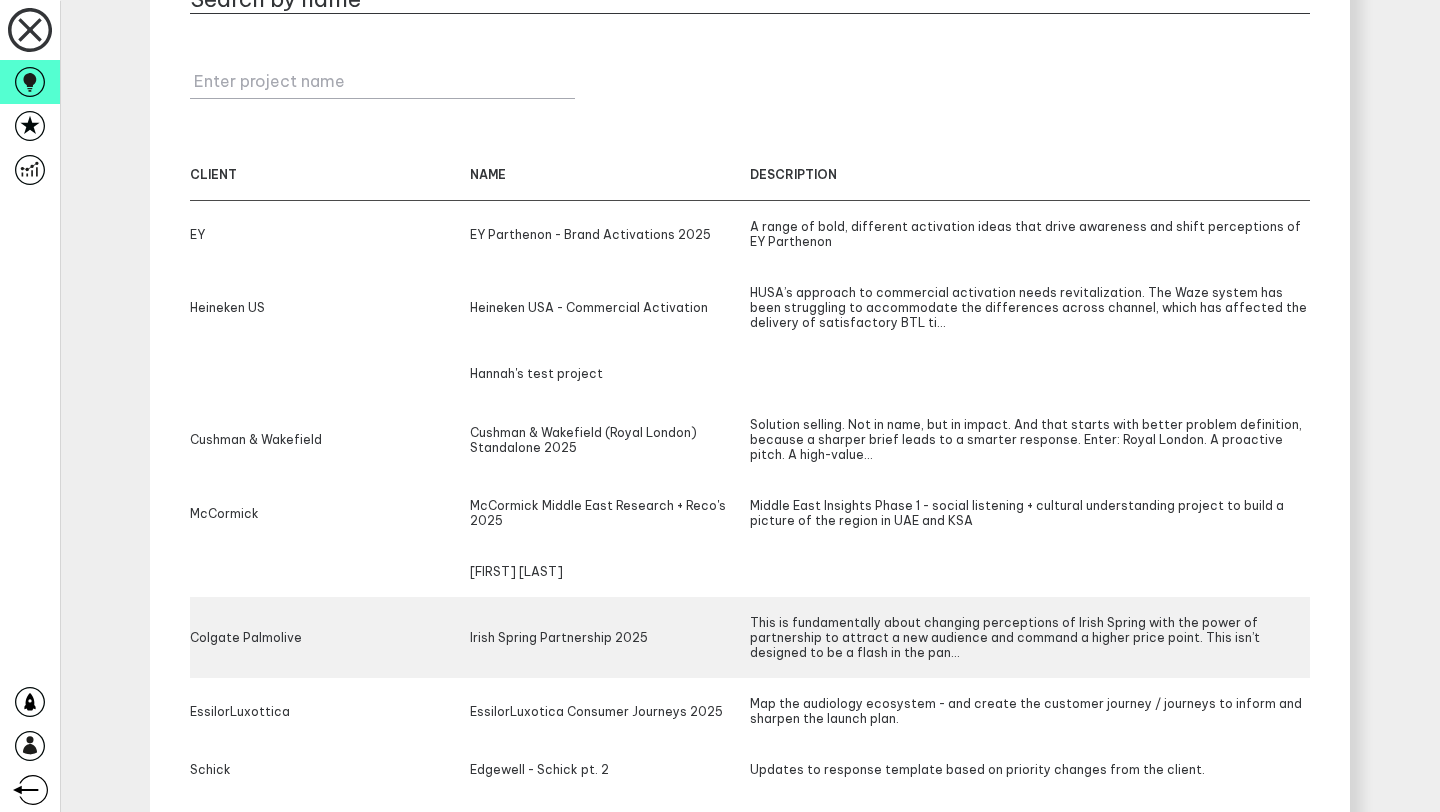 scroll, scrollTop: 414, scrollLeft: 0, axis: vertical 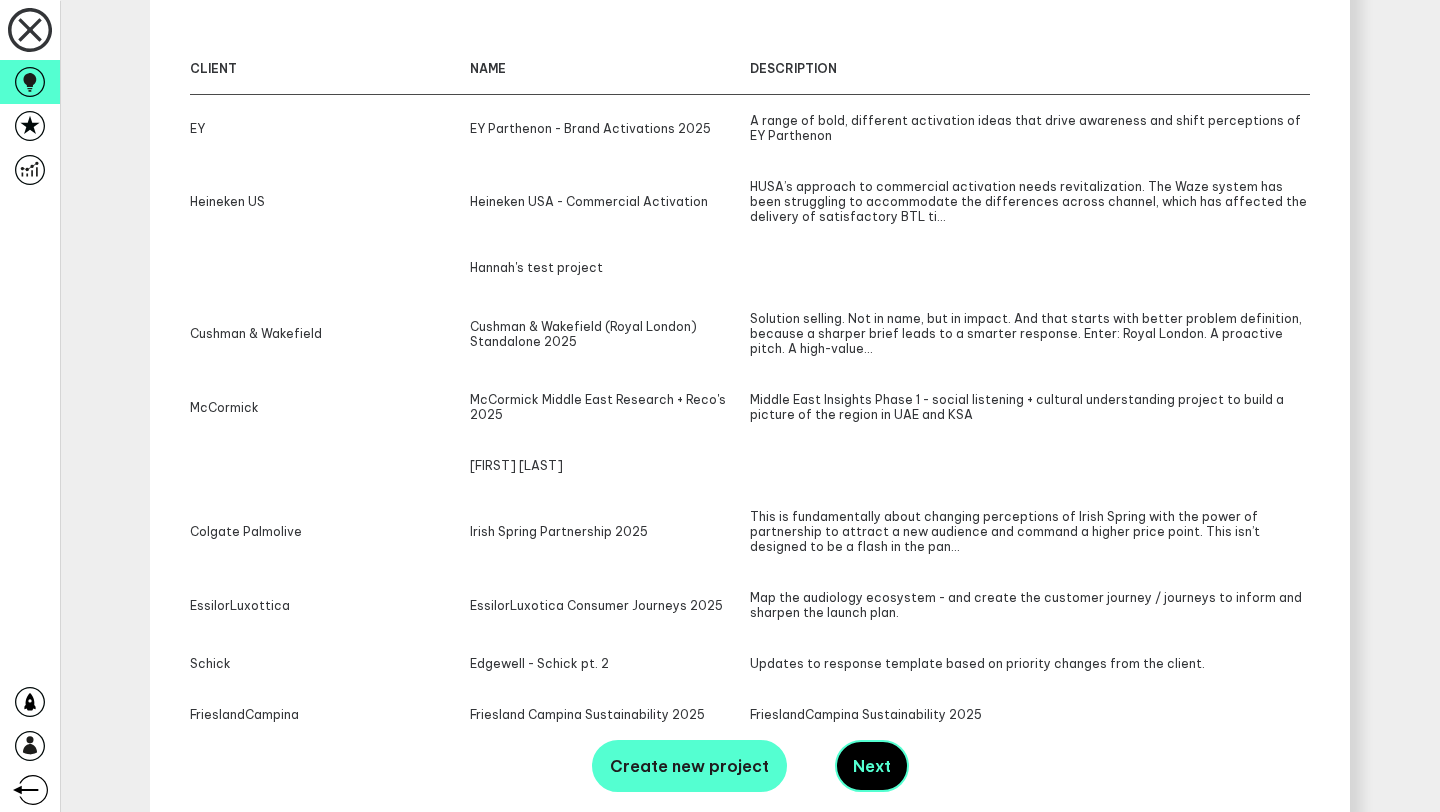 click on "Create new project Next" at bounding box center [750, 766] 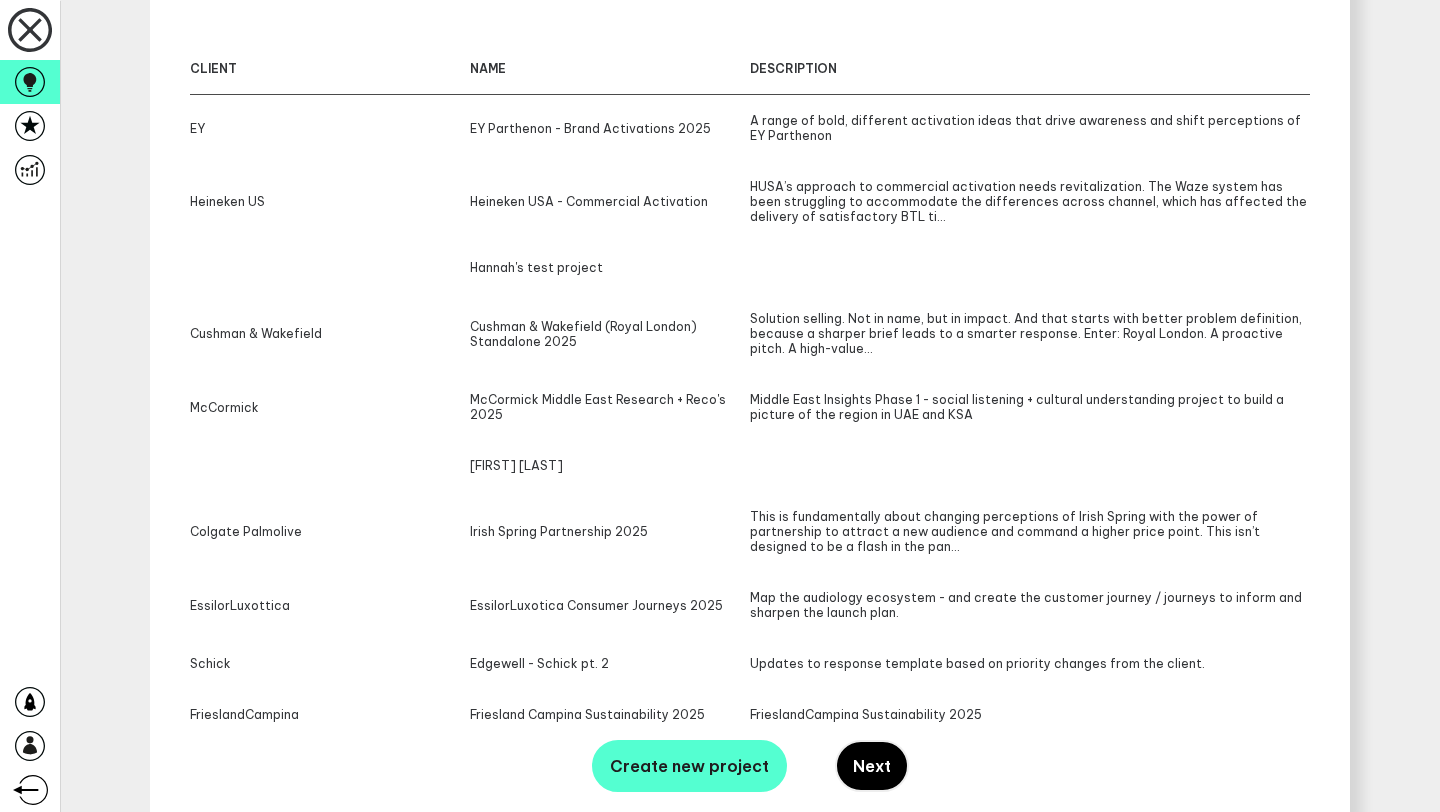 click on "Next" at bounding box center [872, 766] 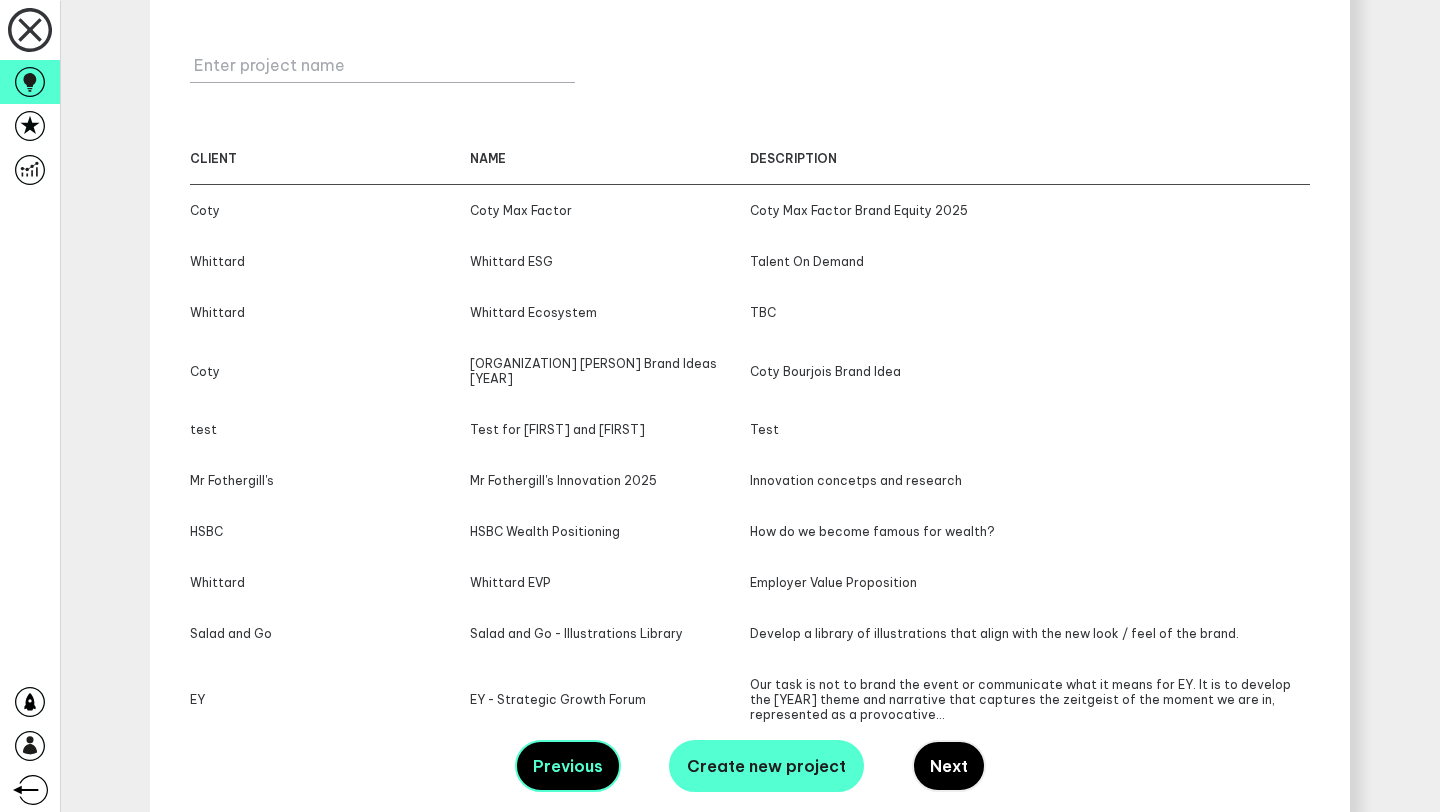 scroll, scrollTop: 309, scrollLeft: 0, axis: vertical 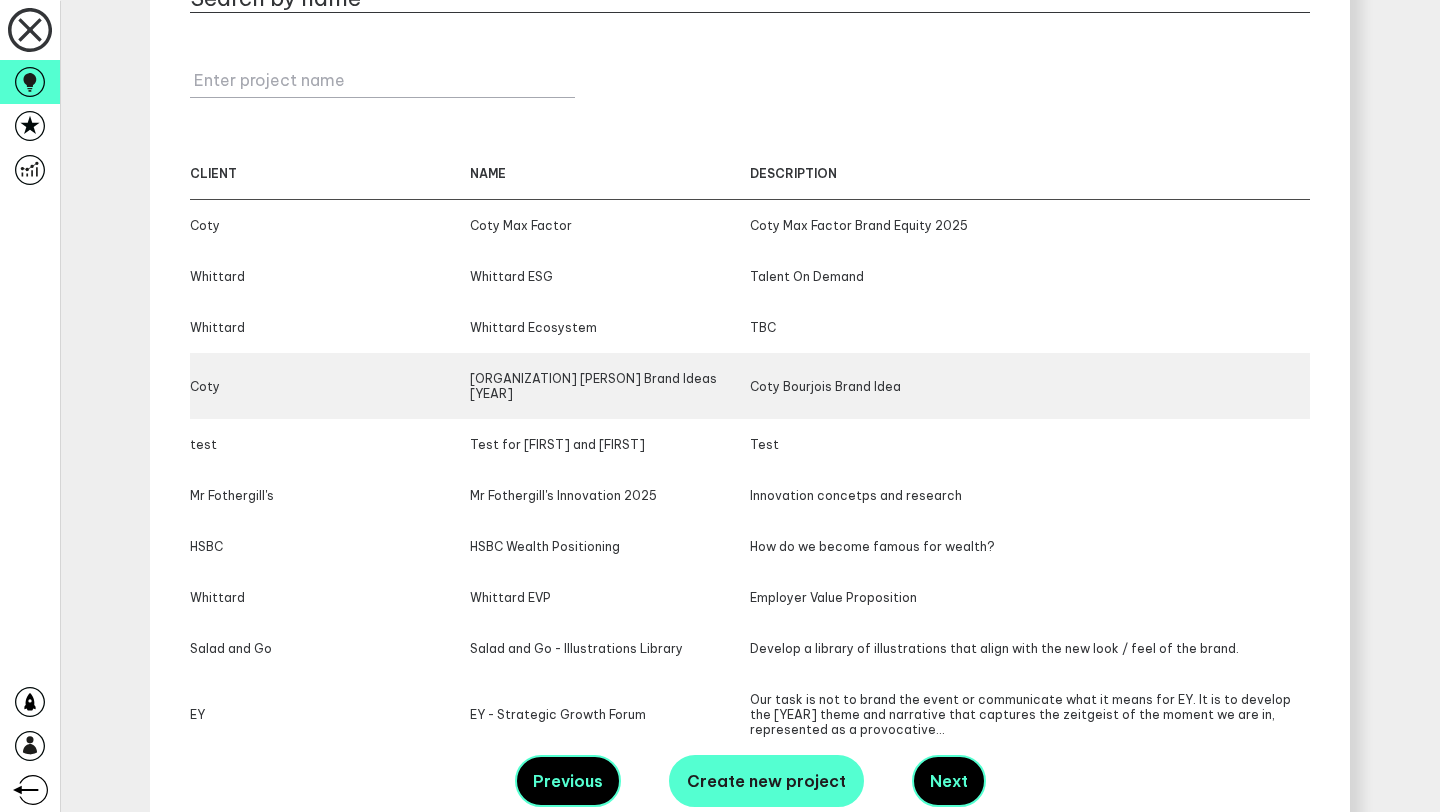 click on "Coty Bourjois Brand Idea" at bounding box center [1030, 225] 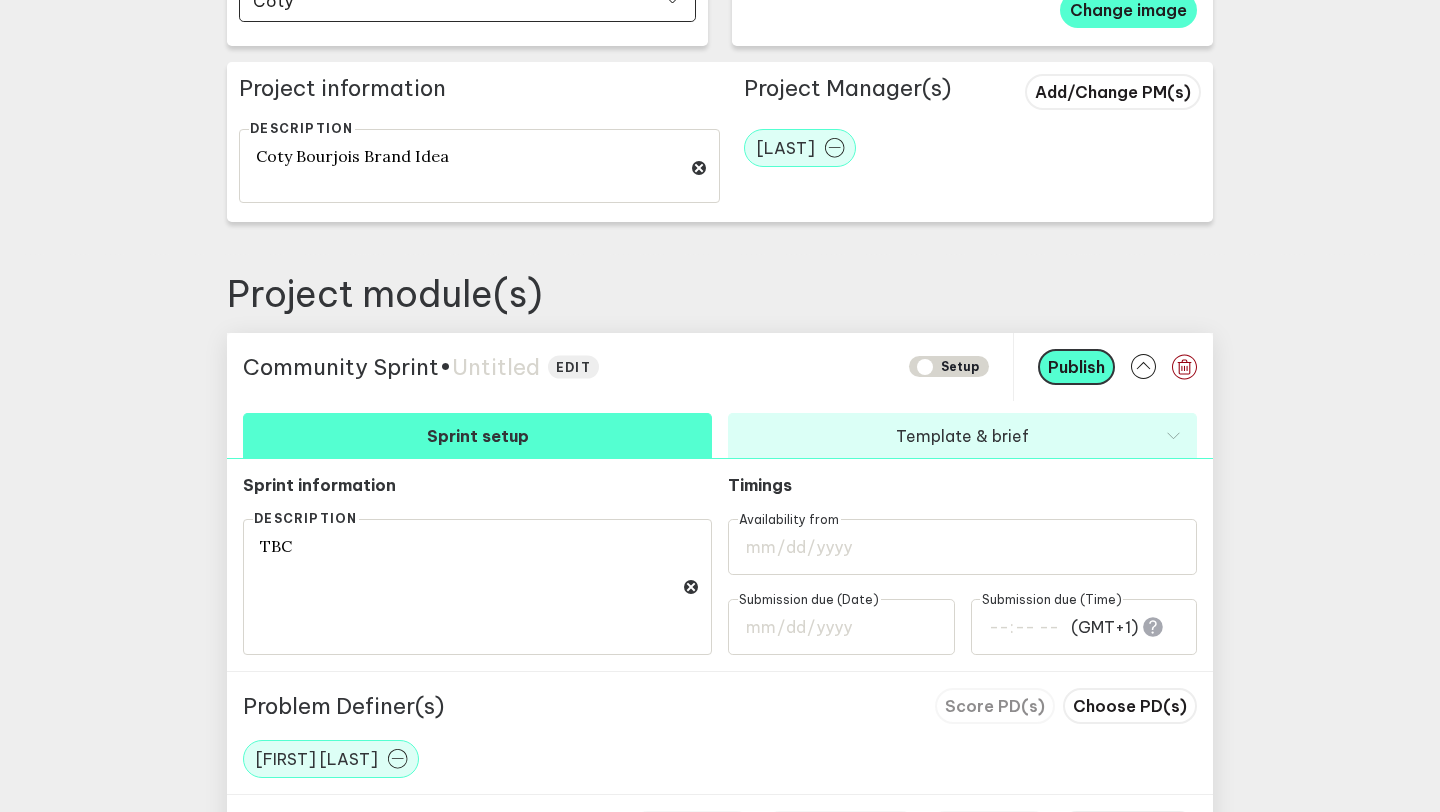 scroll, scrollTop: 783, scrollLeft: 0, axis: vertical 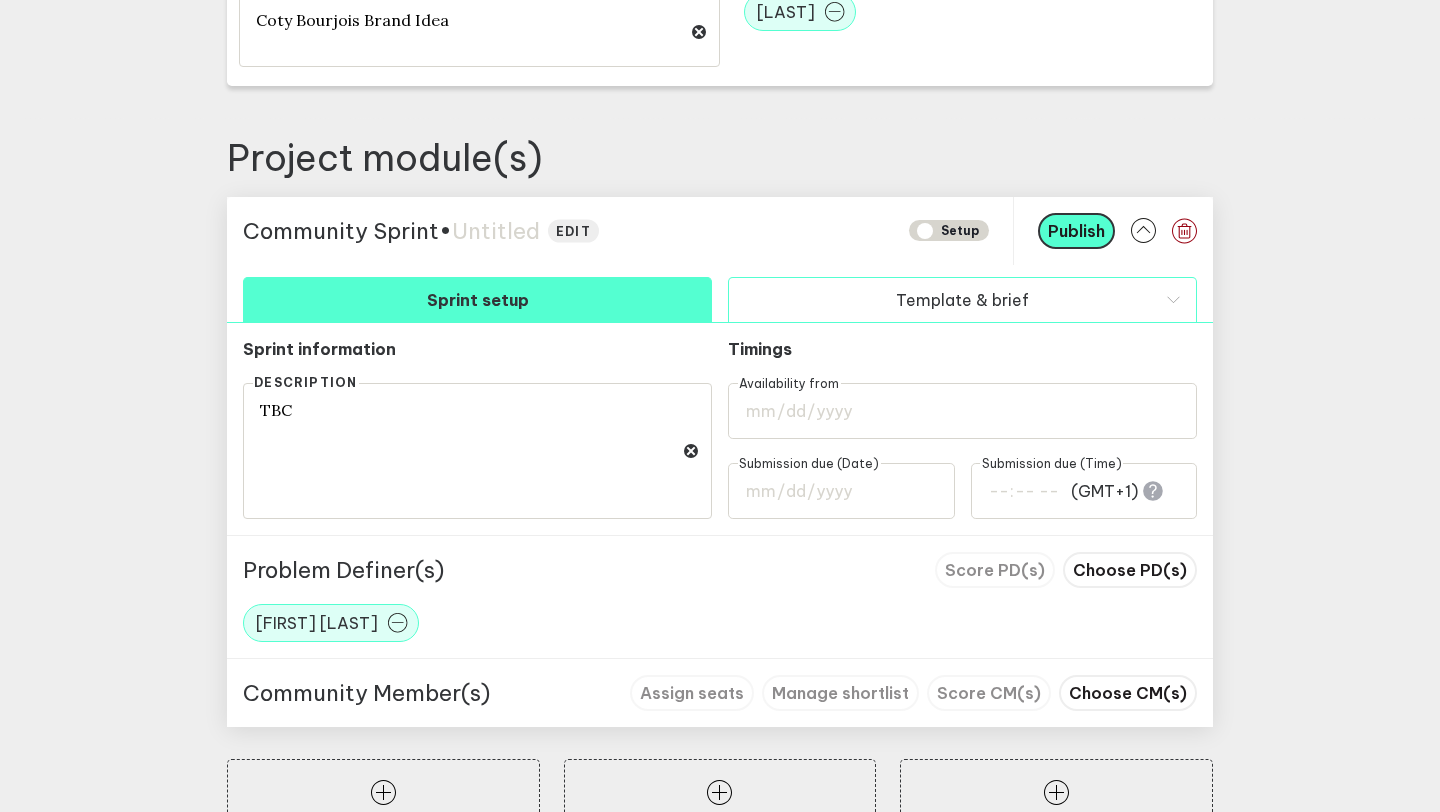 click on "Template & brief" at bounding box center [962, 299] 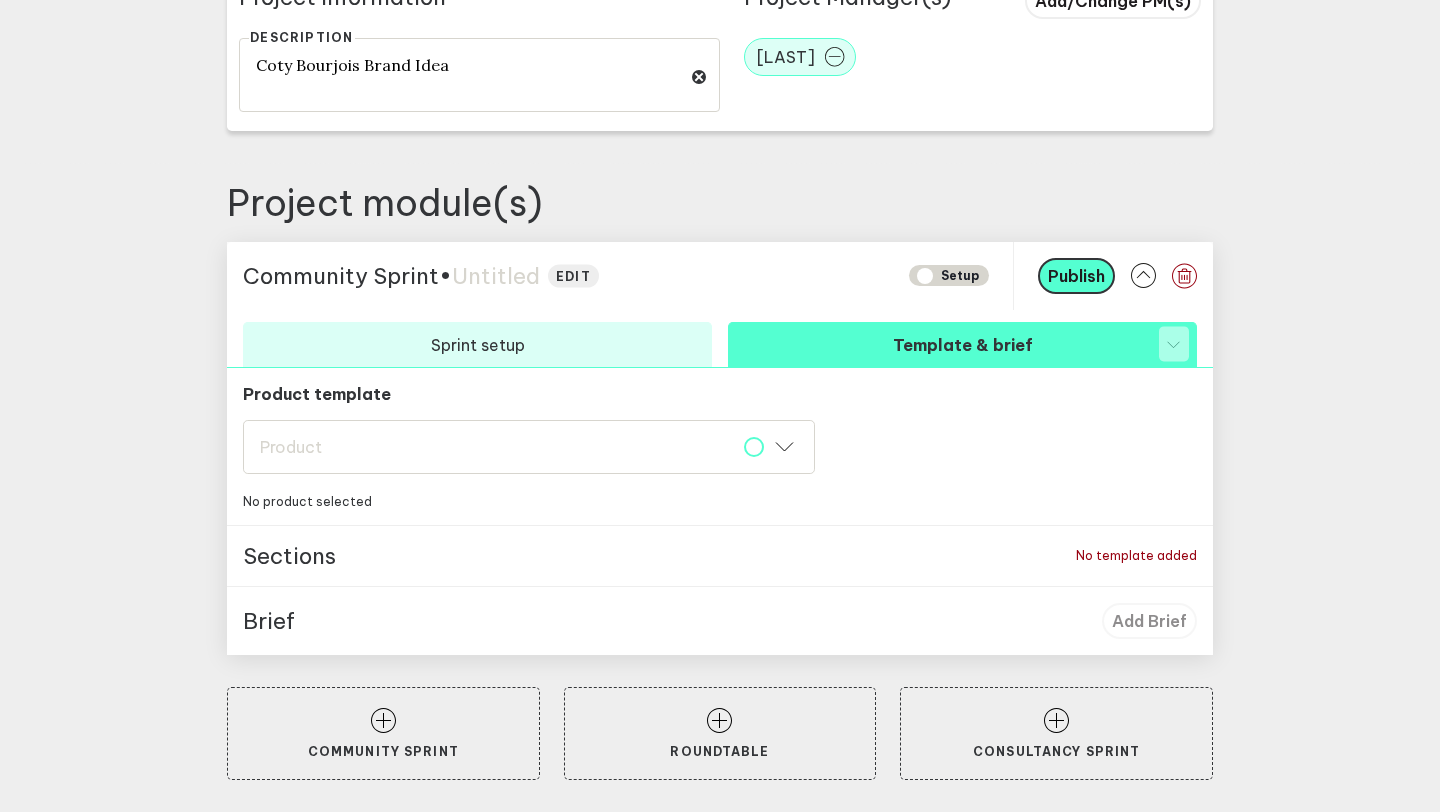 scroll, scrollTop: 666, scrollLeft: 0, axis: vertical 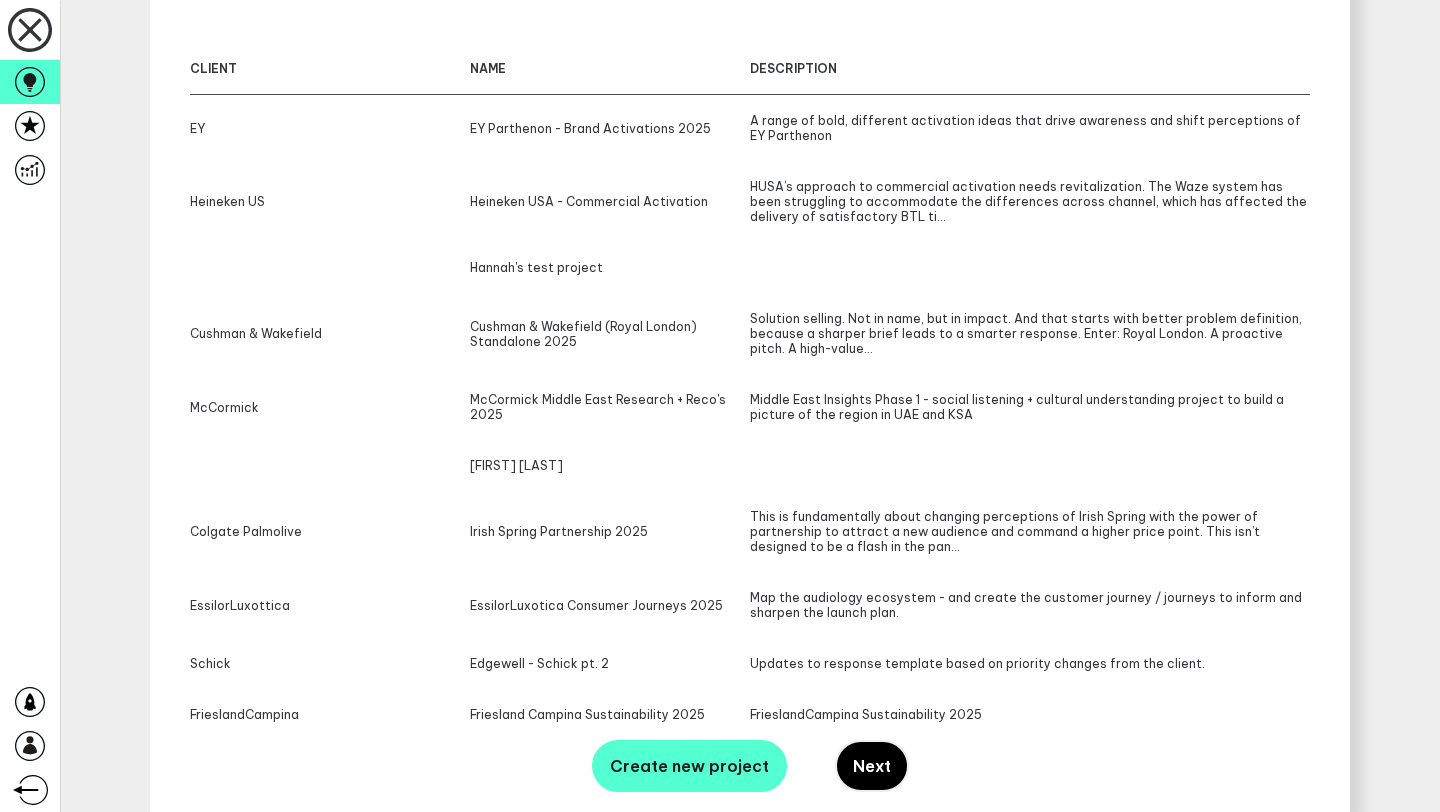click on "Next" at bounding box center (872, 766) 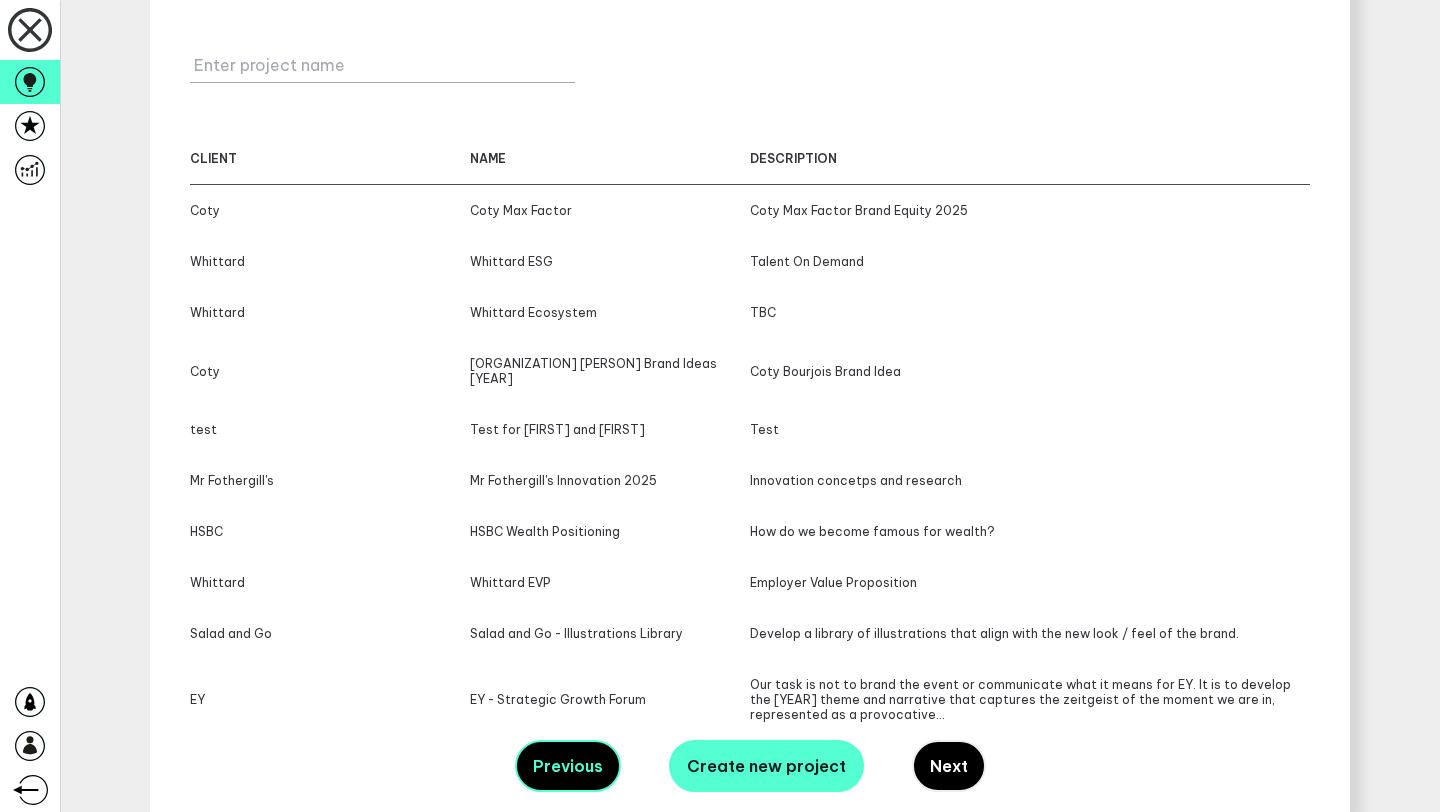 scroll, scrollTop: 309, scrollLeft: 0, axis: vertical 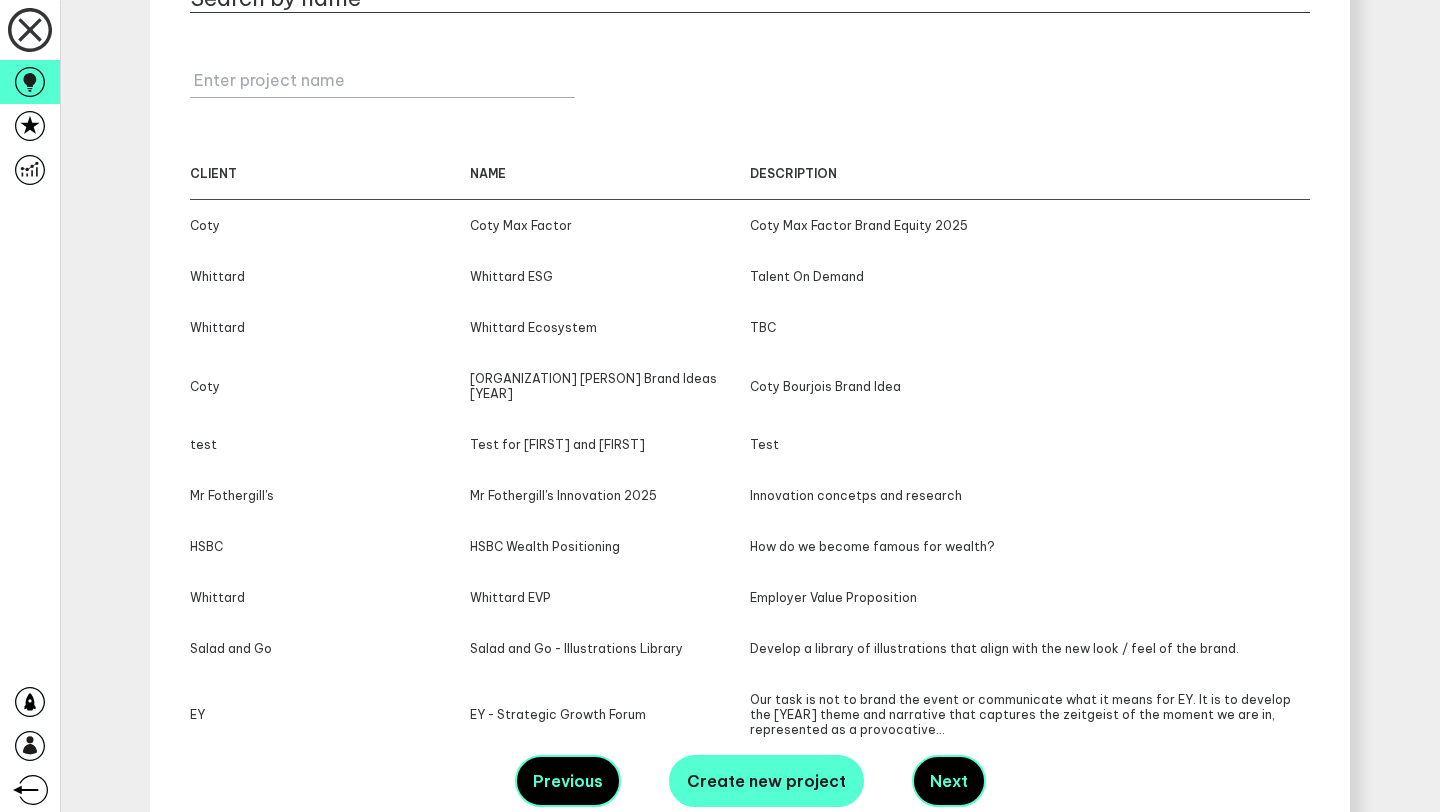 click on "Previous Create new project Next" at bounding box center (750, 781) 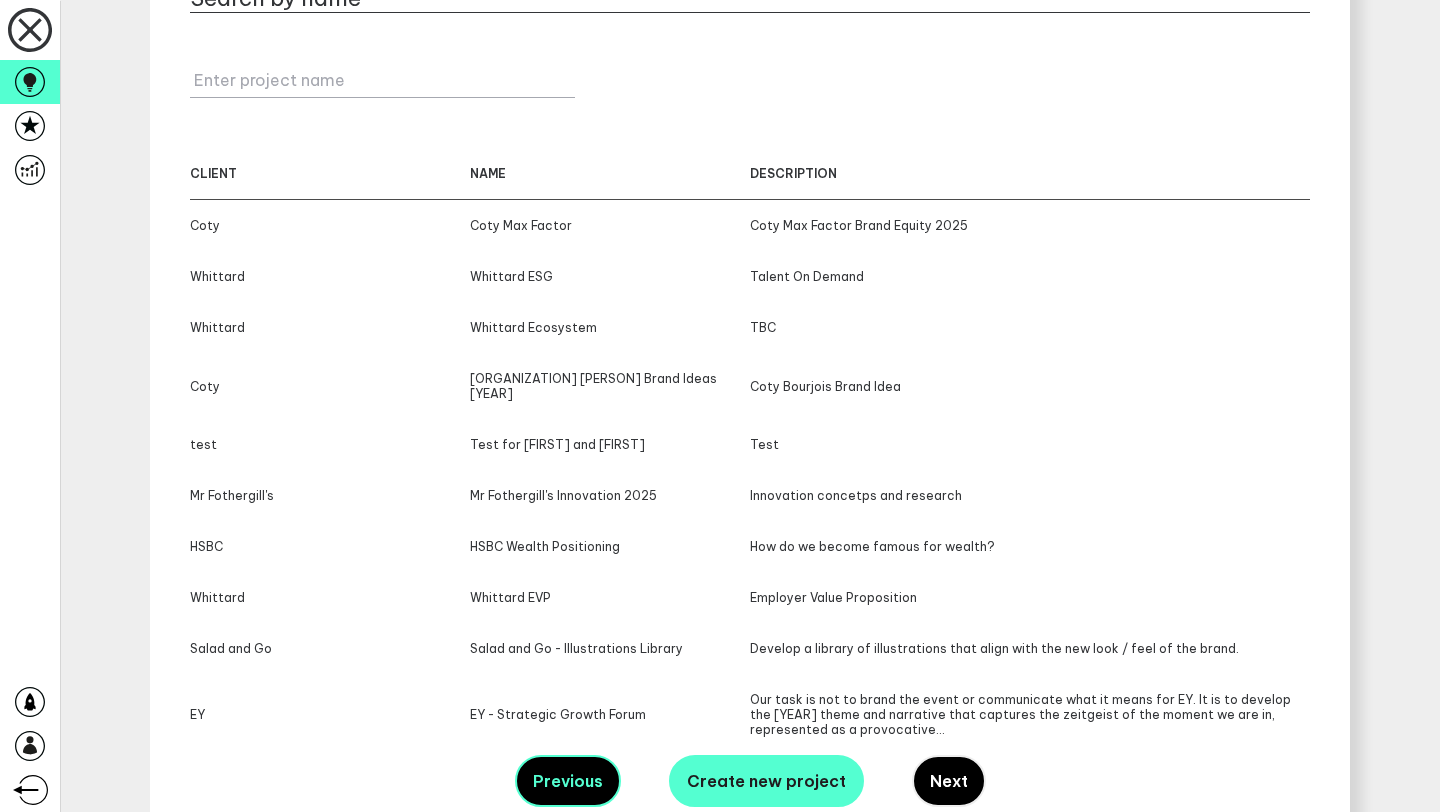 click on "Next" at bounding box center (568, 781) 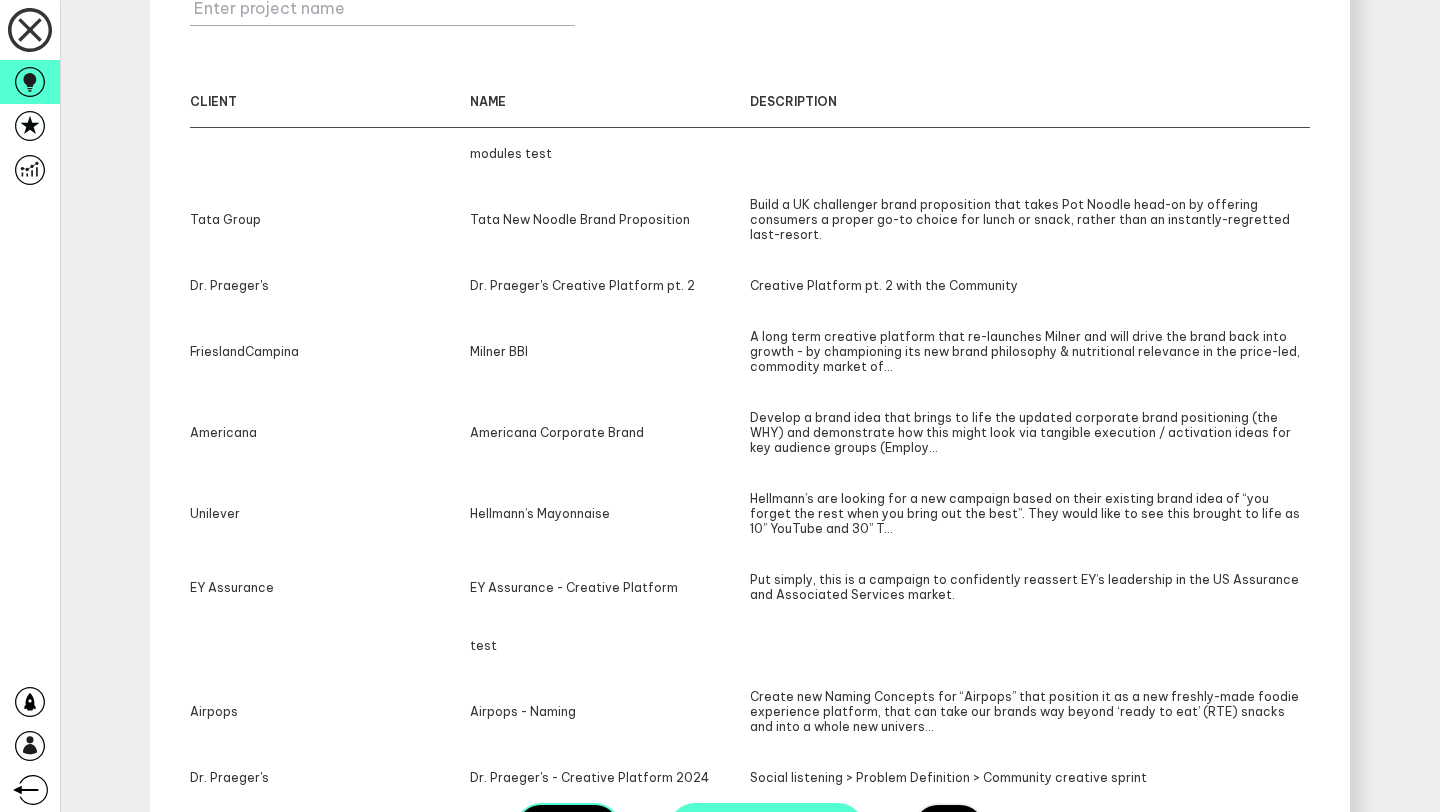 scroll, scrollTop: 429, scrollLeft: 0, axis: vertical 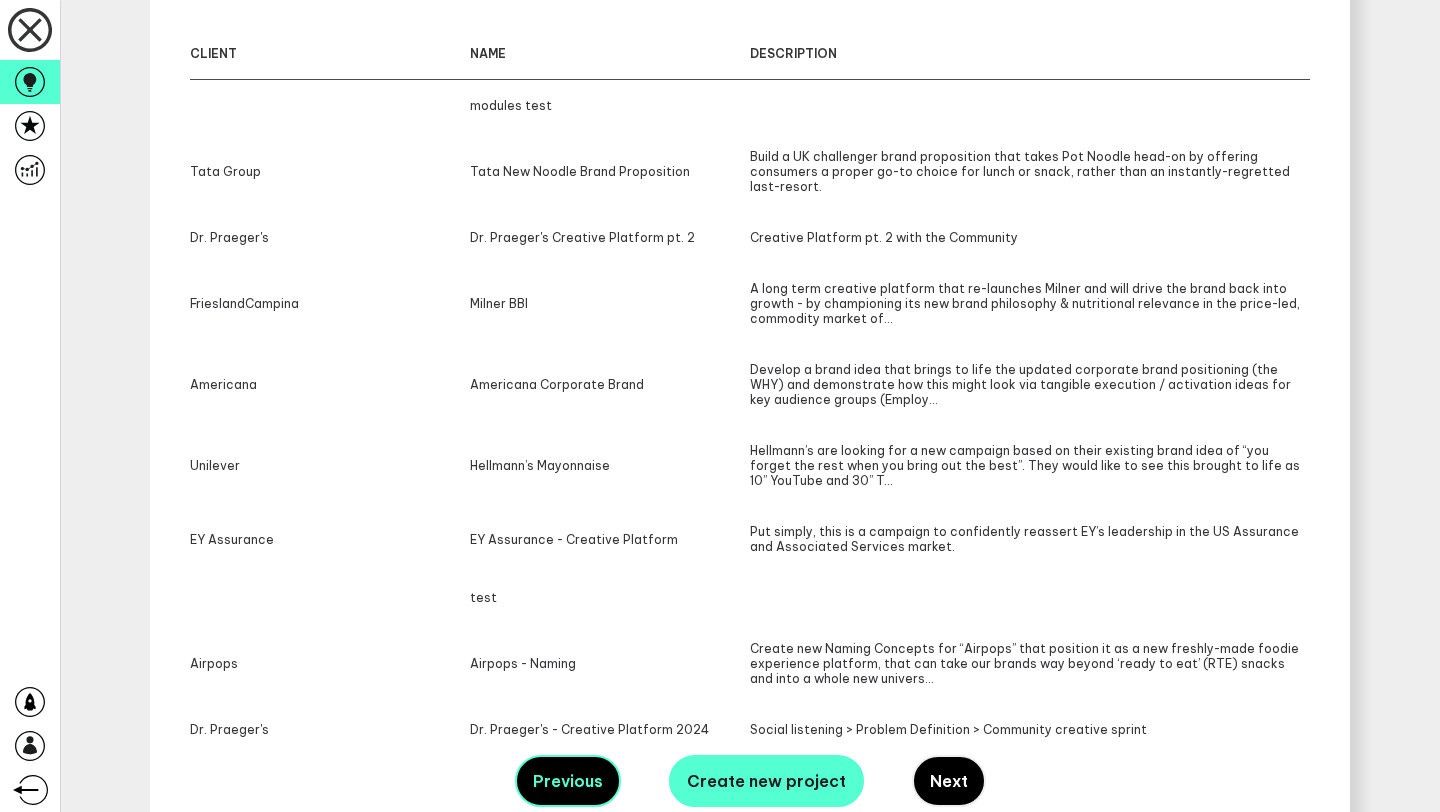 click on "Next" at bounding box center [568, 781] 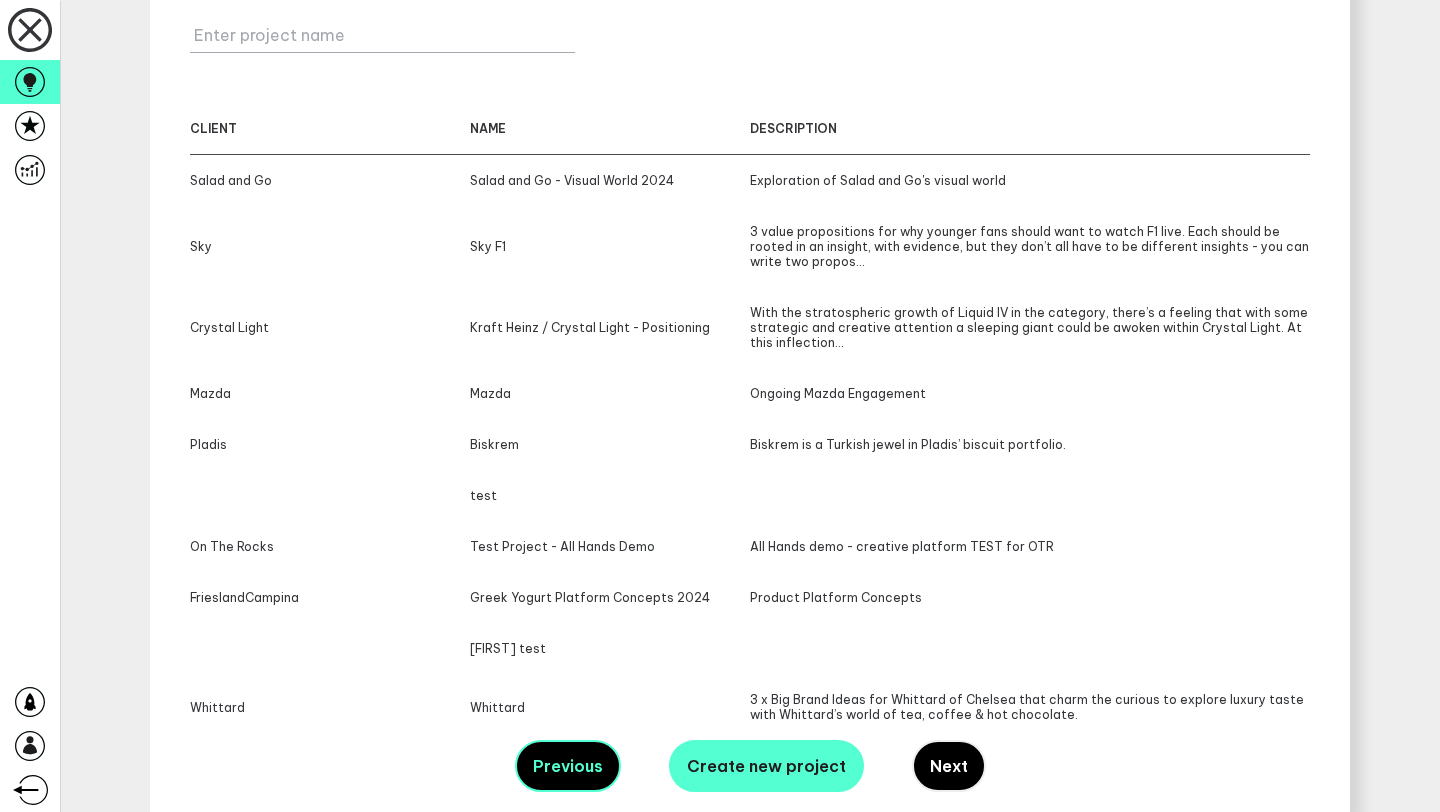 scroll, scrollTop: 354, scrollLeft: 0, axis: vertical 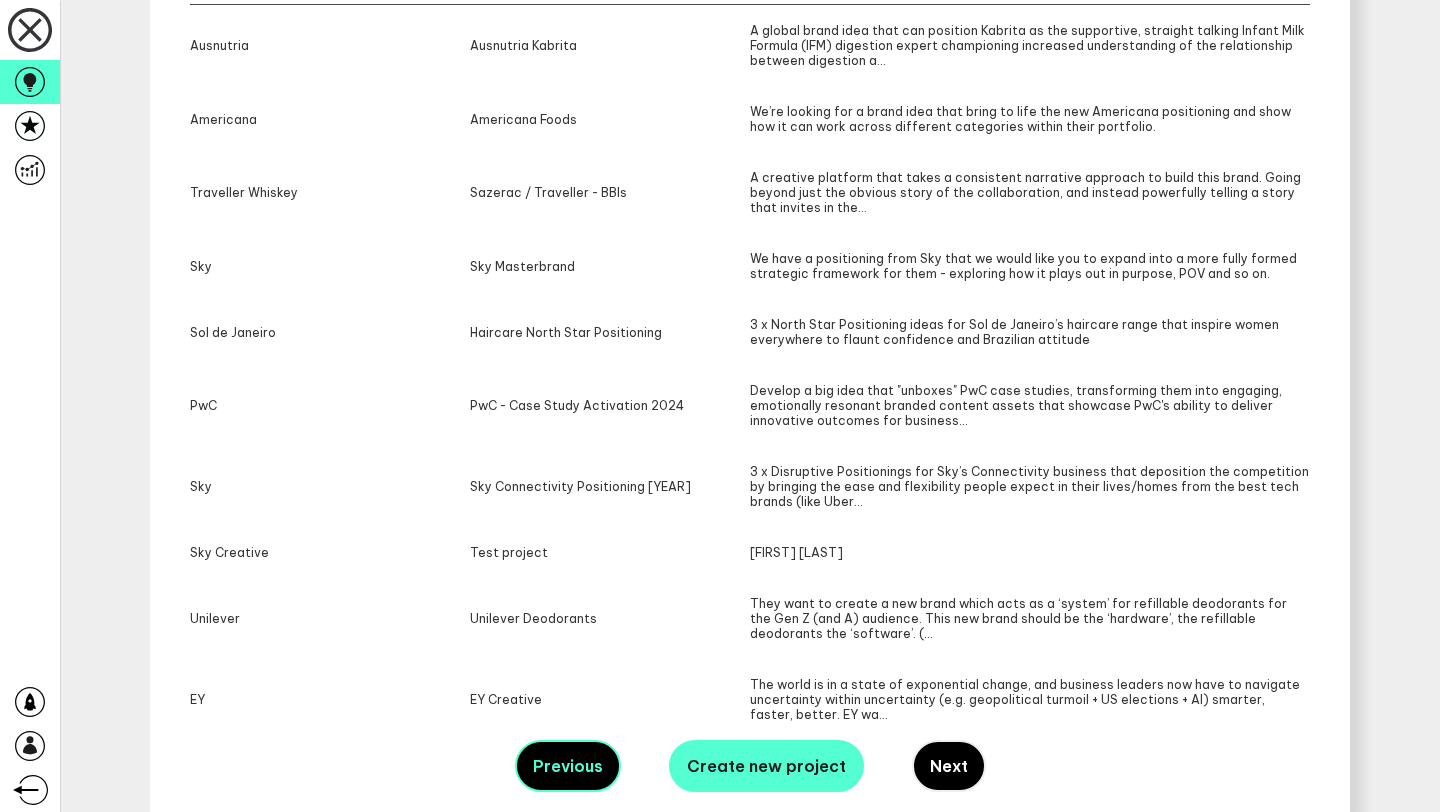 click on "Next" at bounding box center (568, 766) 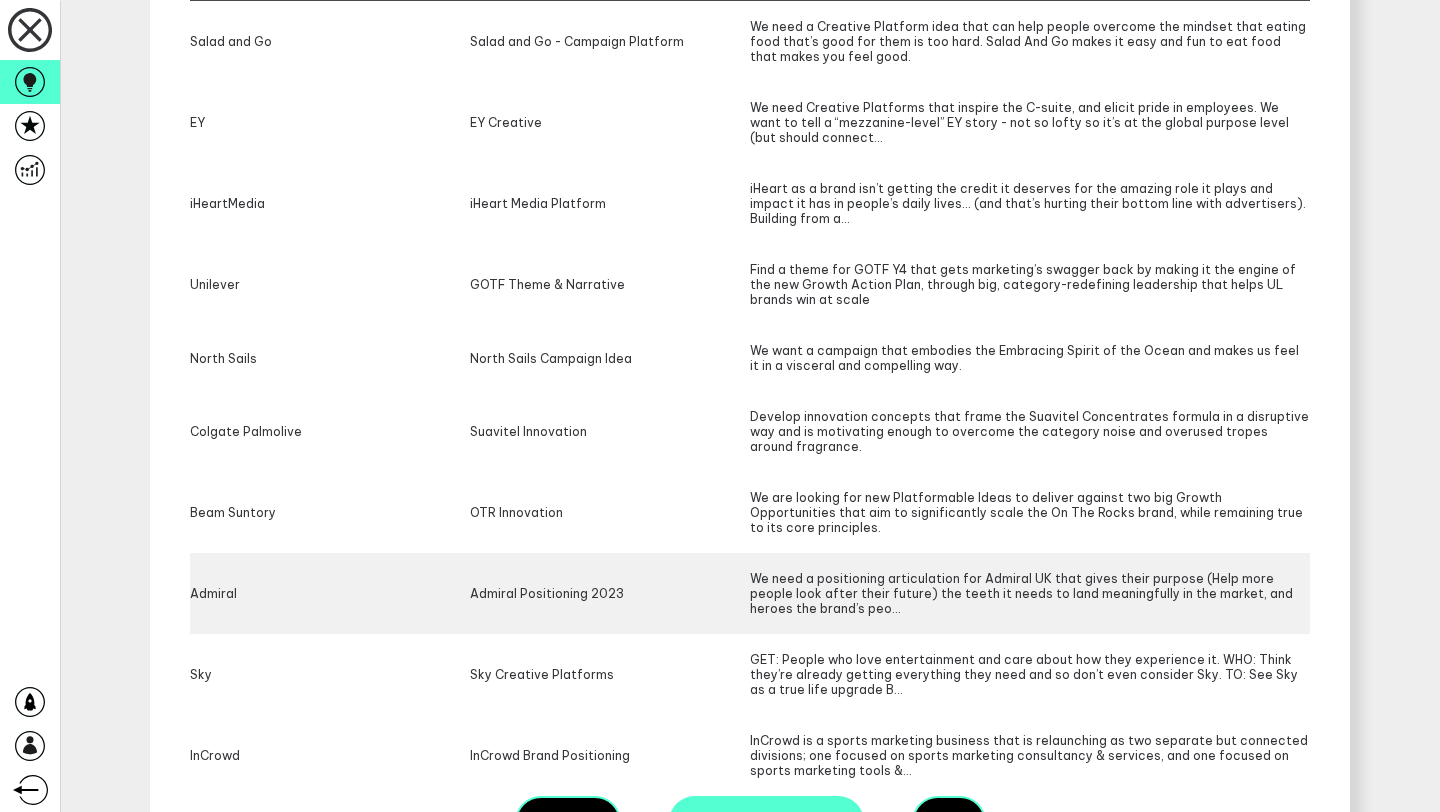 scroll, scrollTop: 549, scrollLeft: 0, axis: vertical 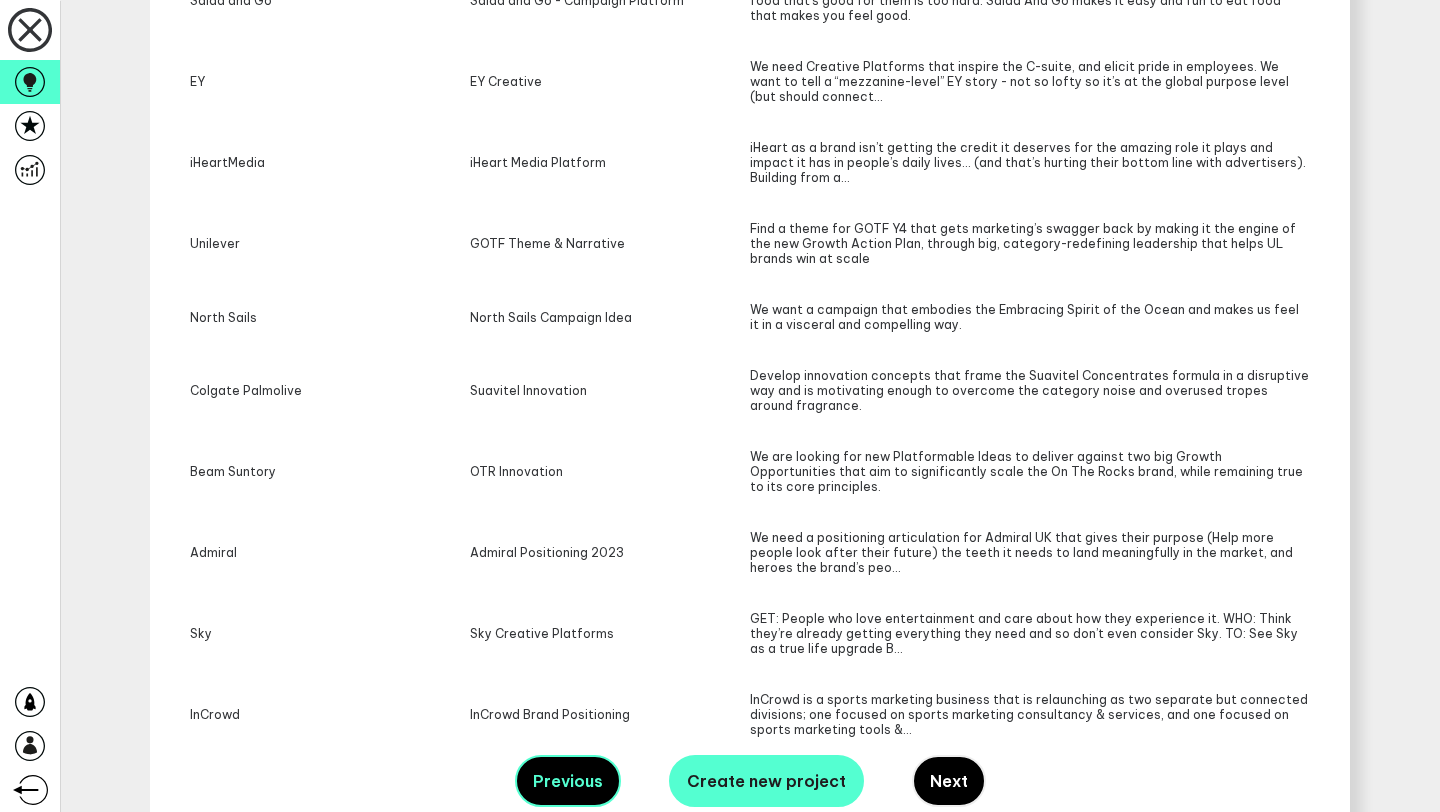 click on "Next" at bounding box center [568, 781] 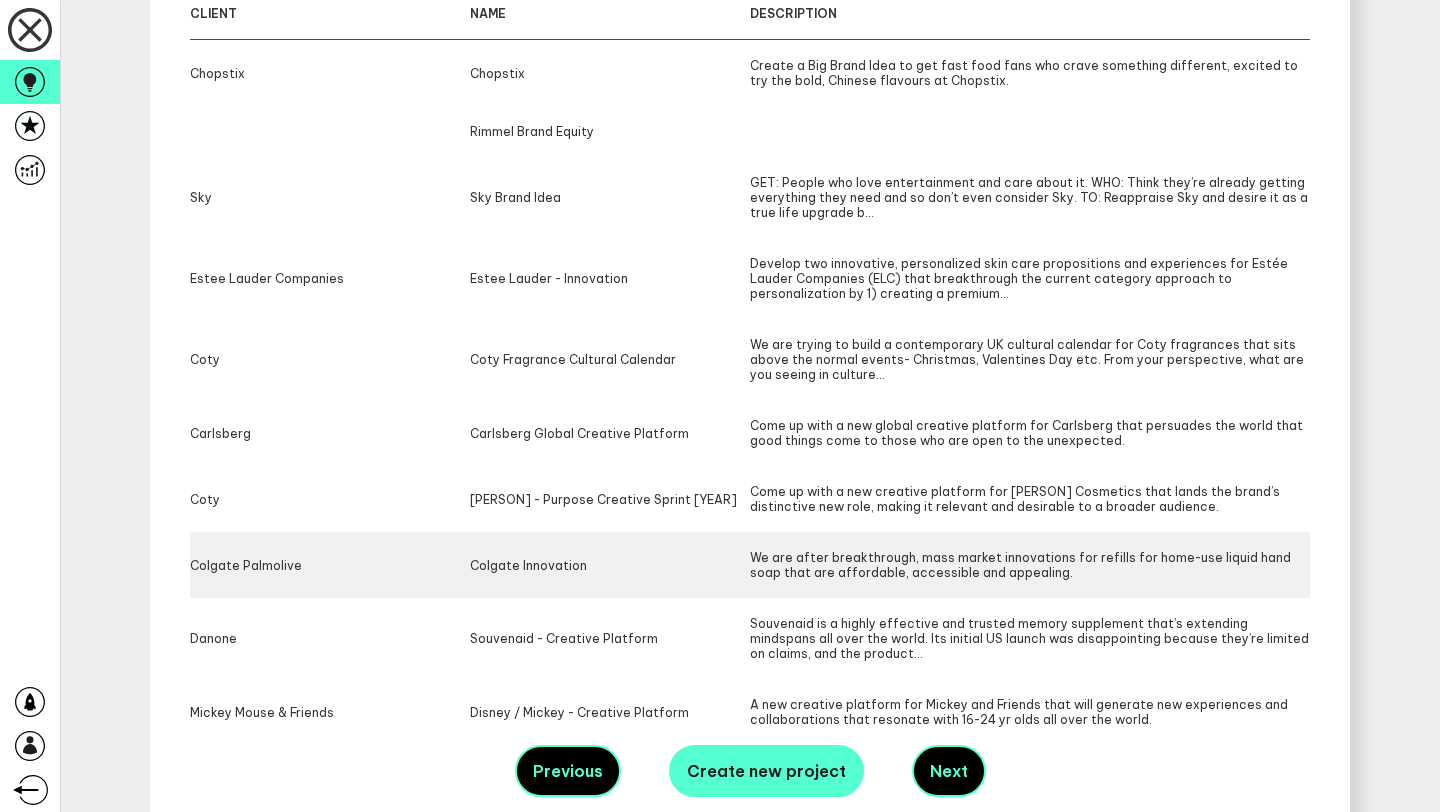 scroll, scrollTop: 474, scrollLeft: 0, axis: vertical 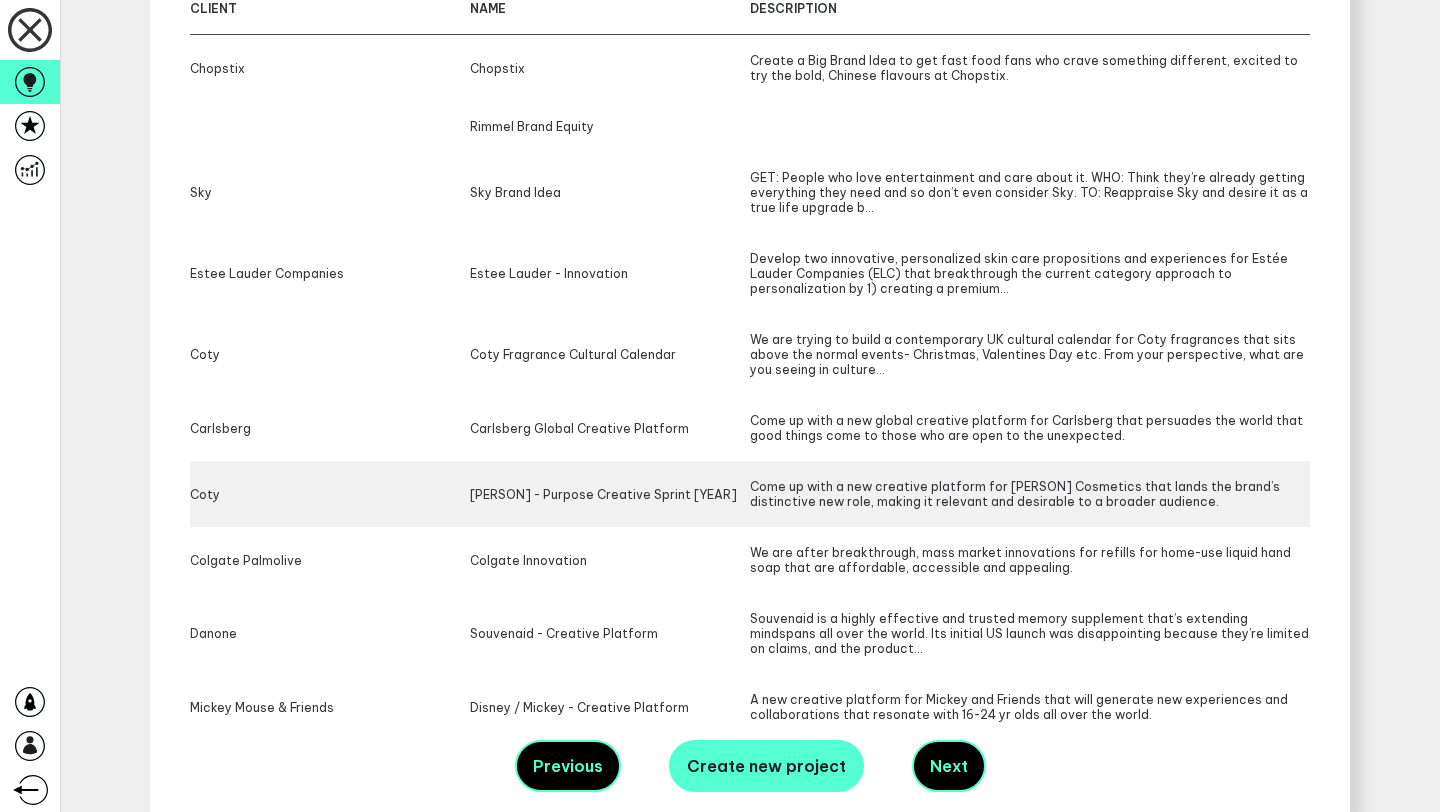 click on "[ORGANIZATION] [PERSON] - Purpose Creative Sprint [YEAR] Come up with a new creative platform for [PERSON] Cosmetics that lands the brand’s distinctive new role, making it relevant and desirable to a broader audience." at bounding box center (750, 494) 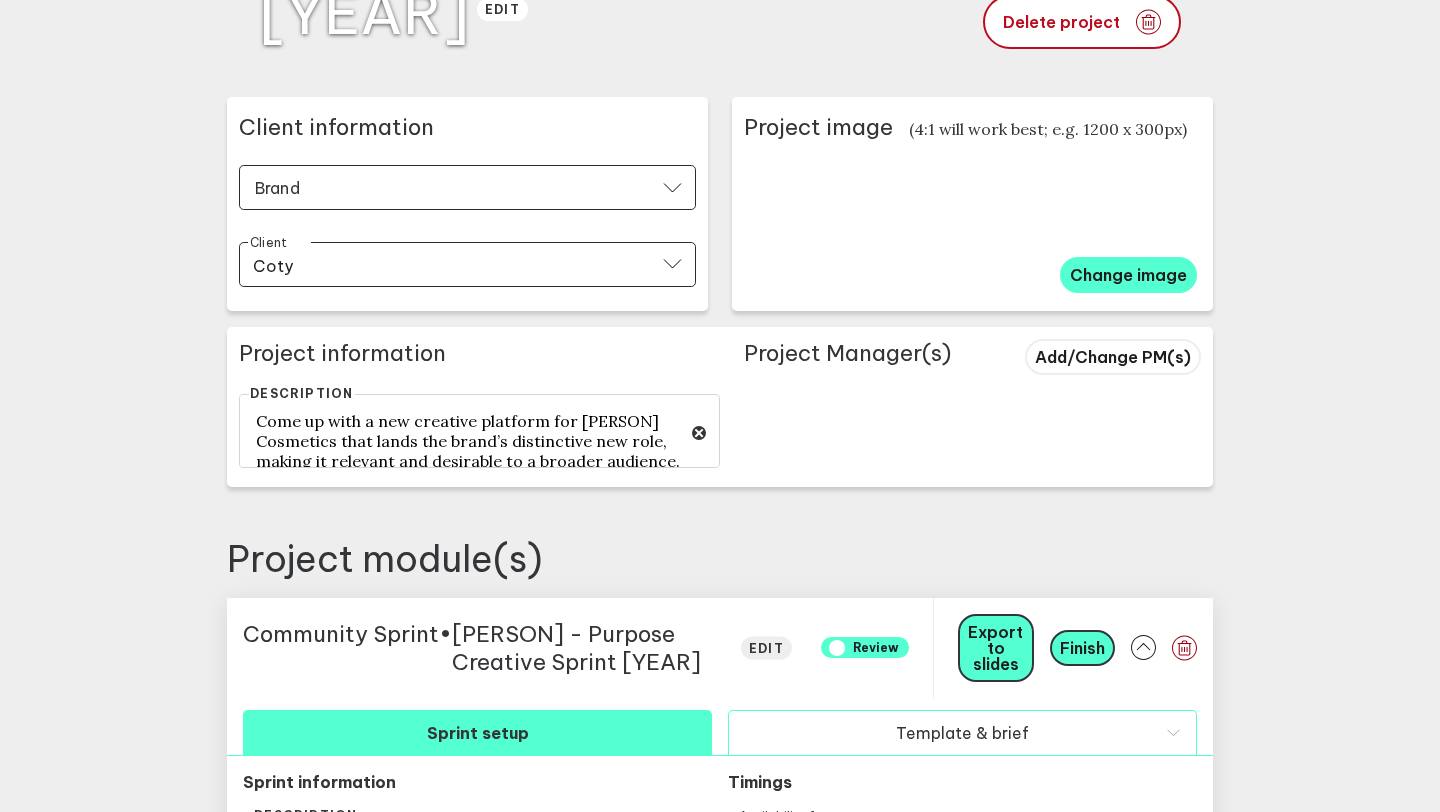 scroll, scrollTop: 749, scrollLeft: 0, axis: vertical 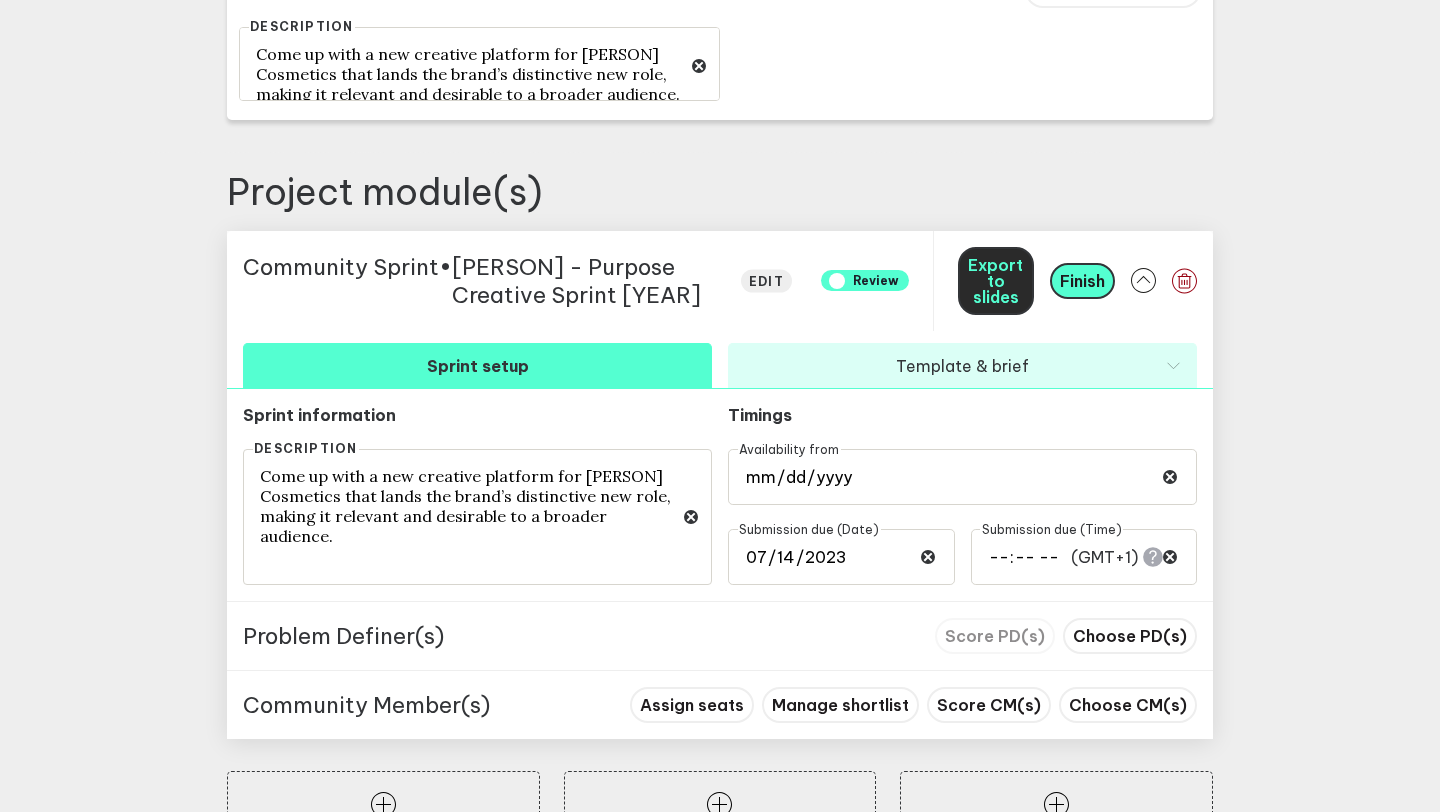 click on "Export to slides" at bounding box center (995, 281) 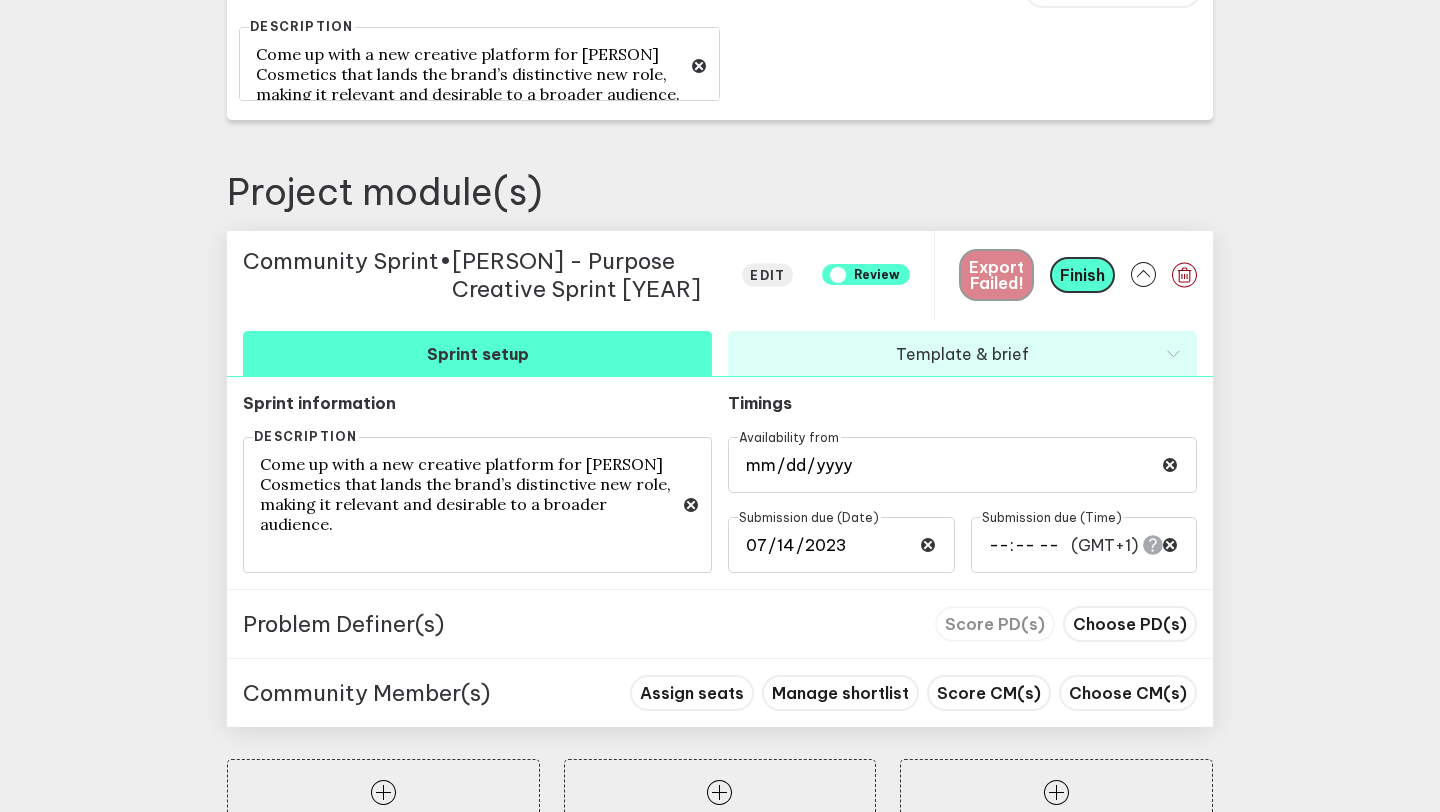 scroll, scrollTop: 0, scrollLeft: 0, axis: both 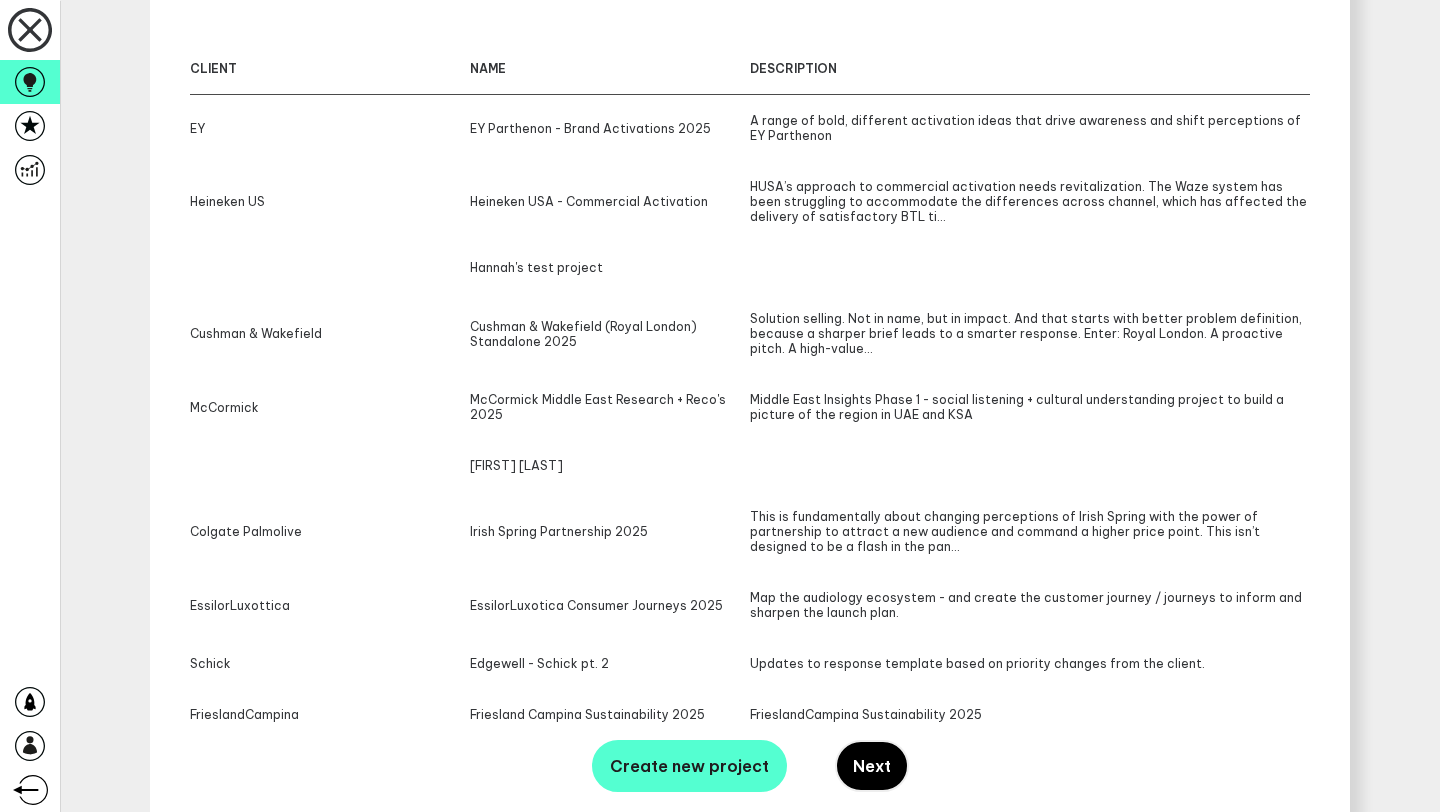 click on "Next" at bounding box center (872, 766) 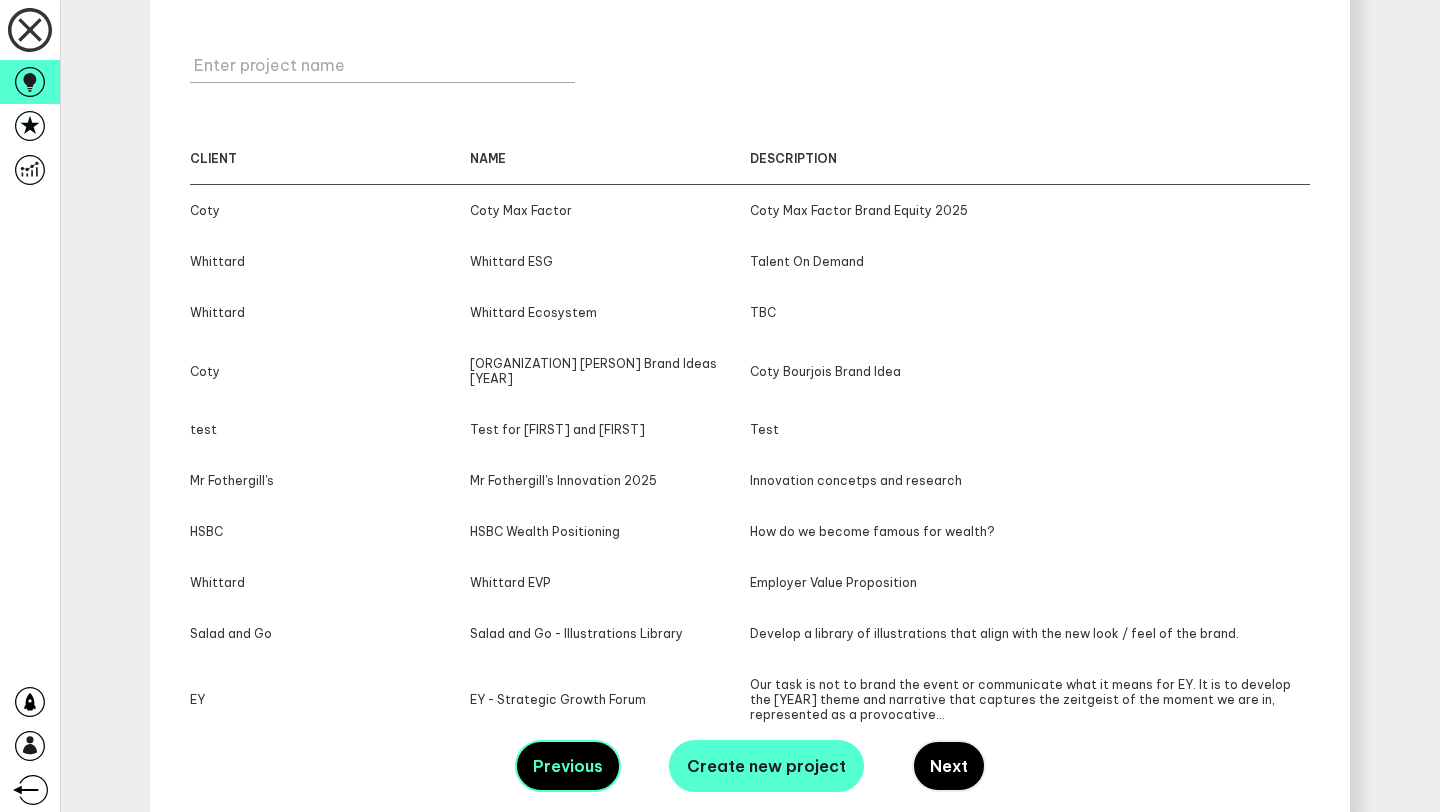 scroll, scrollTop: 309, scrollLeft: 0, axis: vertical 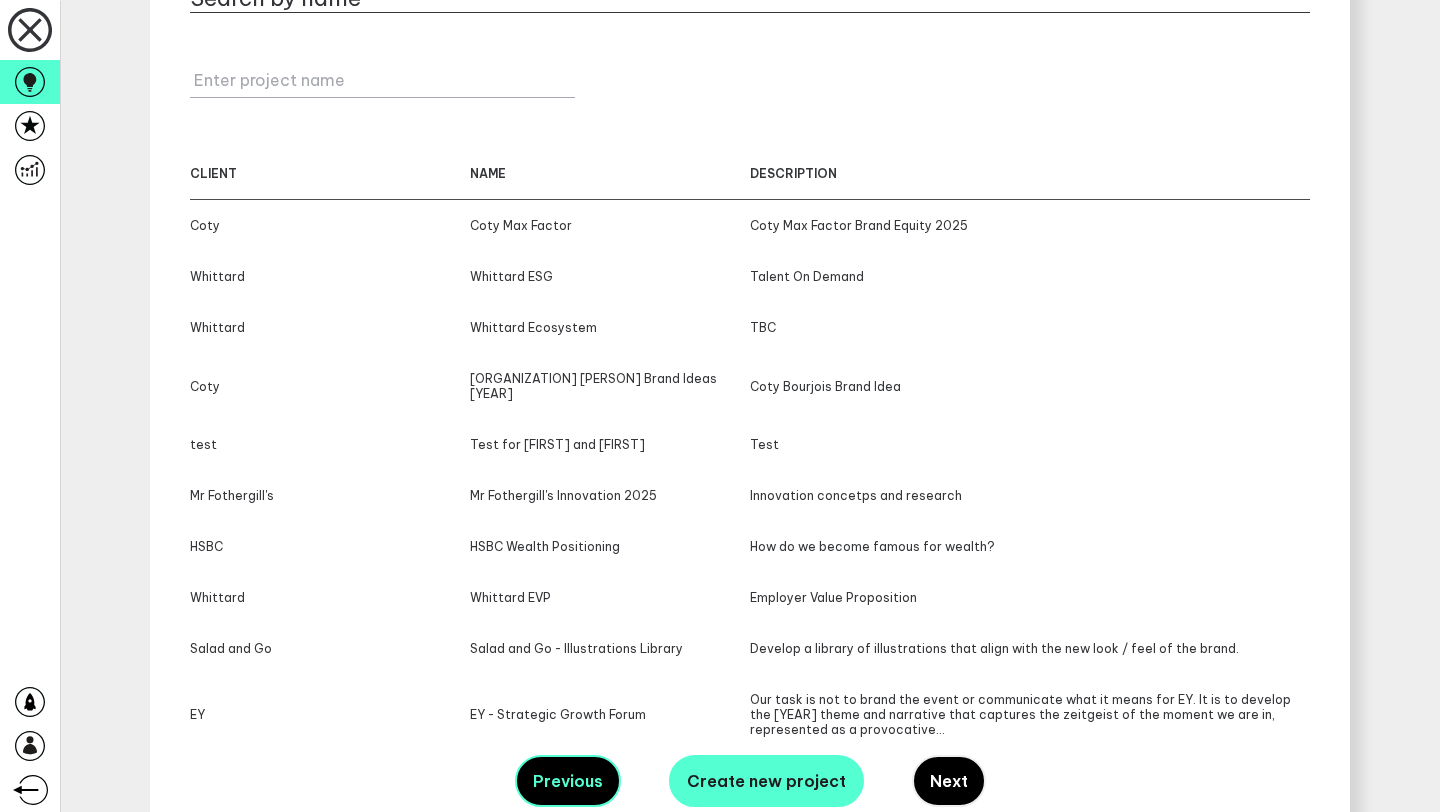 click on "Next" at bounding box center (949, 781) 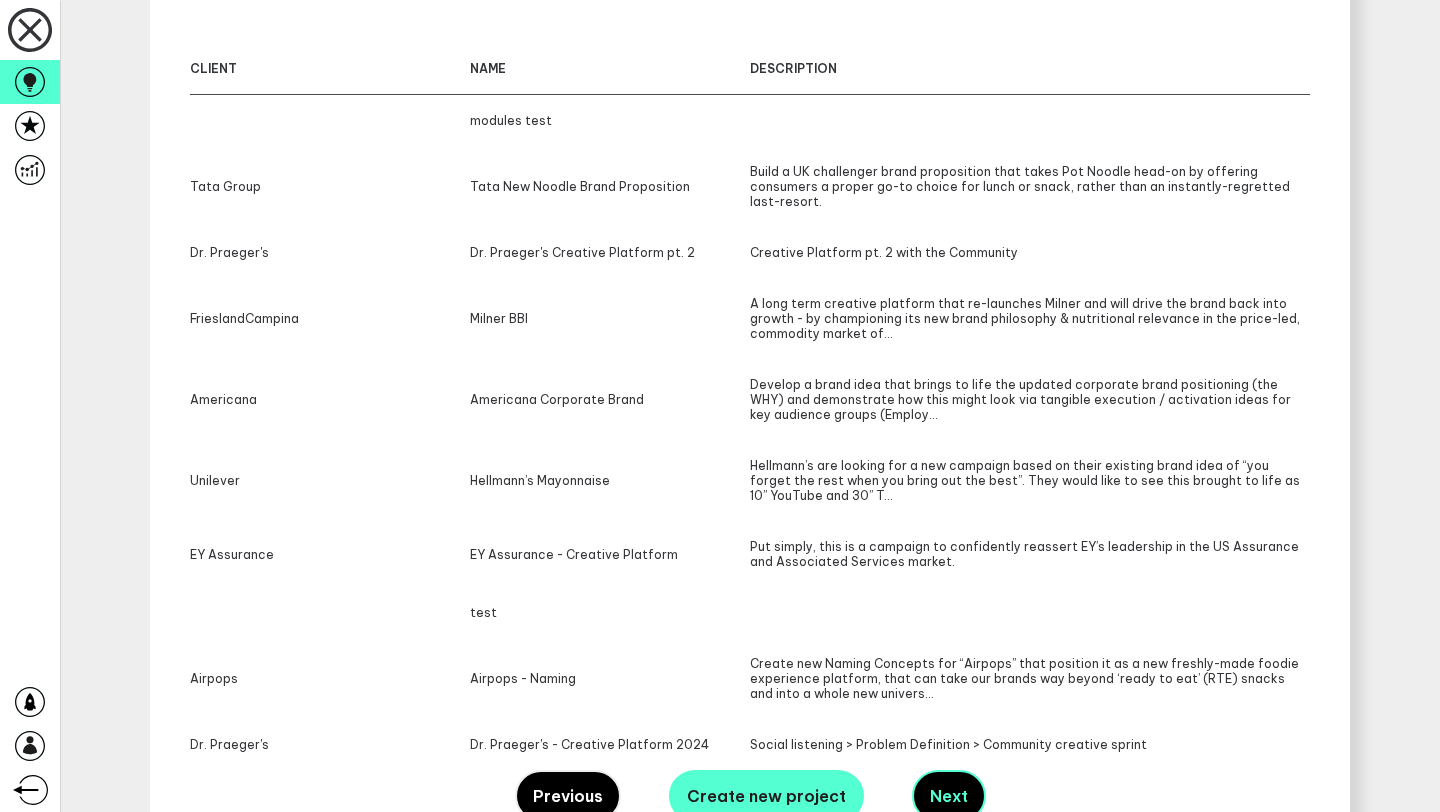 click on "Previous" at bounding box center (568, 796) 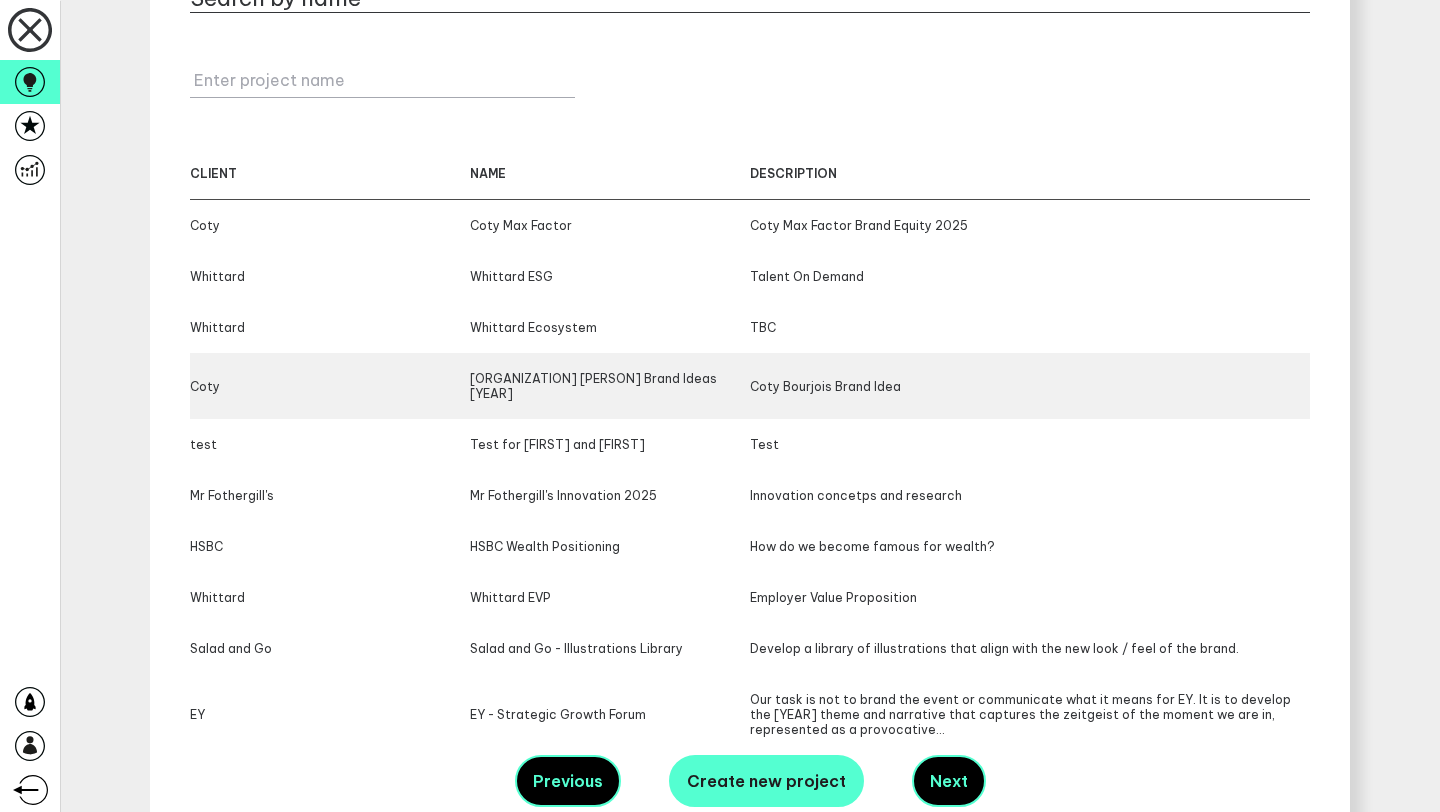 click on "Coty Coty Bourjois Brand Ideas 2025 Coty Bourjois Brand Idea" at bounding box center (750, 386) 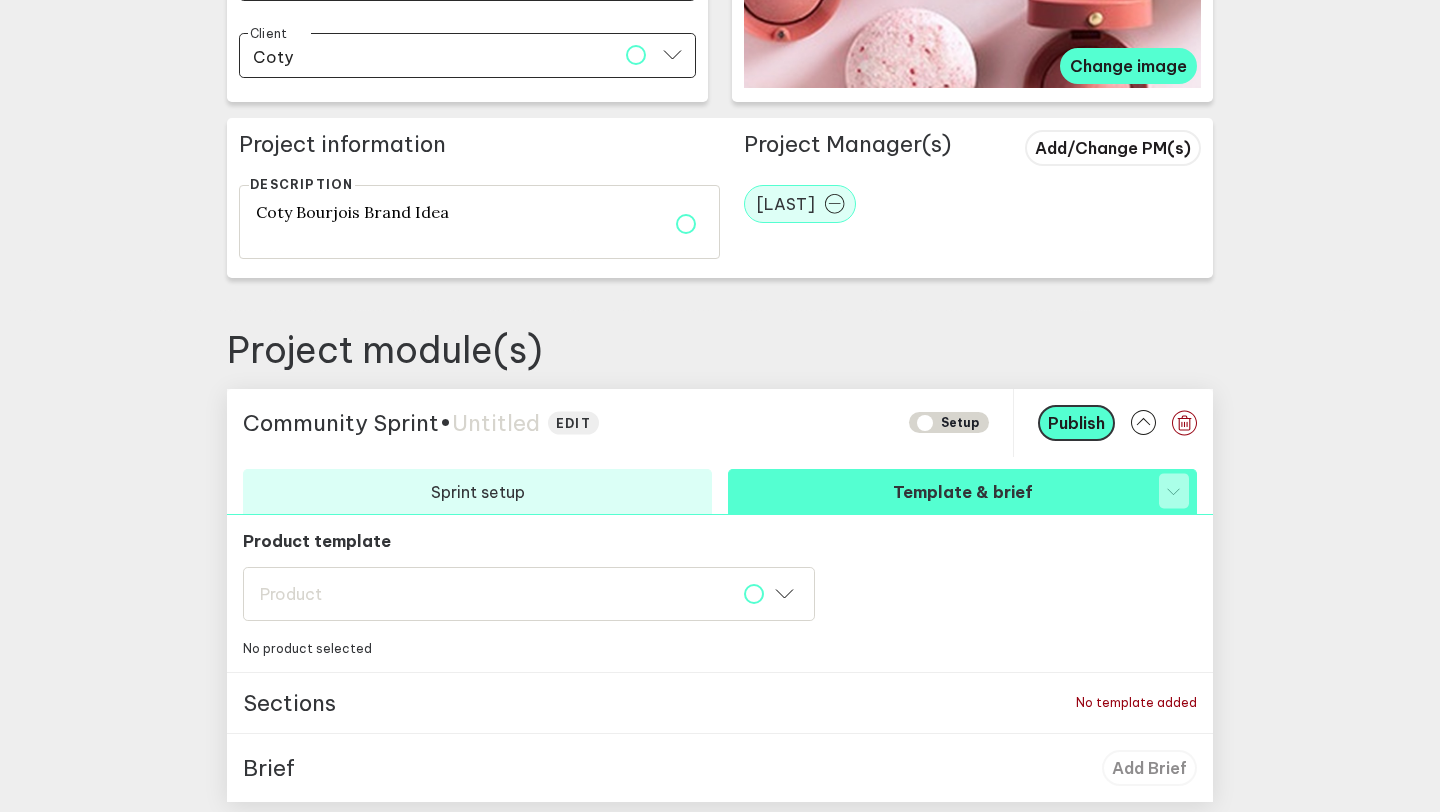 scroll, scrollTop: 666, scrollLeft: 0, axis: vertical 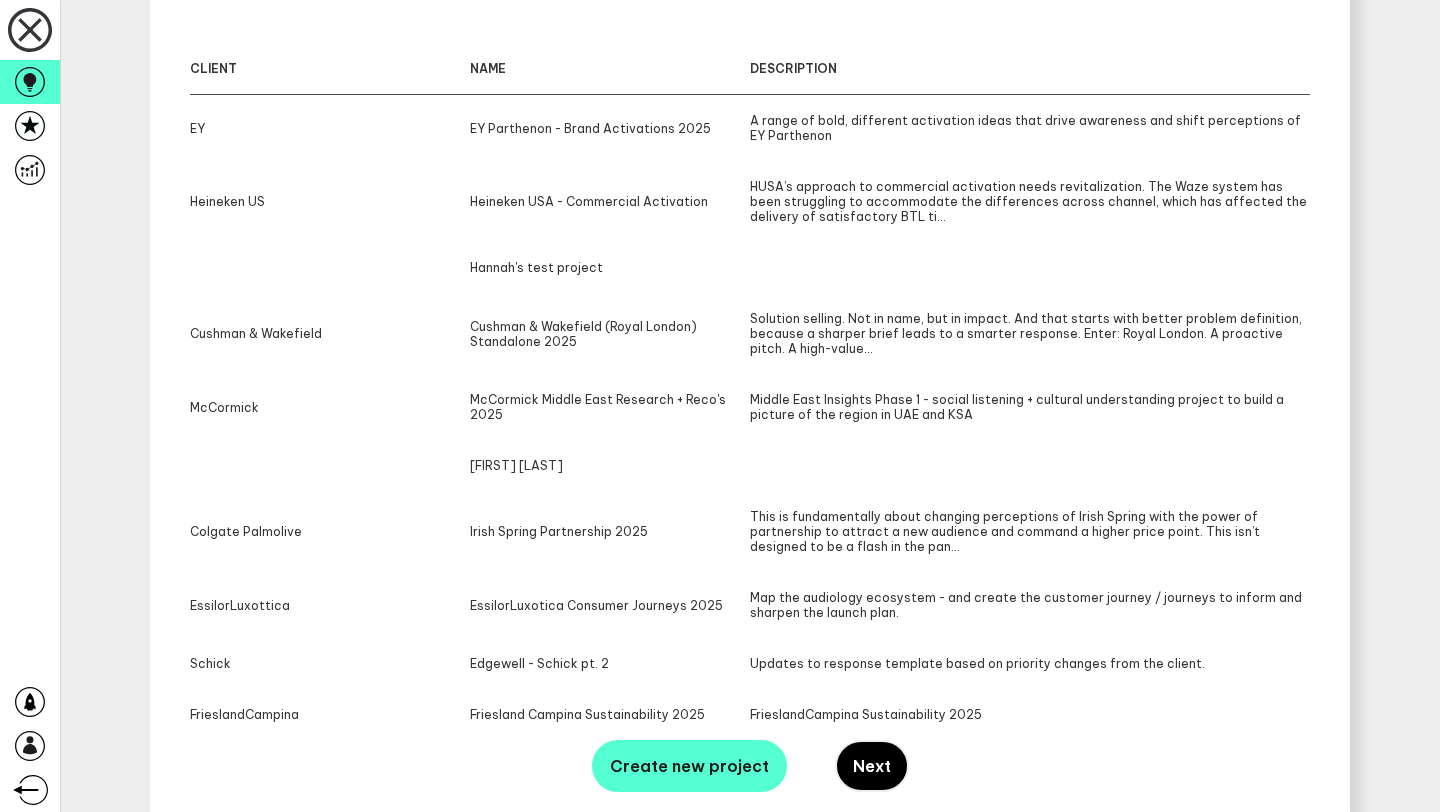 click on "Next" at bounding box center [872, 766] 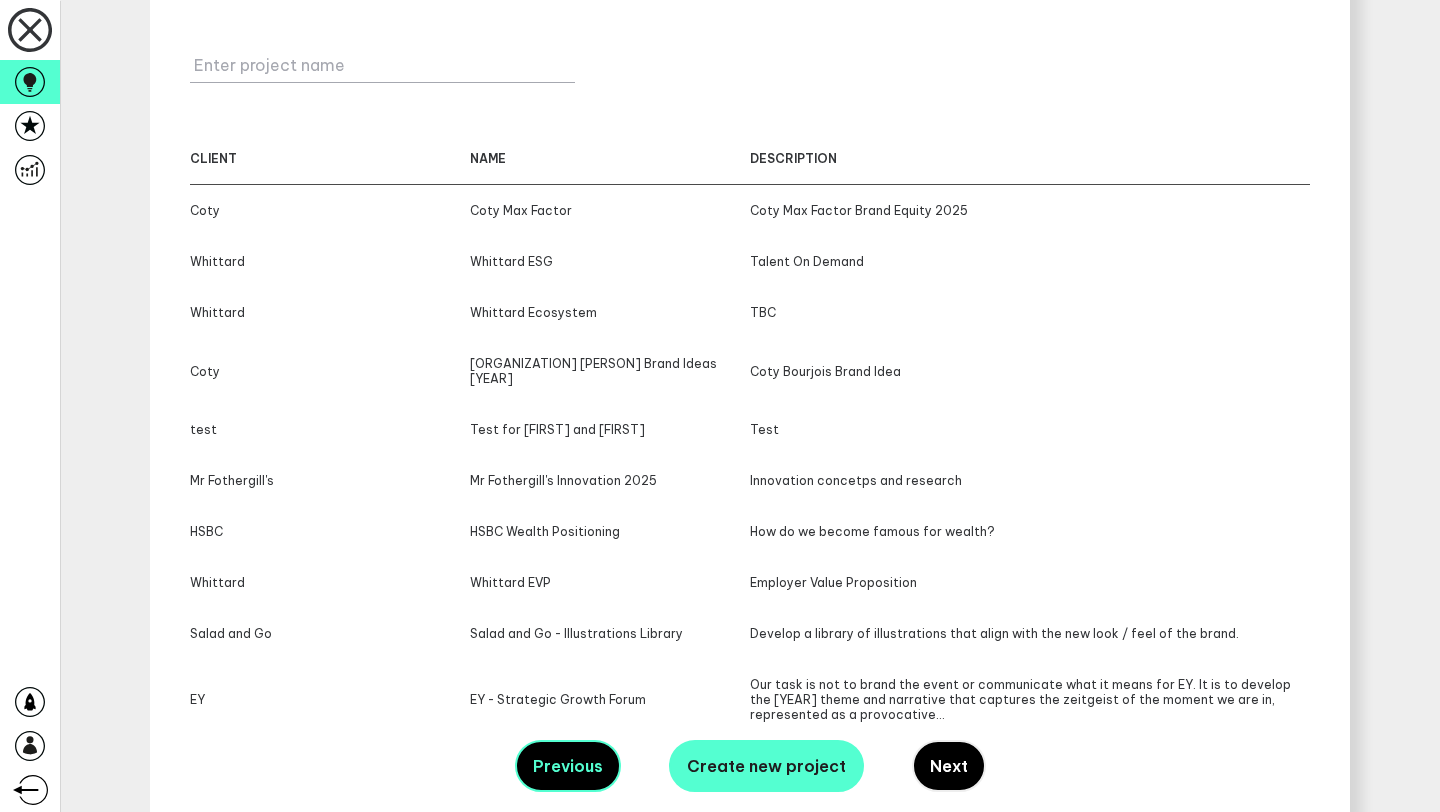 scroll, scrollTop: 309, scrollLeft: 0, axis: vertical 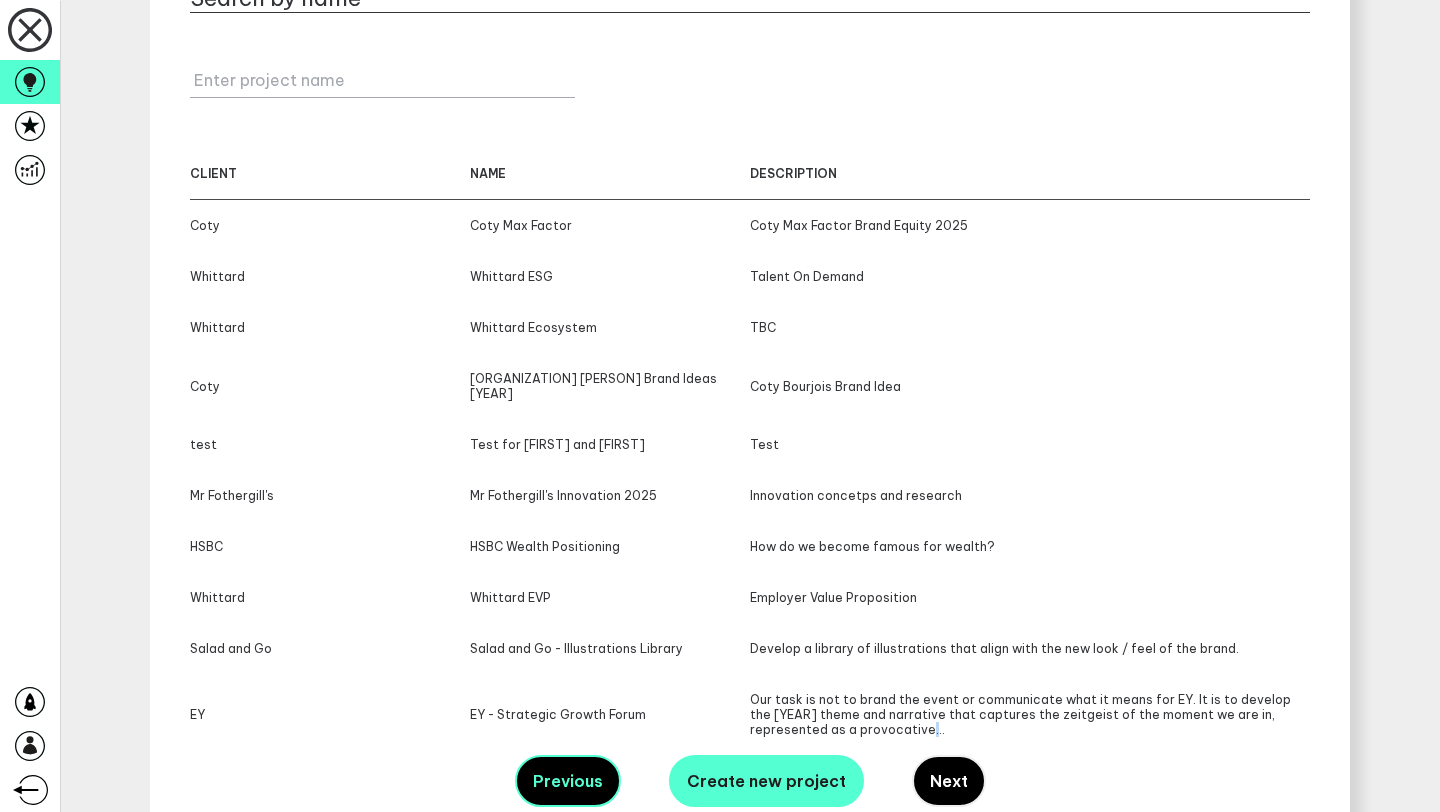 click on "Previous Create new project Next" at bounding box center (750, 781) 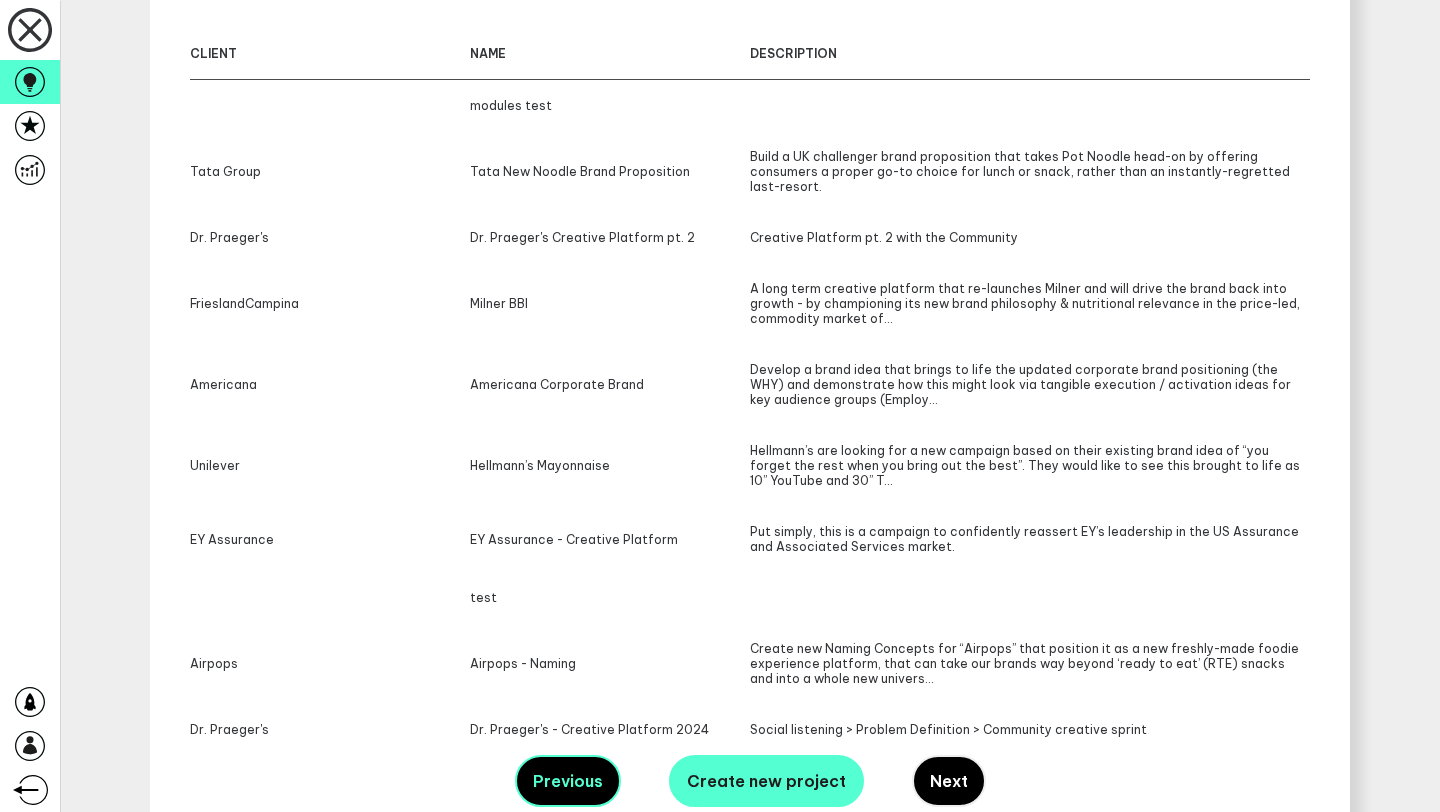 click on "Next" at bounding box center (949, 781) 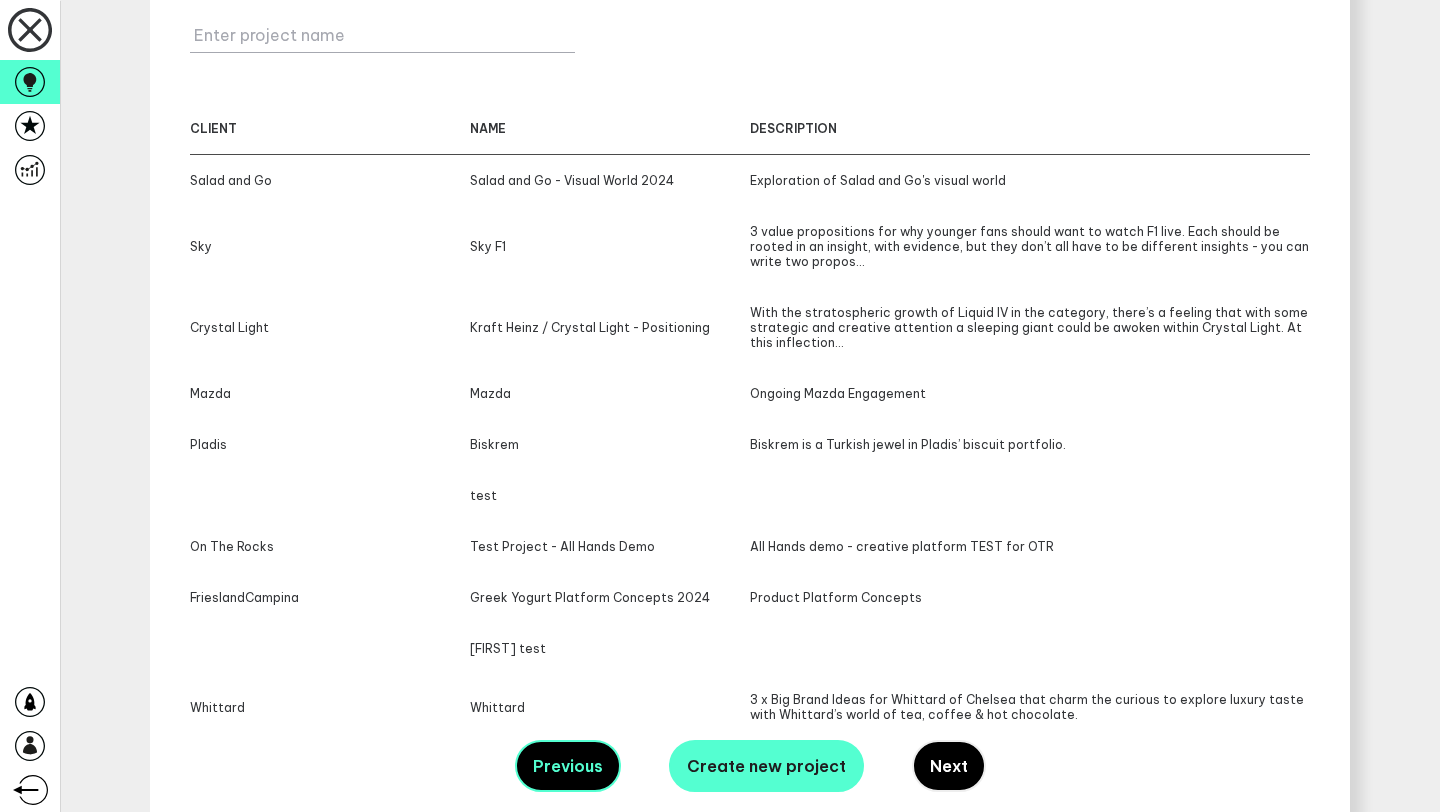 click on "Next" at bounding box center [949, 766] 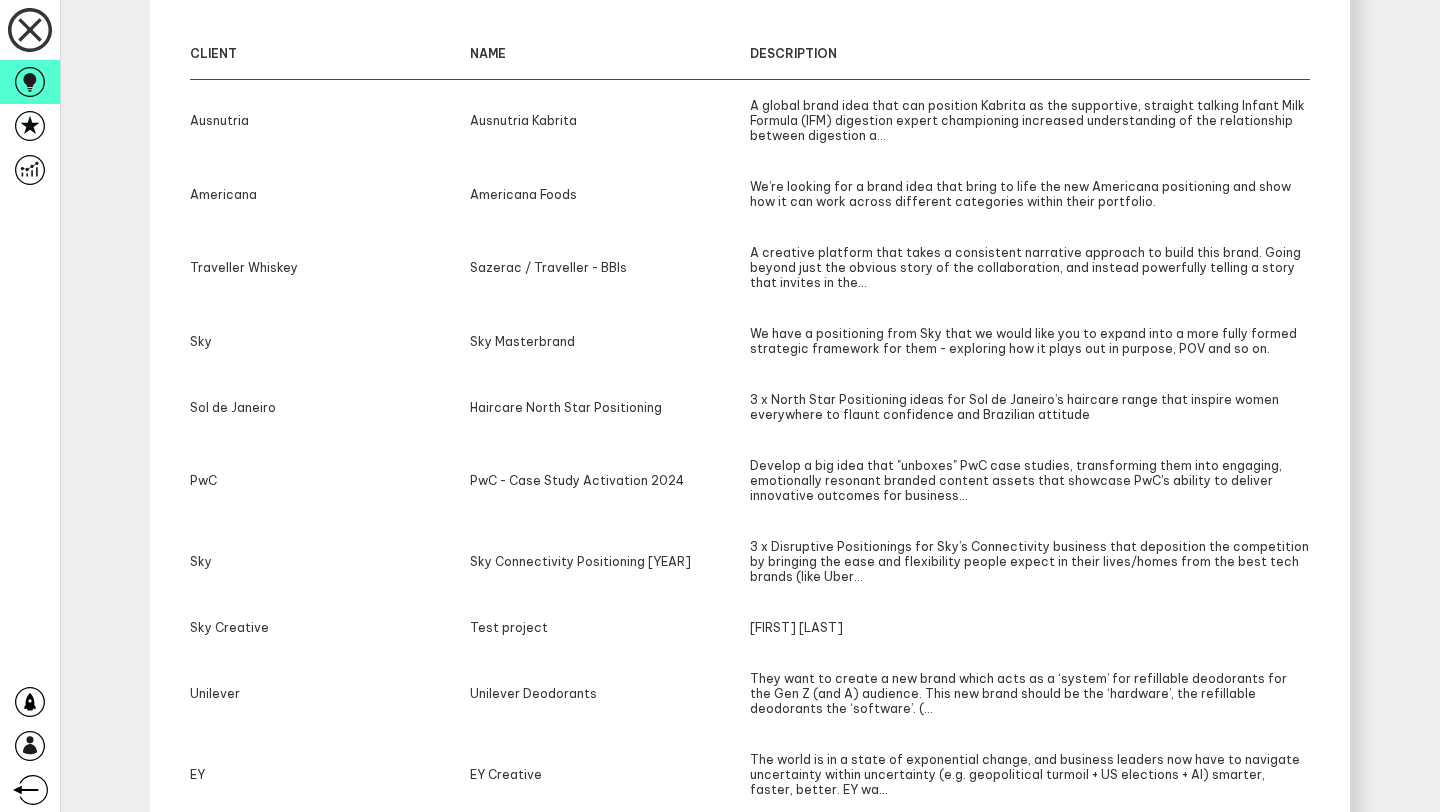 scroll, scrollTop: 504, scrollLeft: 0, axis: vertical 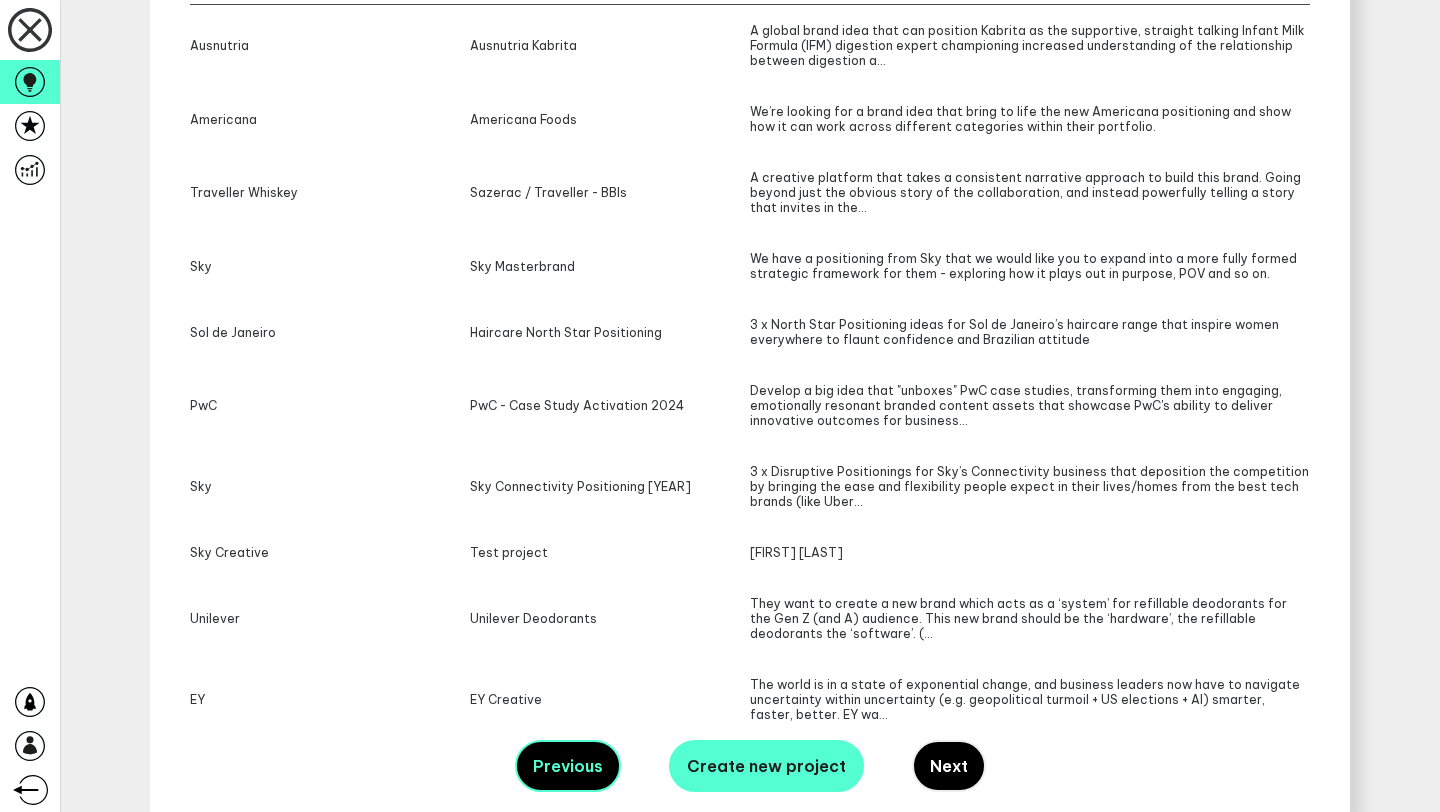 click on "Next" at bounding box center [949, 766] 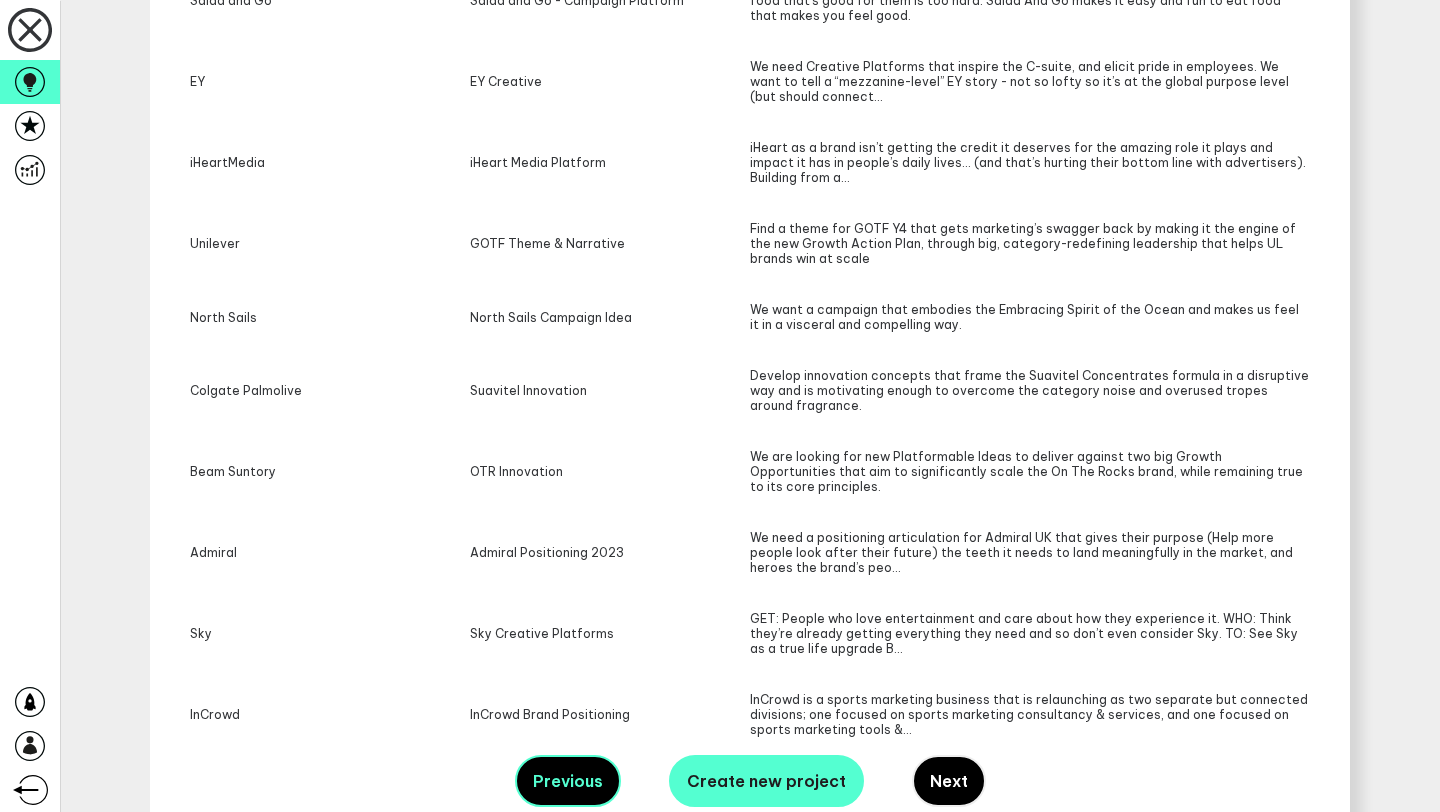 click on "Next" at bounding box center (949, 781) 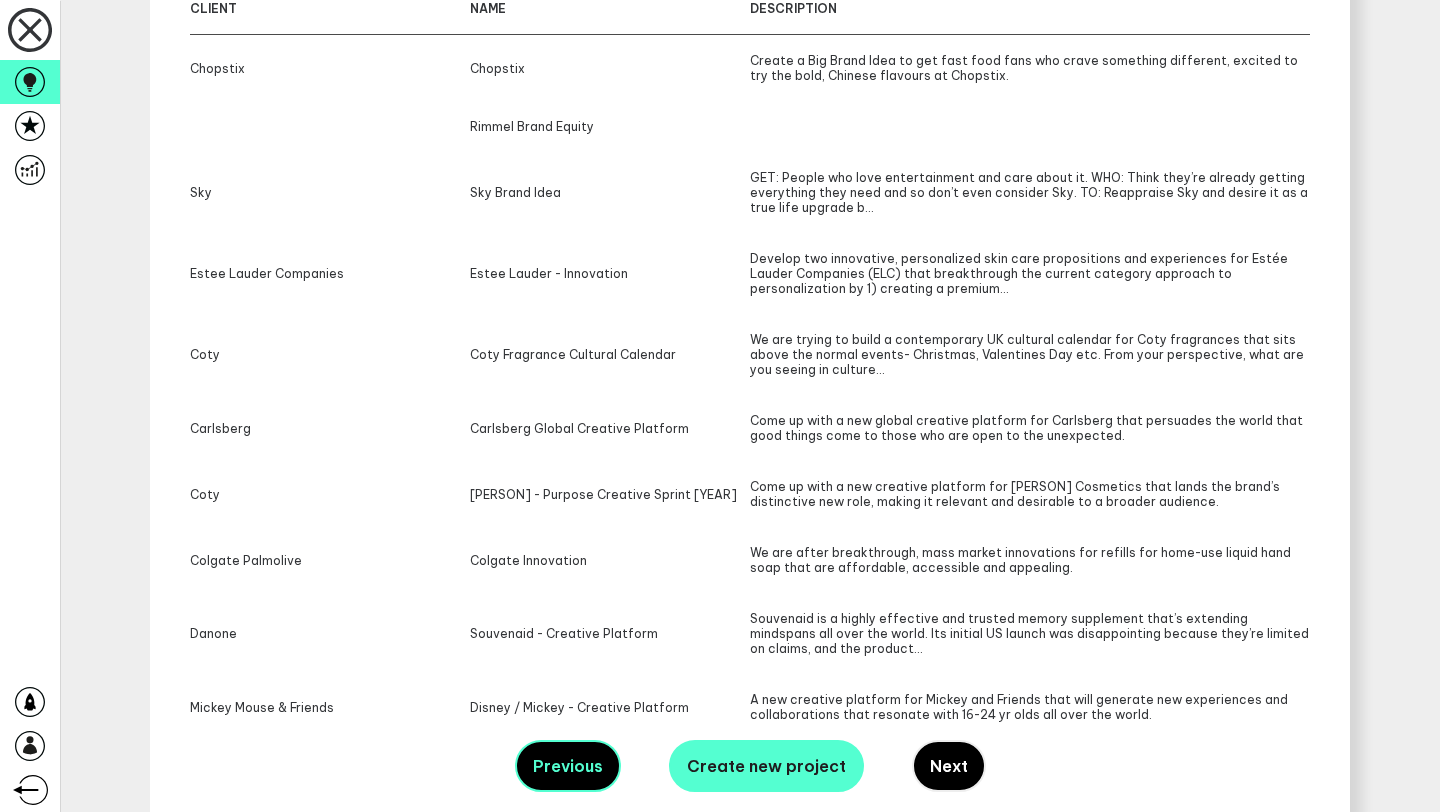 scroll, scrollTop: 474, scrollLeft: 0, axis: vertical 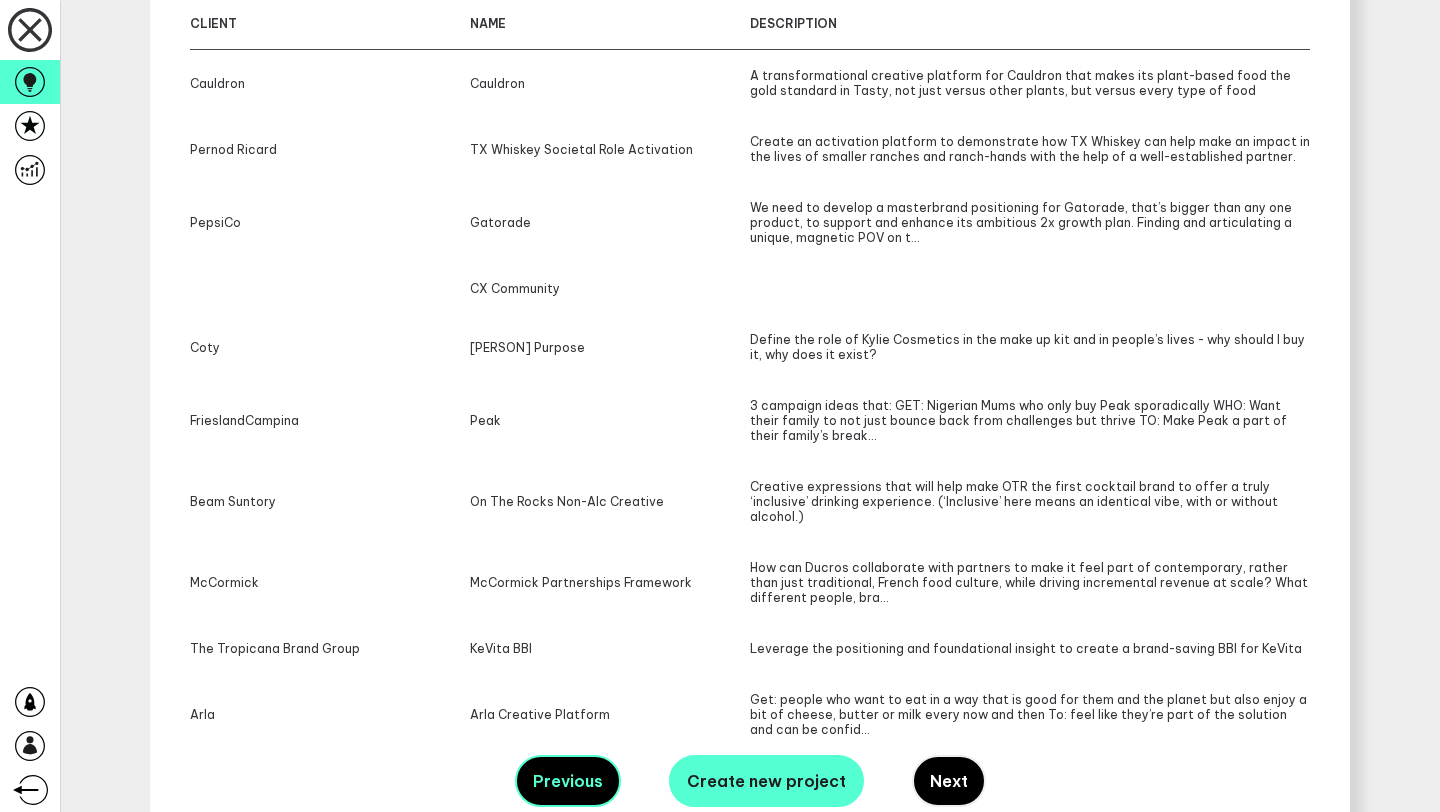 click on "Next" at bounding box center (949, 781) 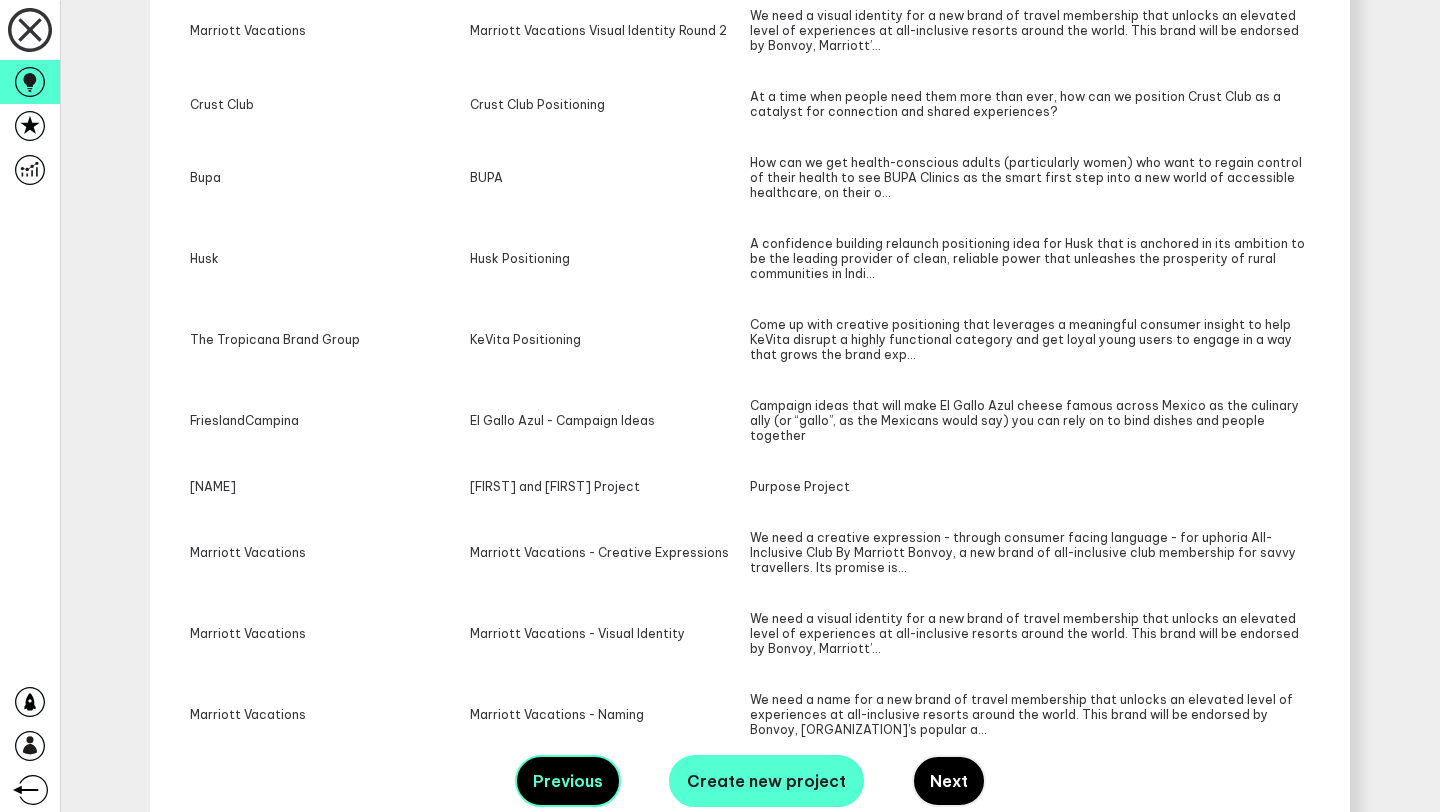 click on "Next" at bounding box center [949, 781] 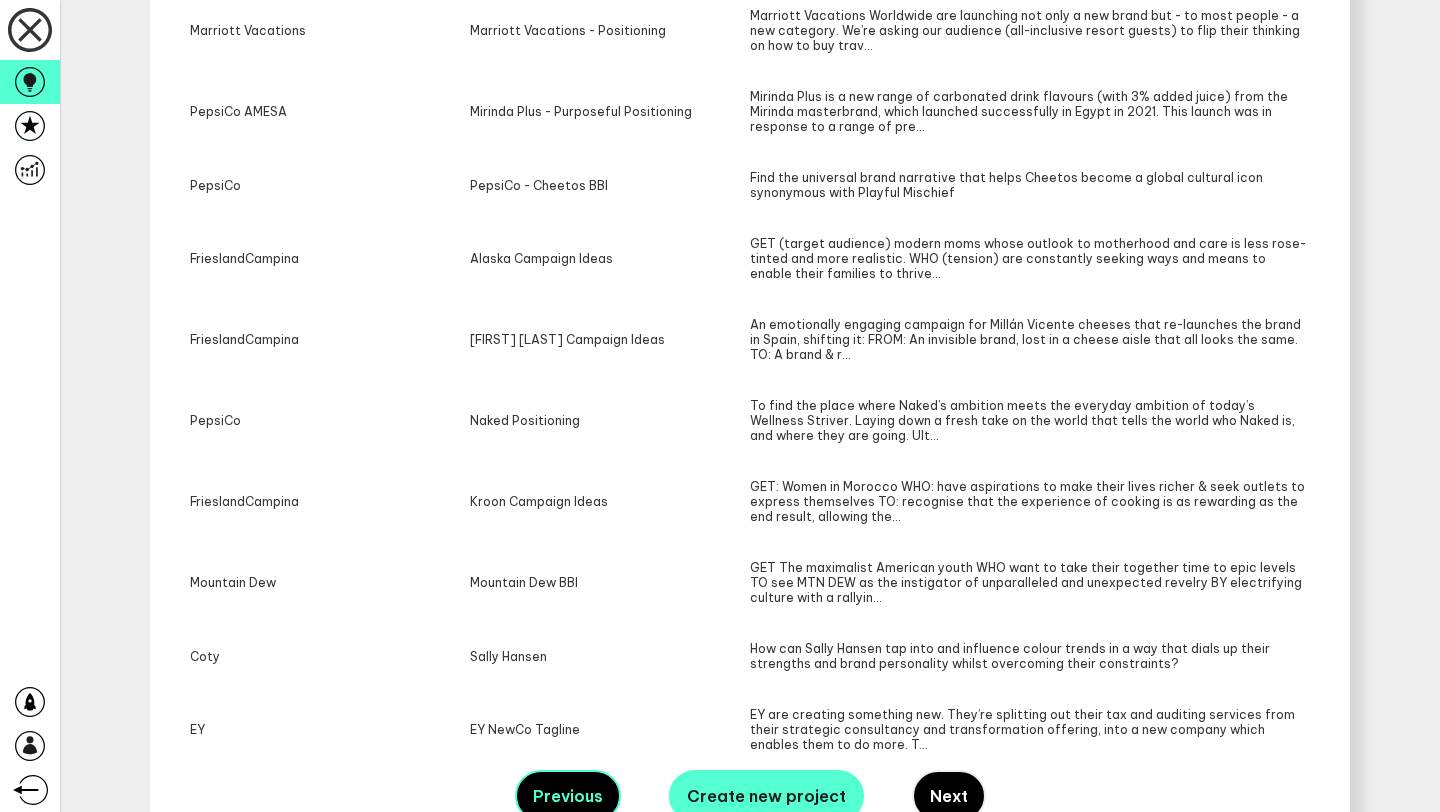 scroll, scrollTop: 549, scrollLeft: 0, axis: vertical 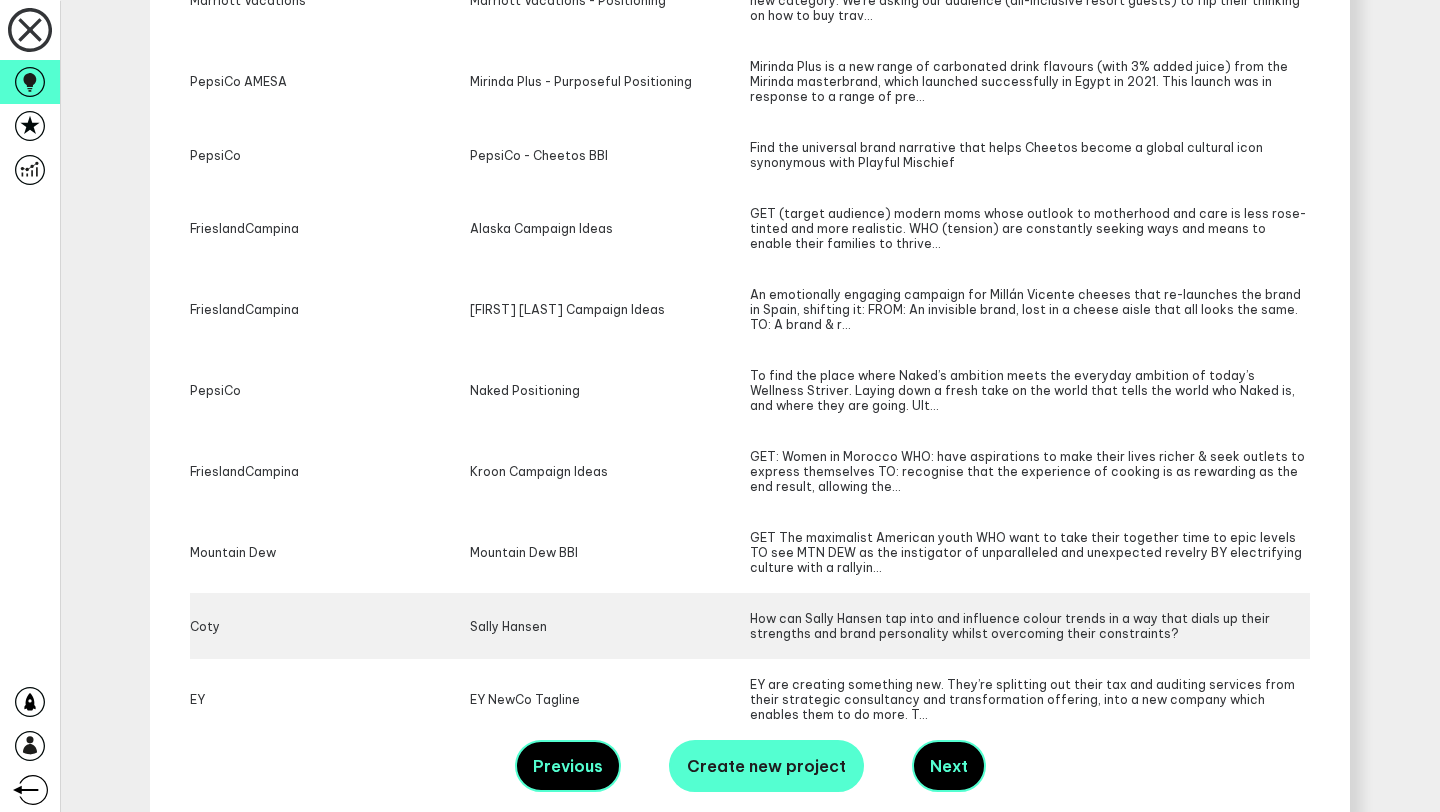 click on "How can Sally Hansen tap into and influence colour trends in a way that dials up their strengths and brand personality whilst overcoming their constraints?" at bounding box center (1030, 0) 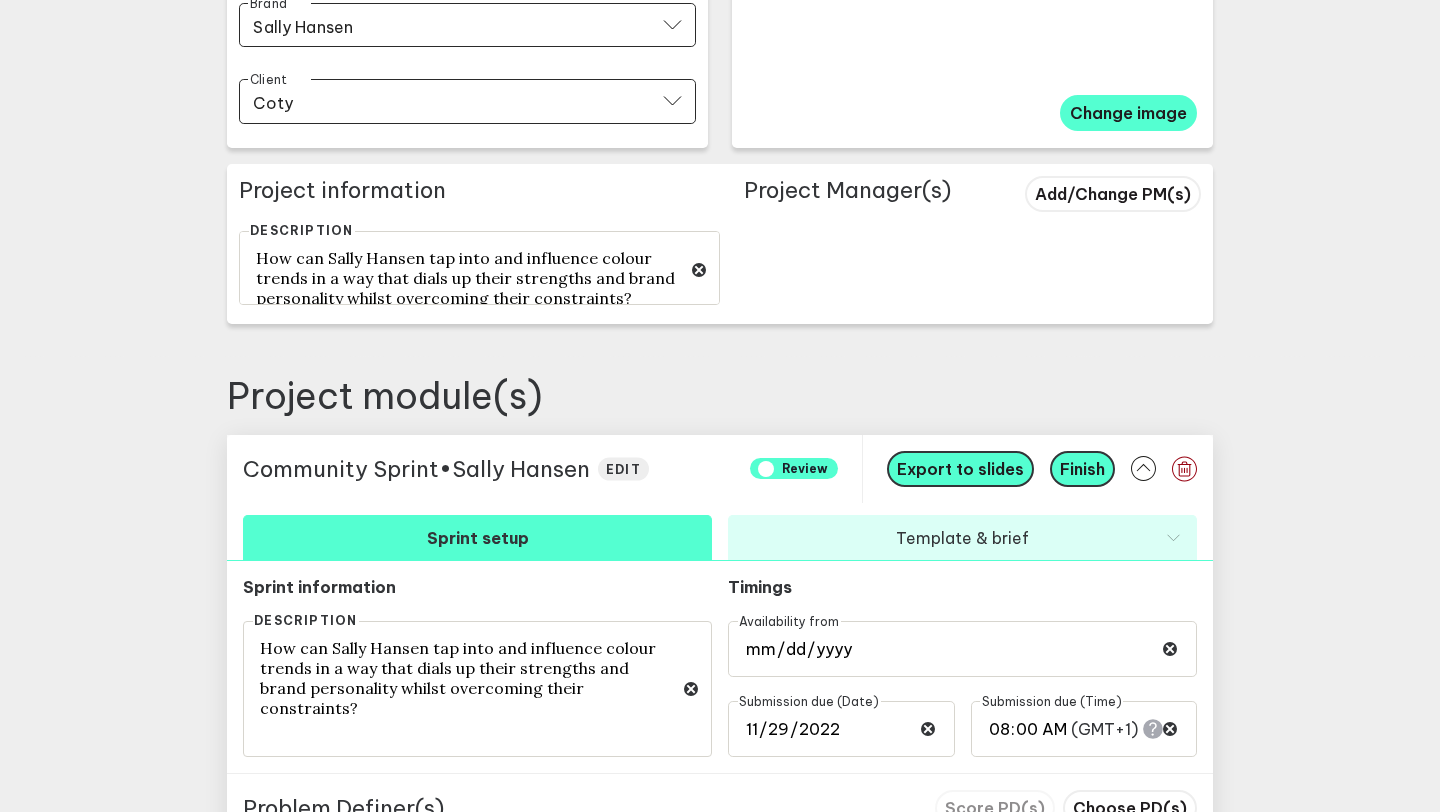 scroll, scrollTop: 656, scrollLeft: 0, axis: vertical 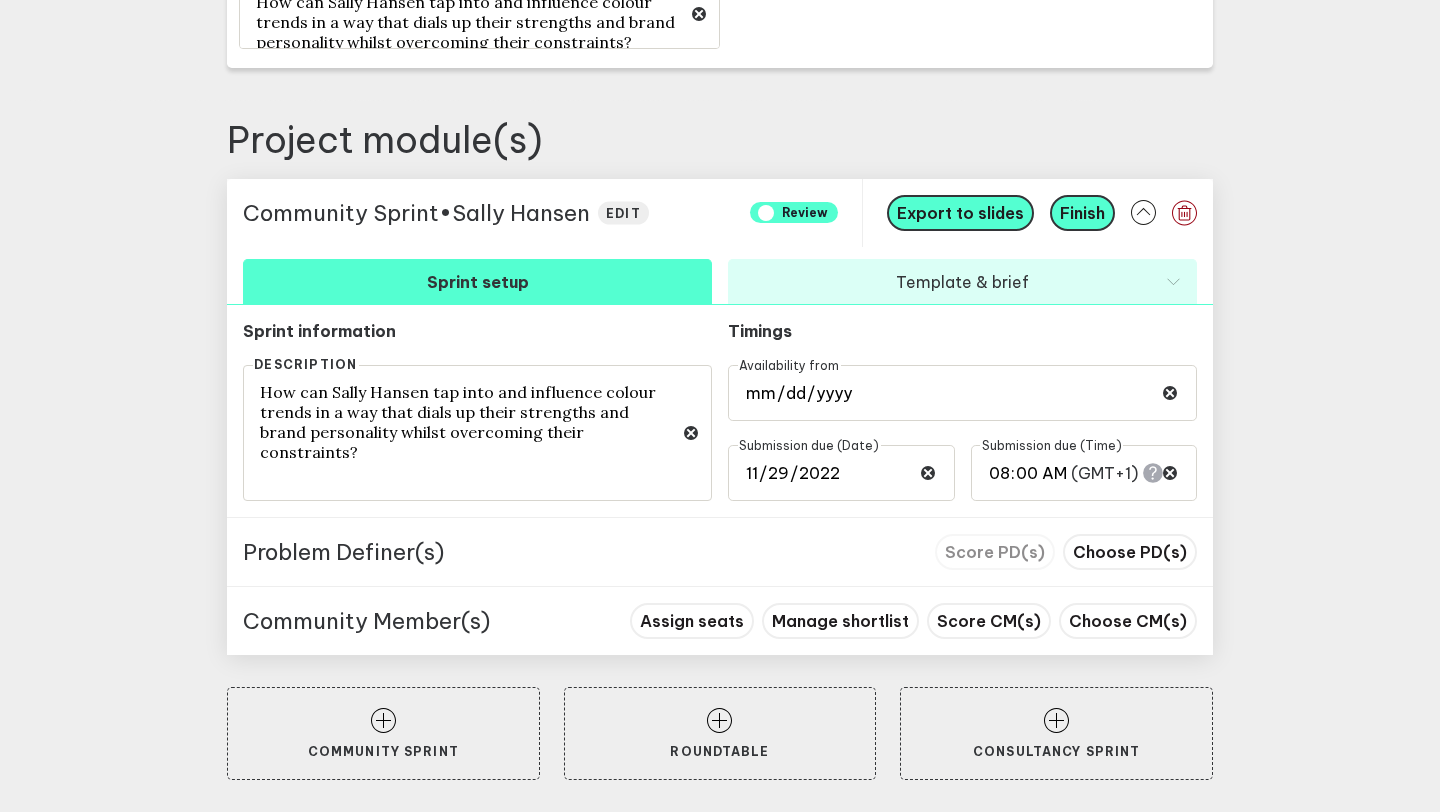 click on "Sprint information Description How can Sally Hansen tap into and influence colour trends in a way that dials up their strengths and brand personality whilst overcoming their constraints? Timings Availability from [DATE] Submission due (Date) [DATE] Submission due (Time) [TIME] ([TIMEZONE])" at bounding box center (720, 411) 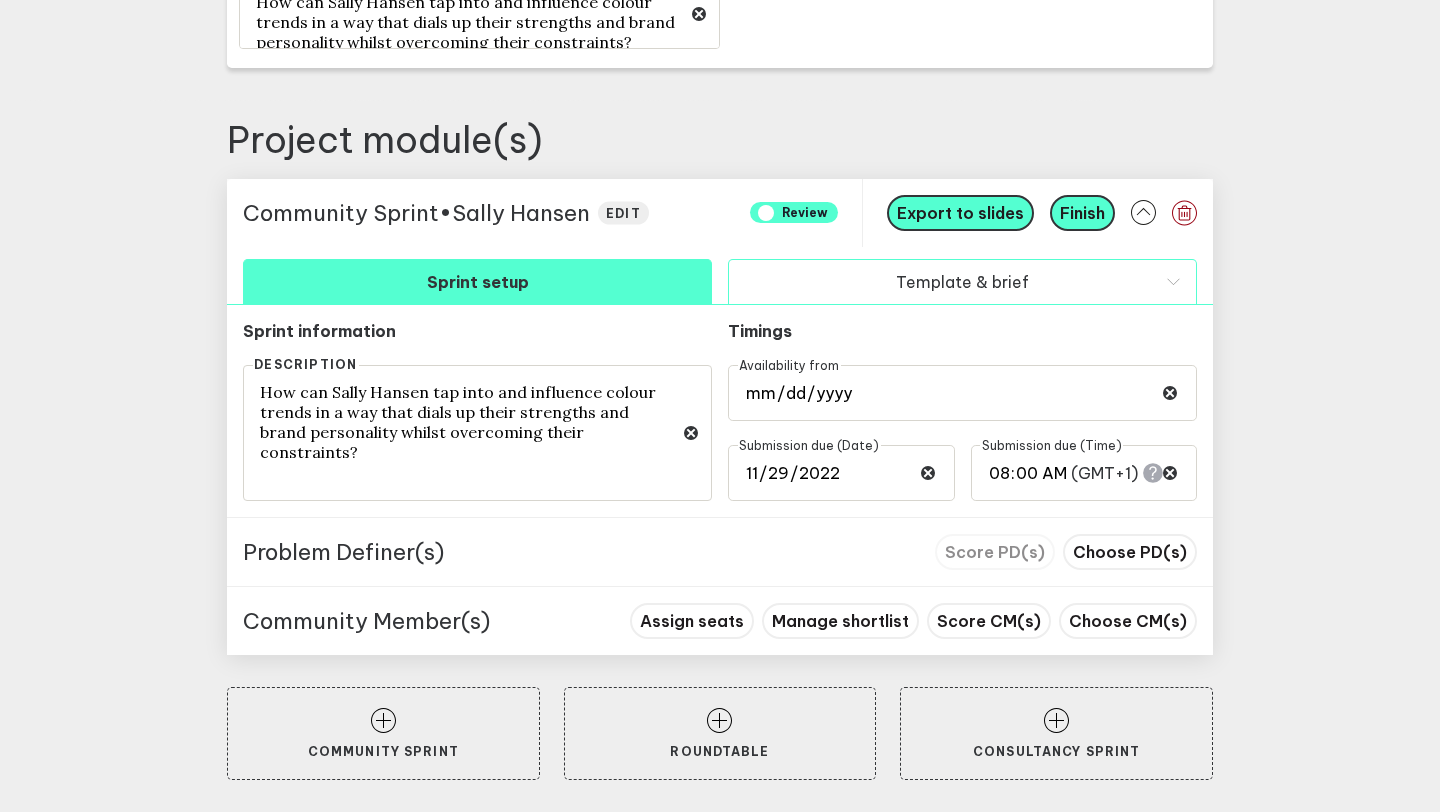 click on "Template & brief" at bounding box center (962, 281) 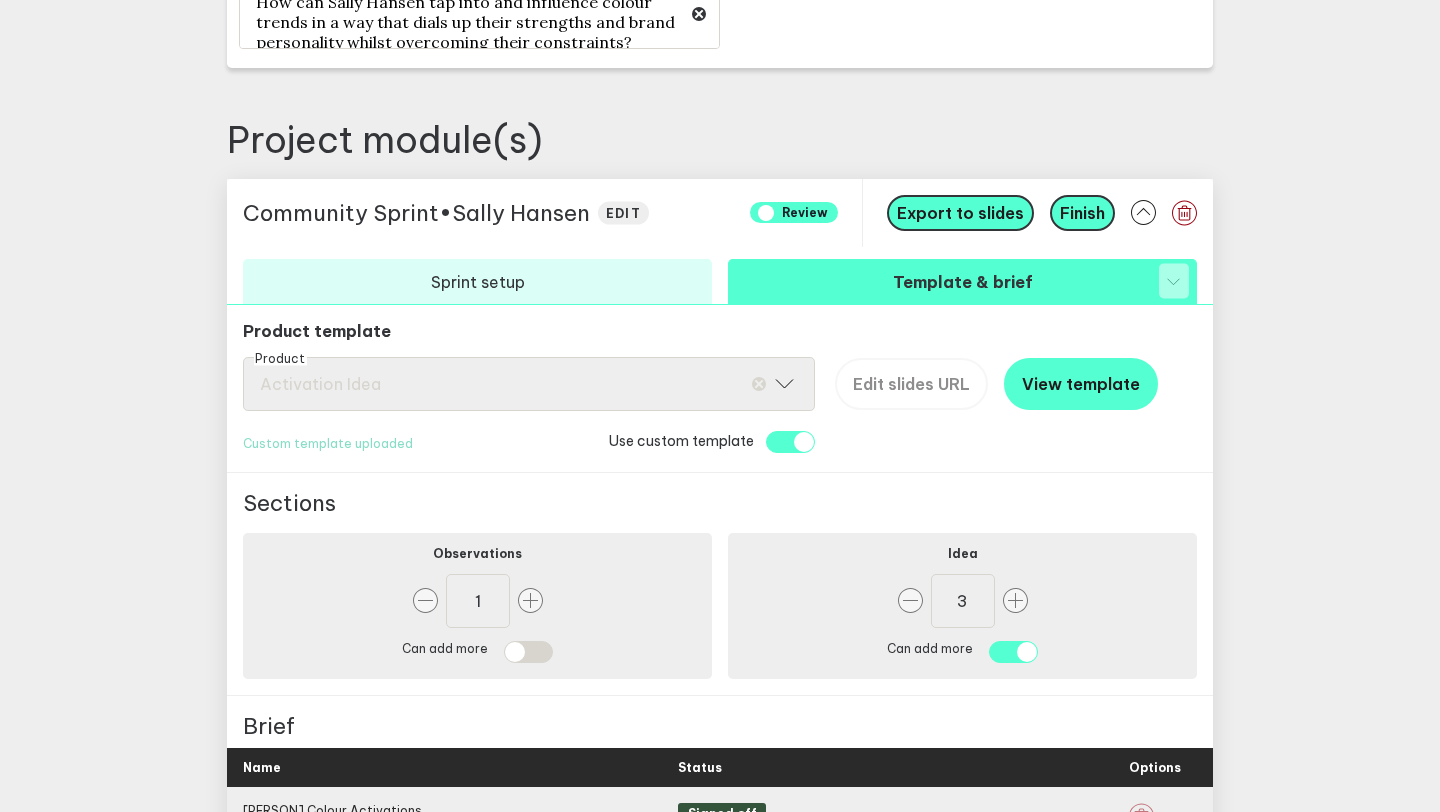 scroll, scrollTop: 842, scrollLeft: 0, axis: vertical 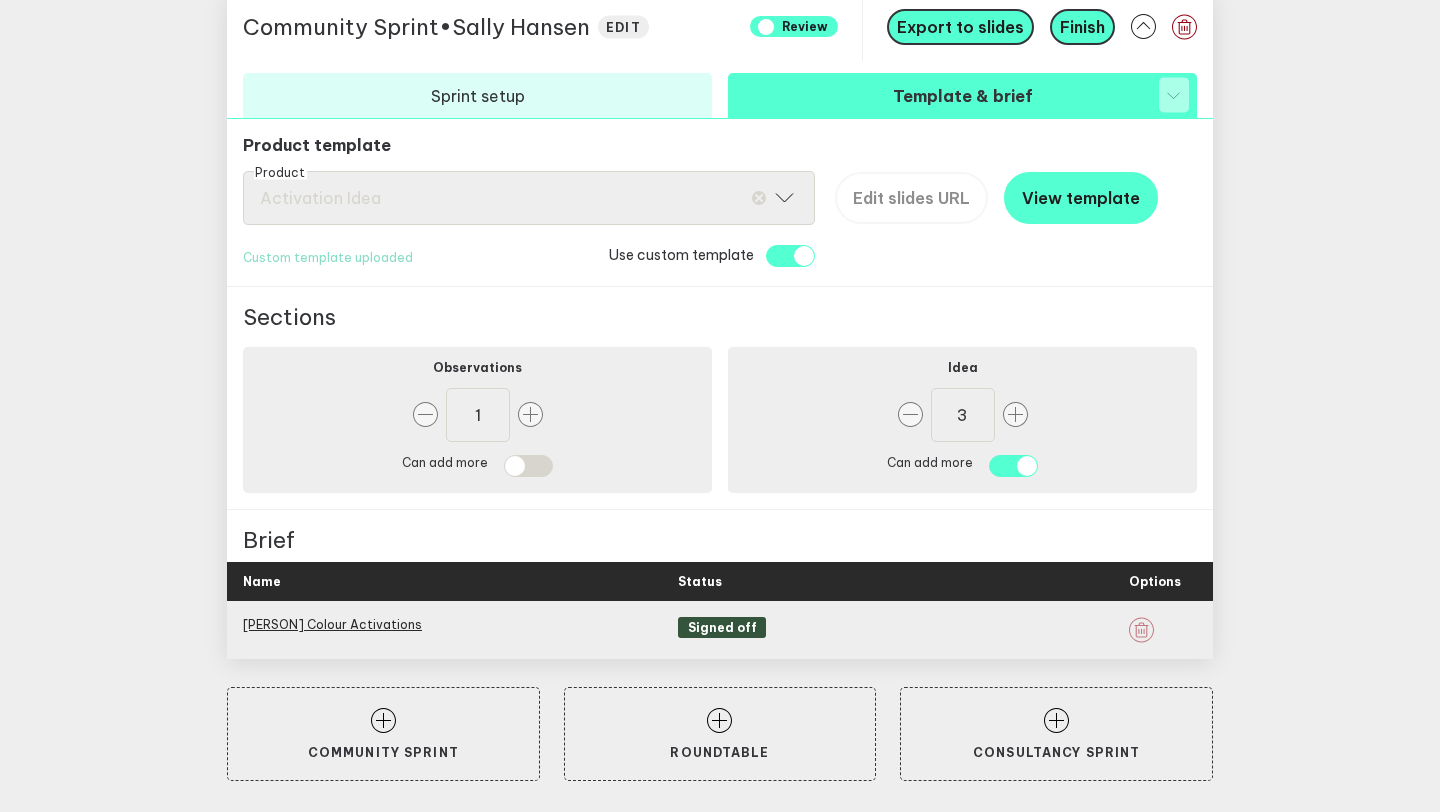click on "[PERSON] Colour Activations Signed Off" at bounding box center (720, 630) 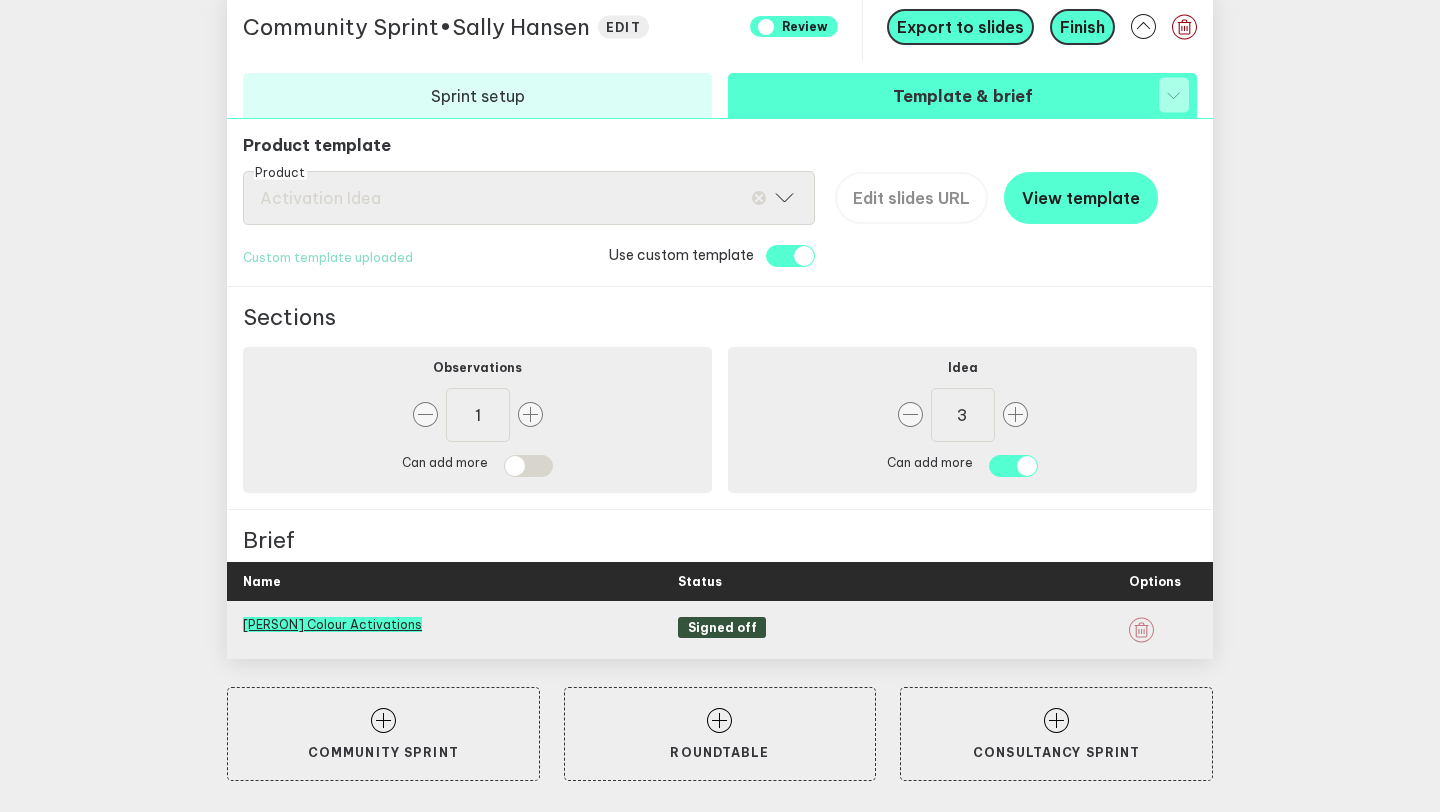 click on "[PERSON] Colour Activations" at bounding box center [332, 624] 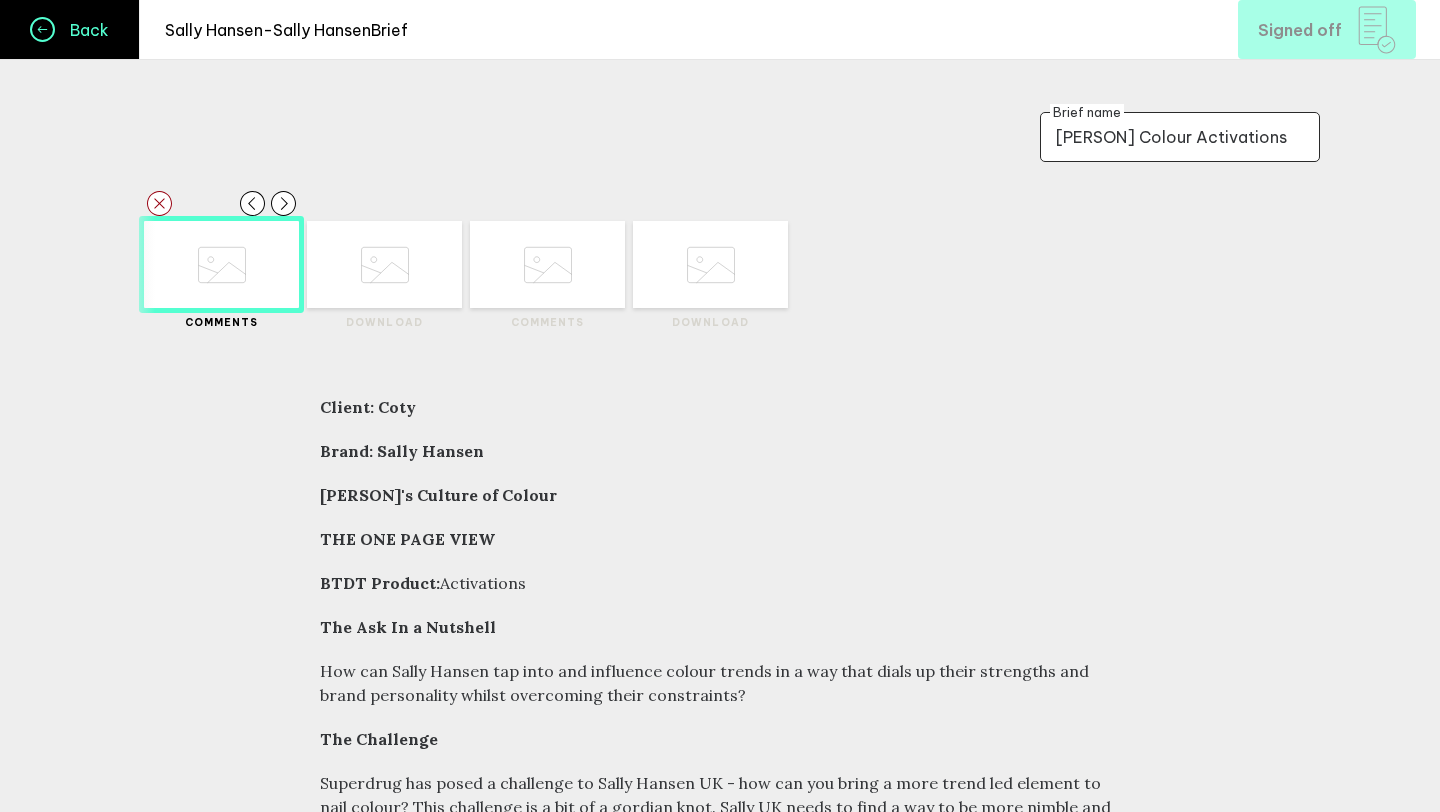 click on "Back" at bounding box center [82, 30] 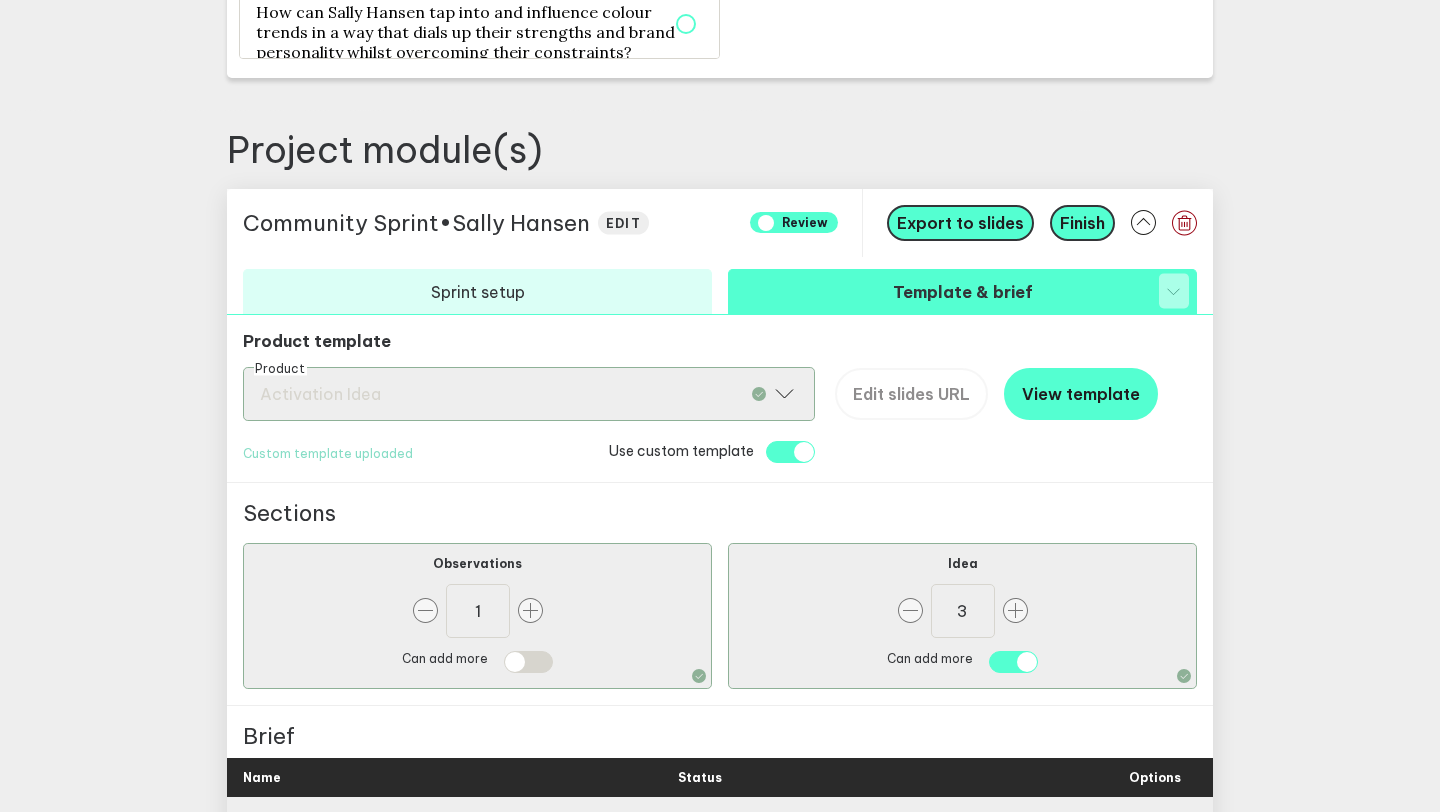 scroll, scrollTop: 656, scrollLeft: 0, axis: vertical 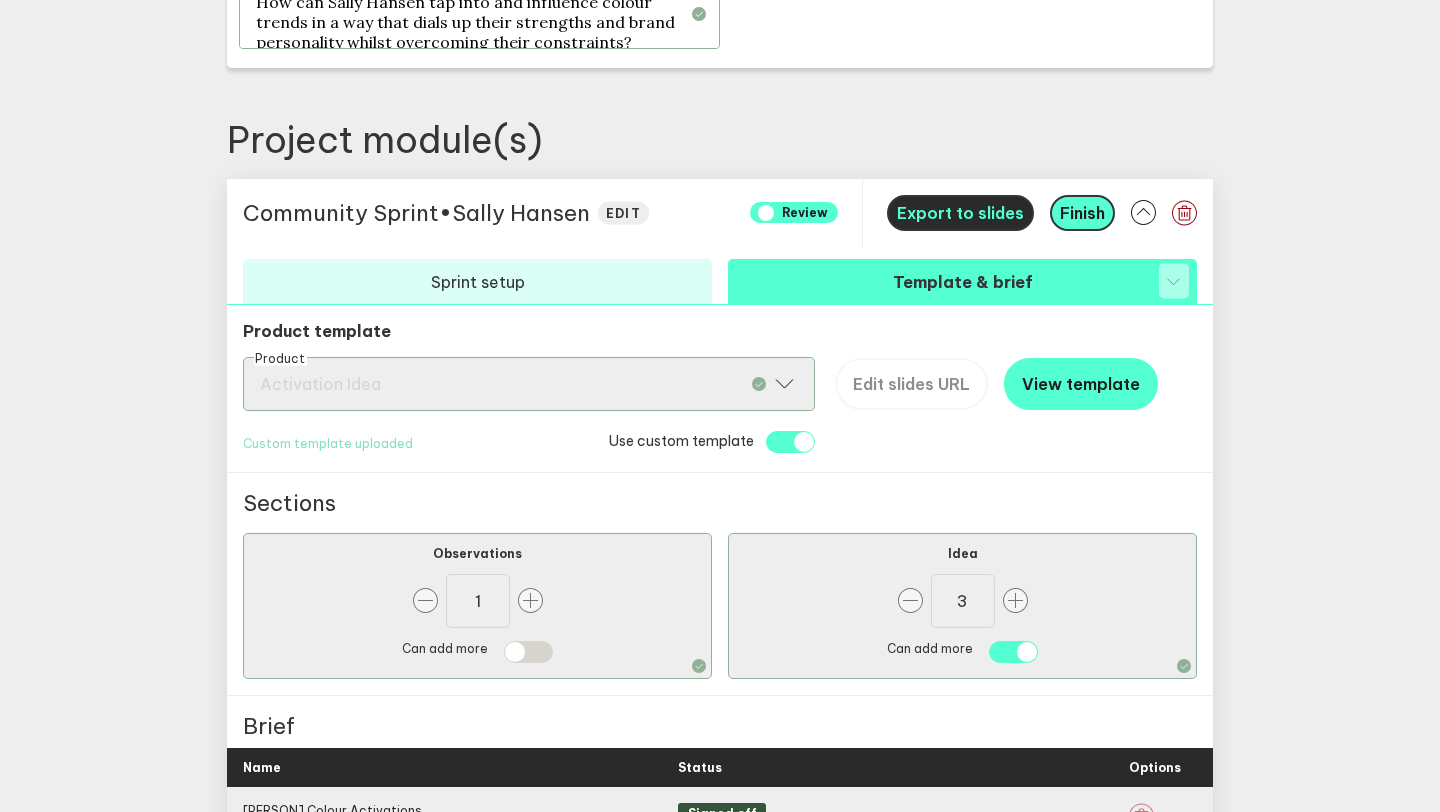 click on "Export to slides" at bounding box center (960, 213) 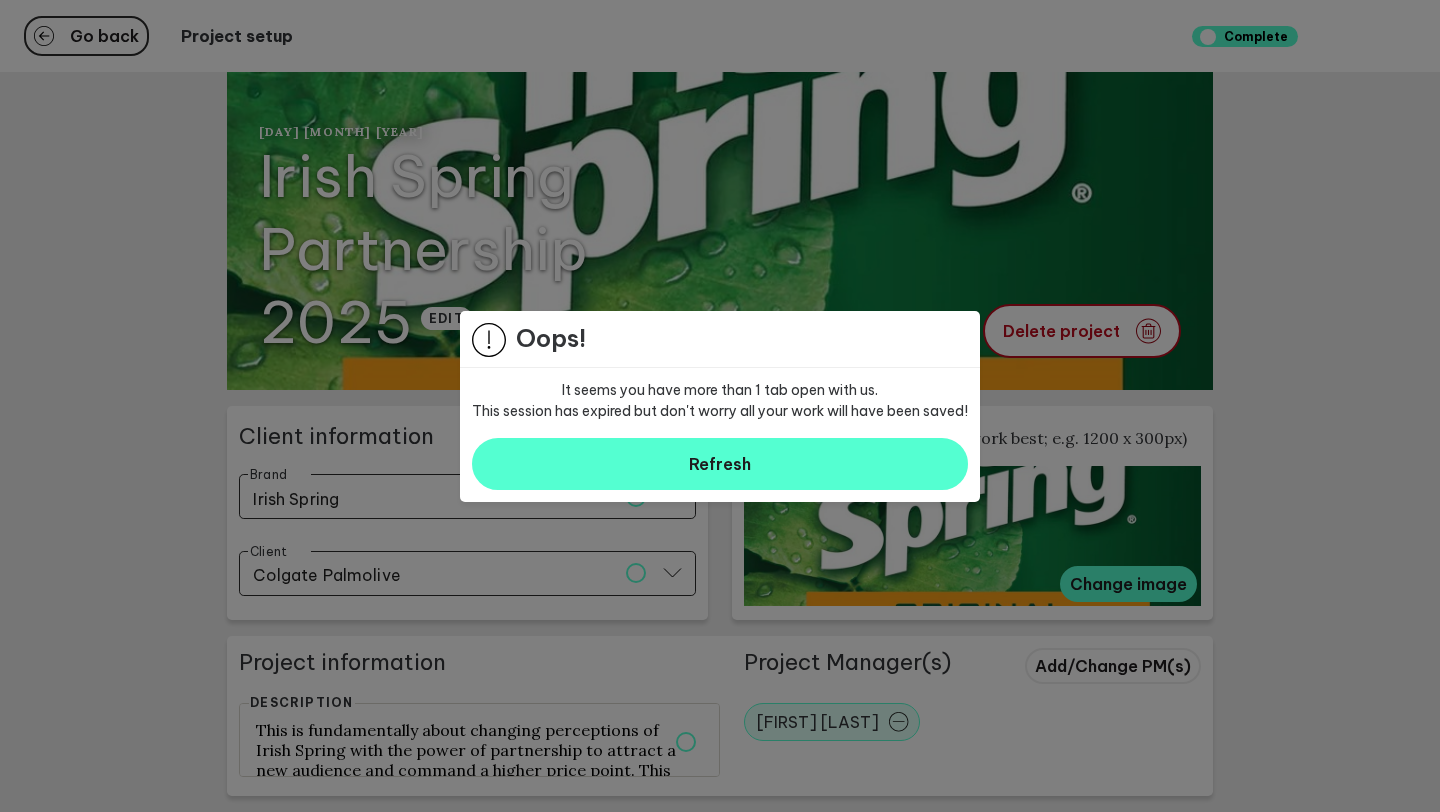 scroll, scrollTop: 0, scrollLeft: 0, axis: both 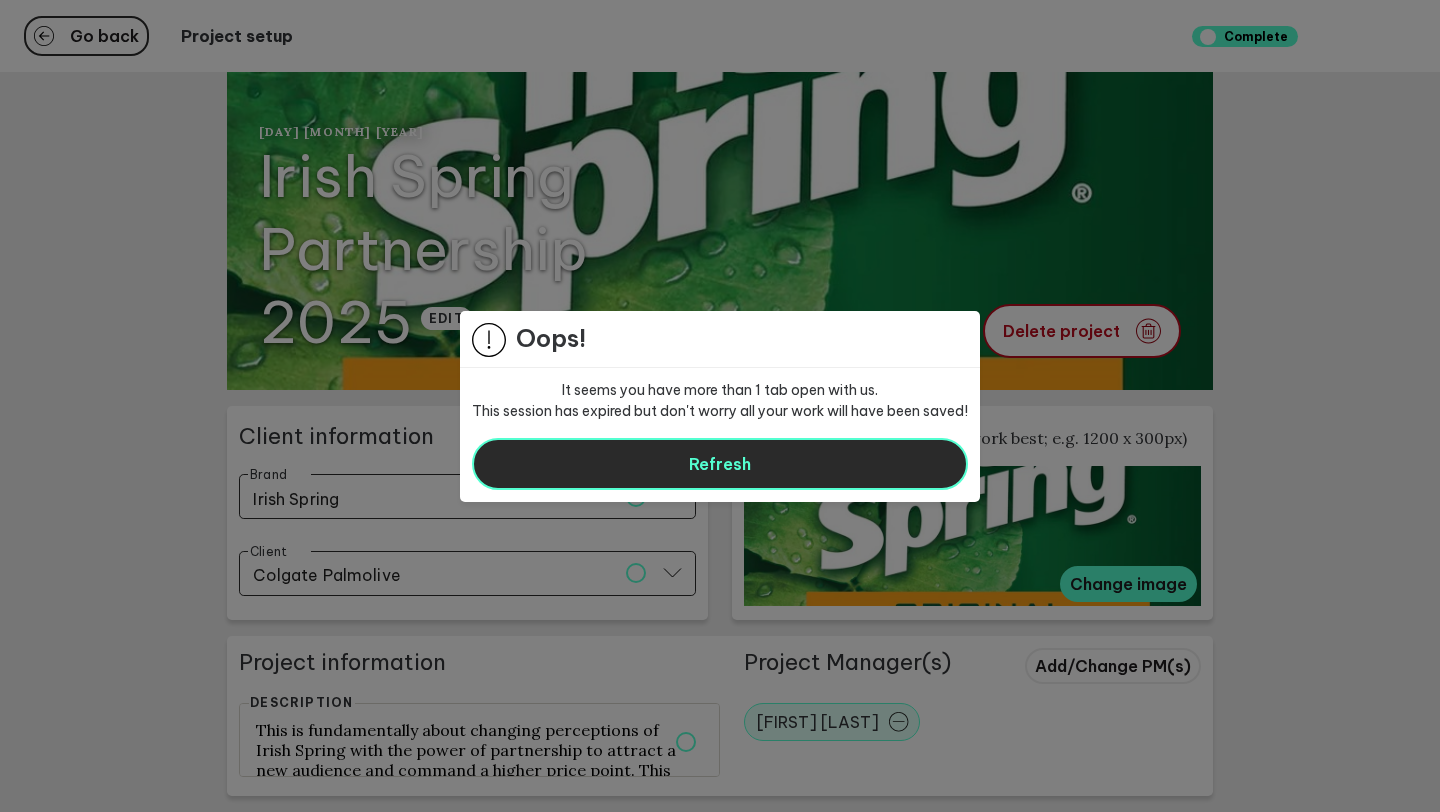 click on "Refresh" at bounding box center [720, 464] 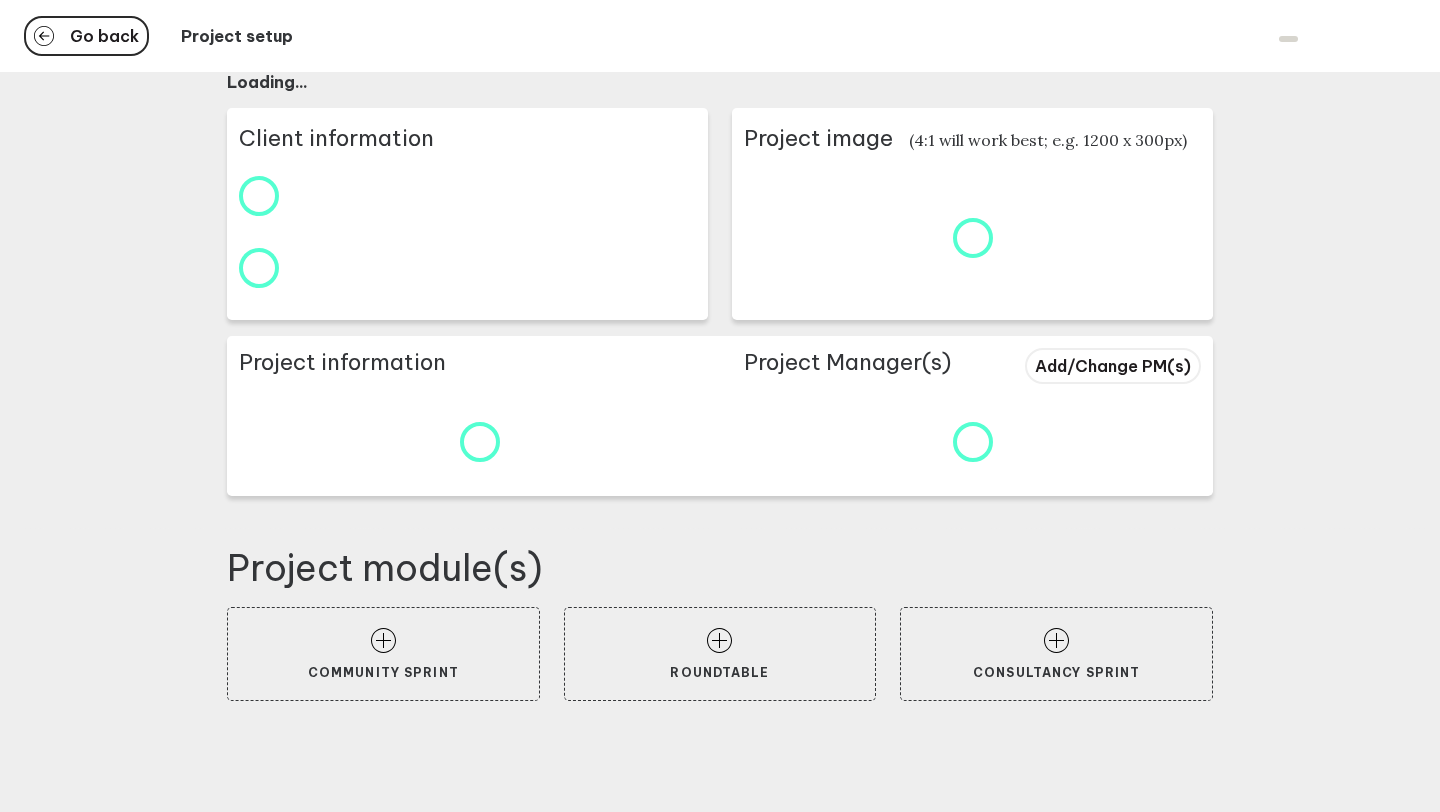 scroll, scrollTop: 0, scrollLeft: 0, axis: both 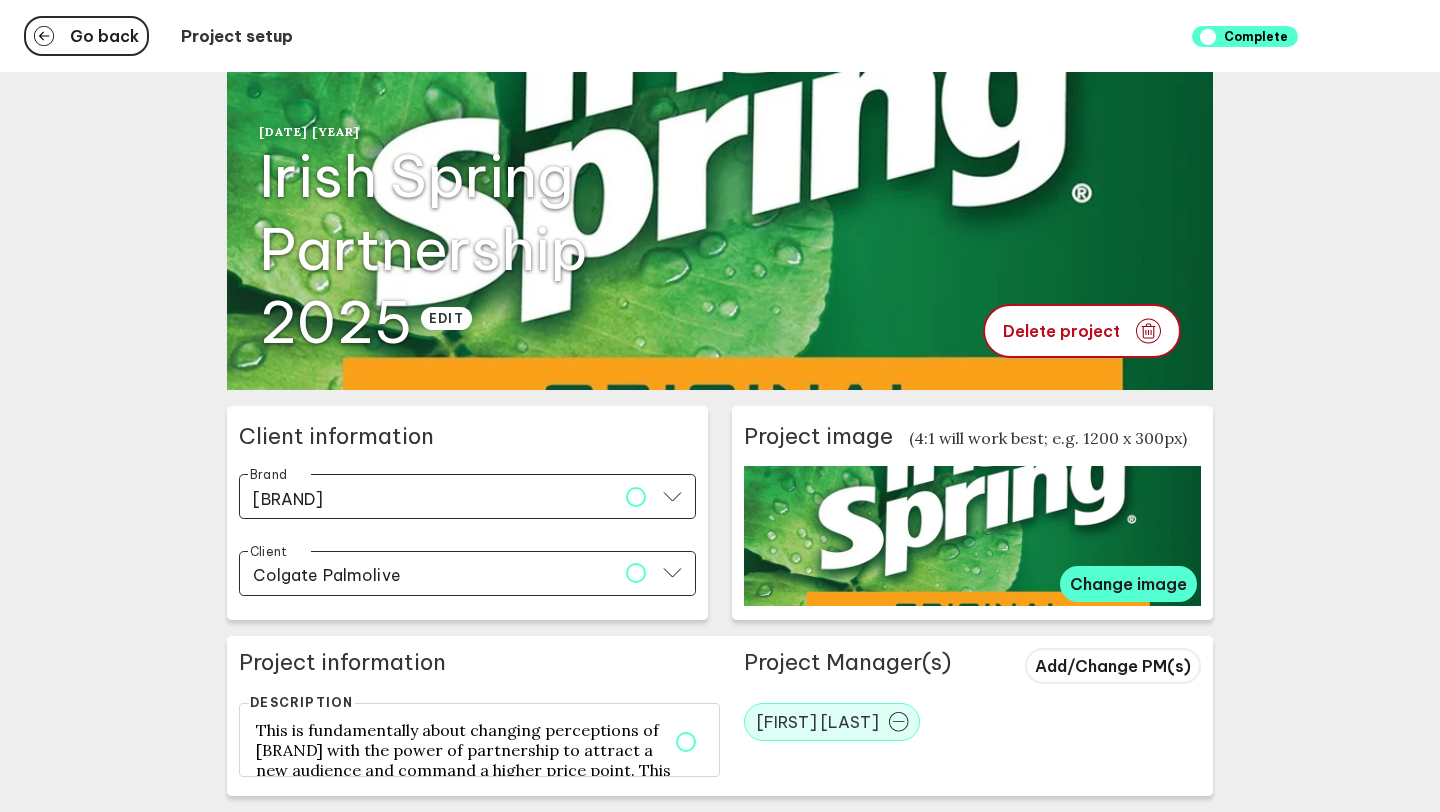 click on "Go back Project setup Complete" at bounding box center (720, 36) 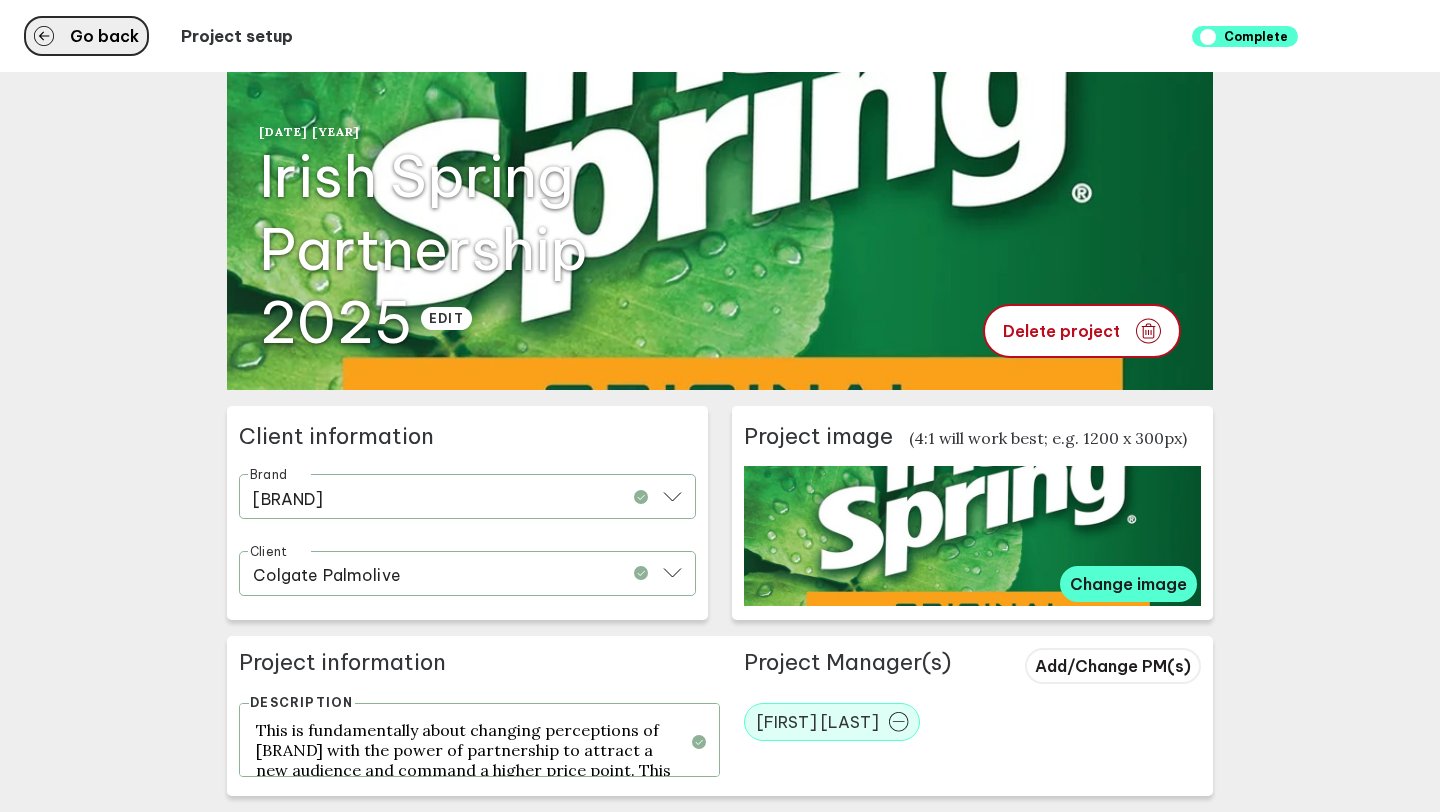 click on "Go back" at bounding box center (86, 36) 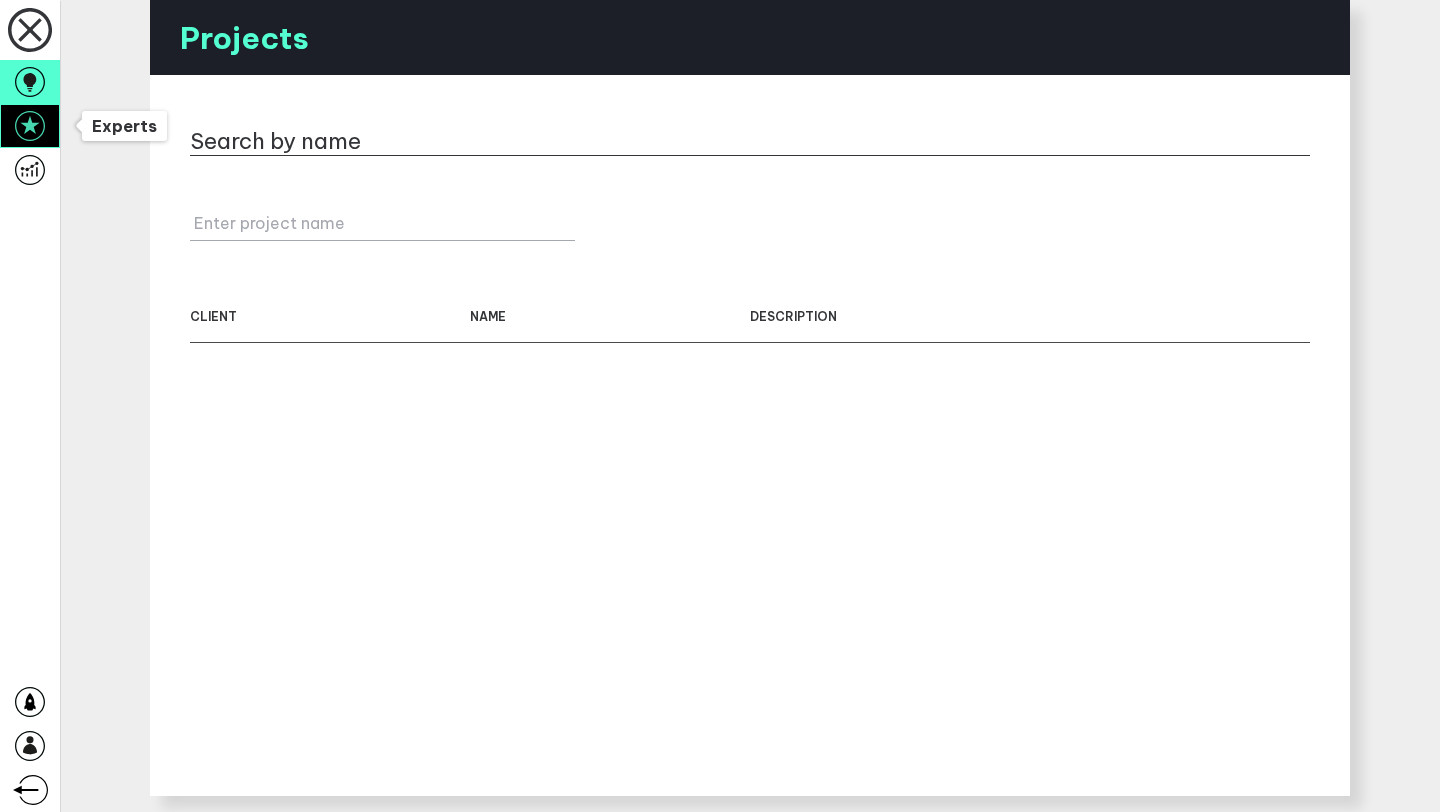 click at bounding box center [30, 126] 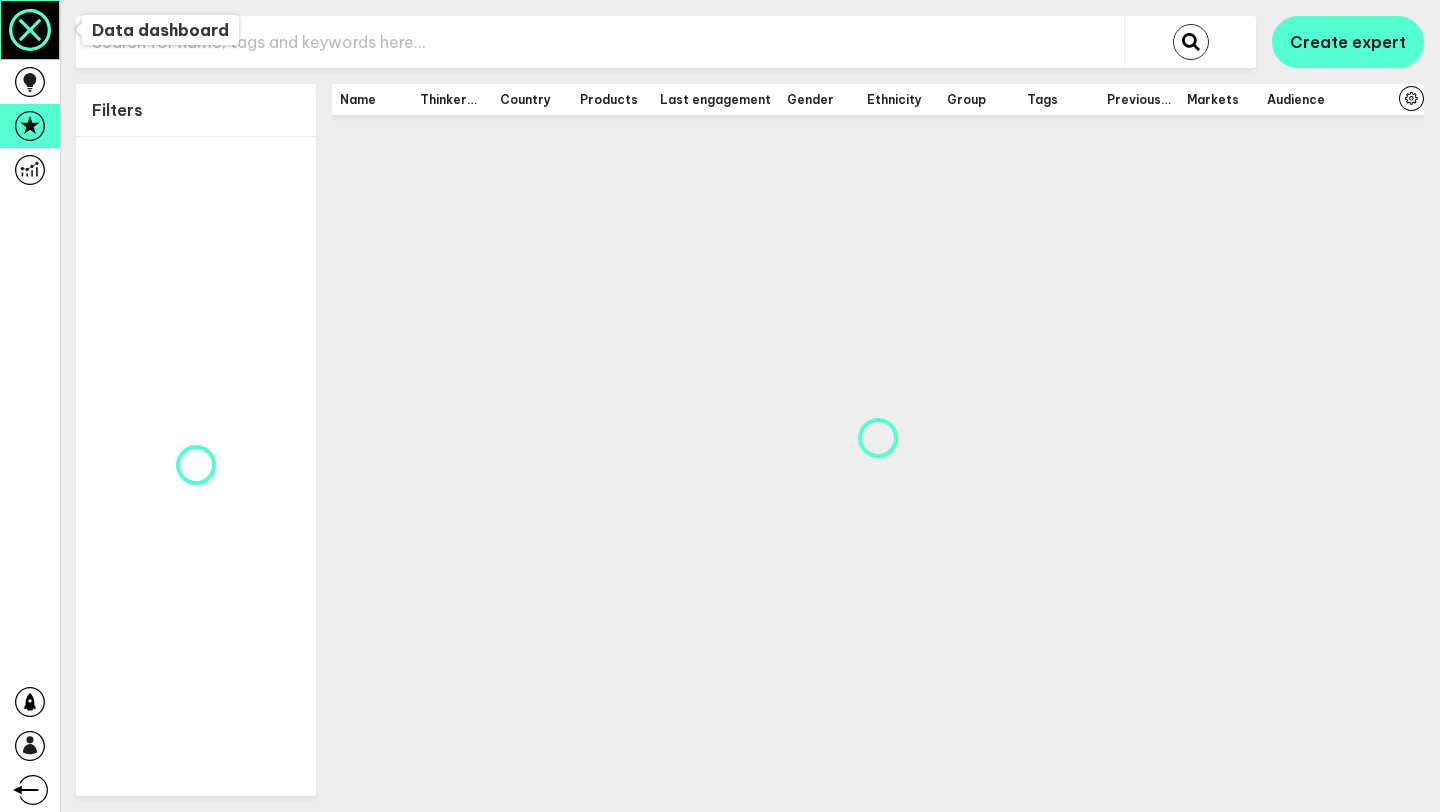 click at bounding box center (30, 30) 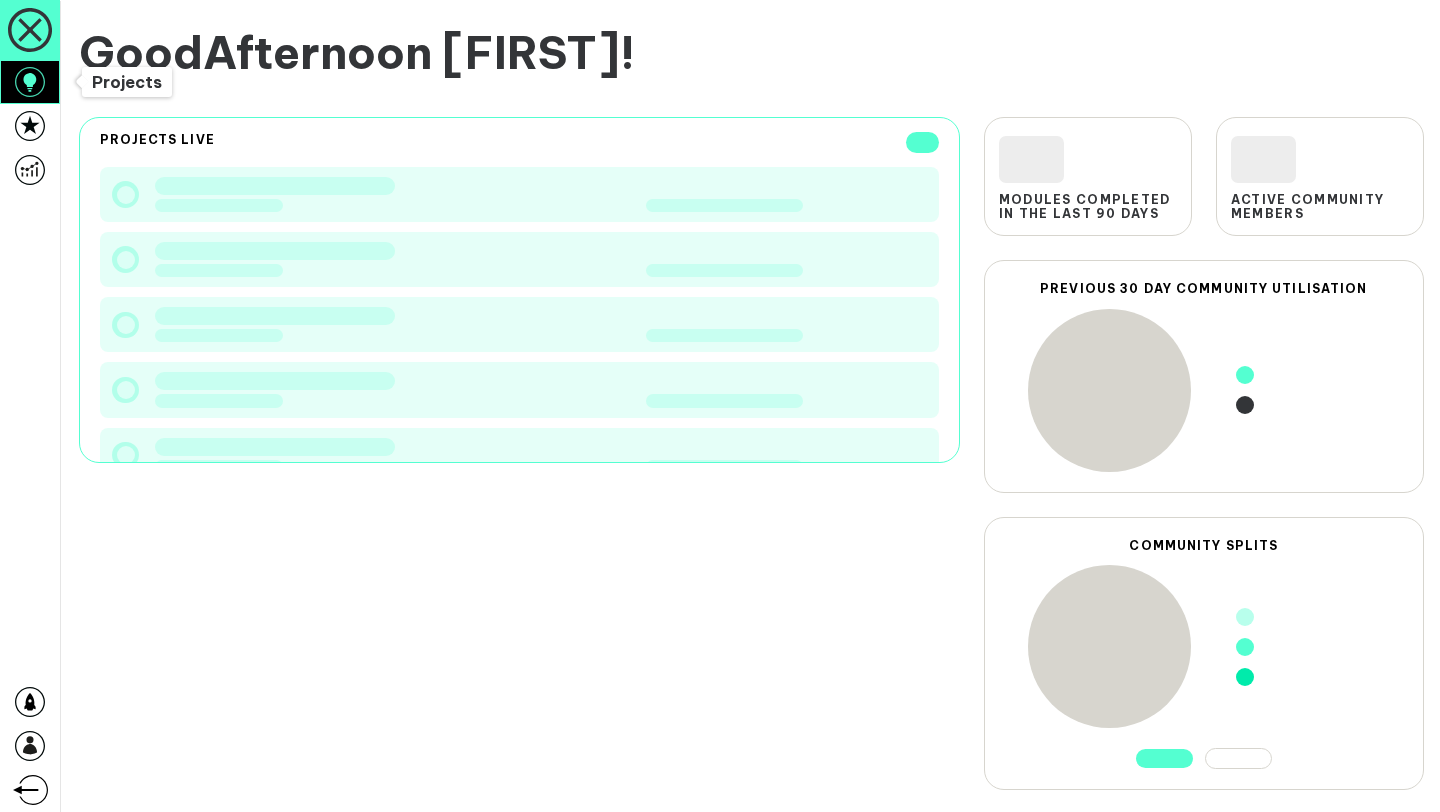 click at bounding box center [30, 82] 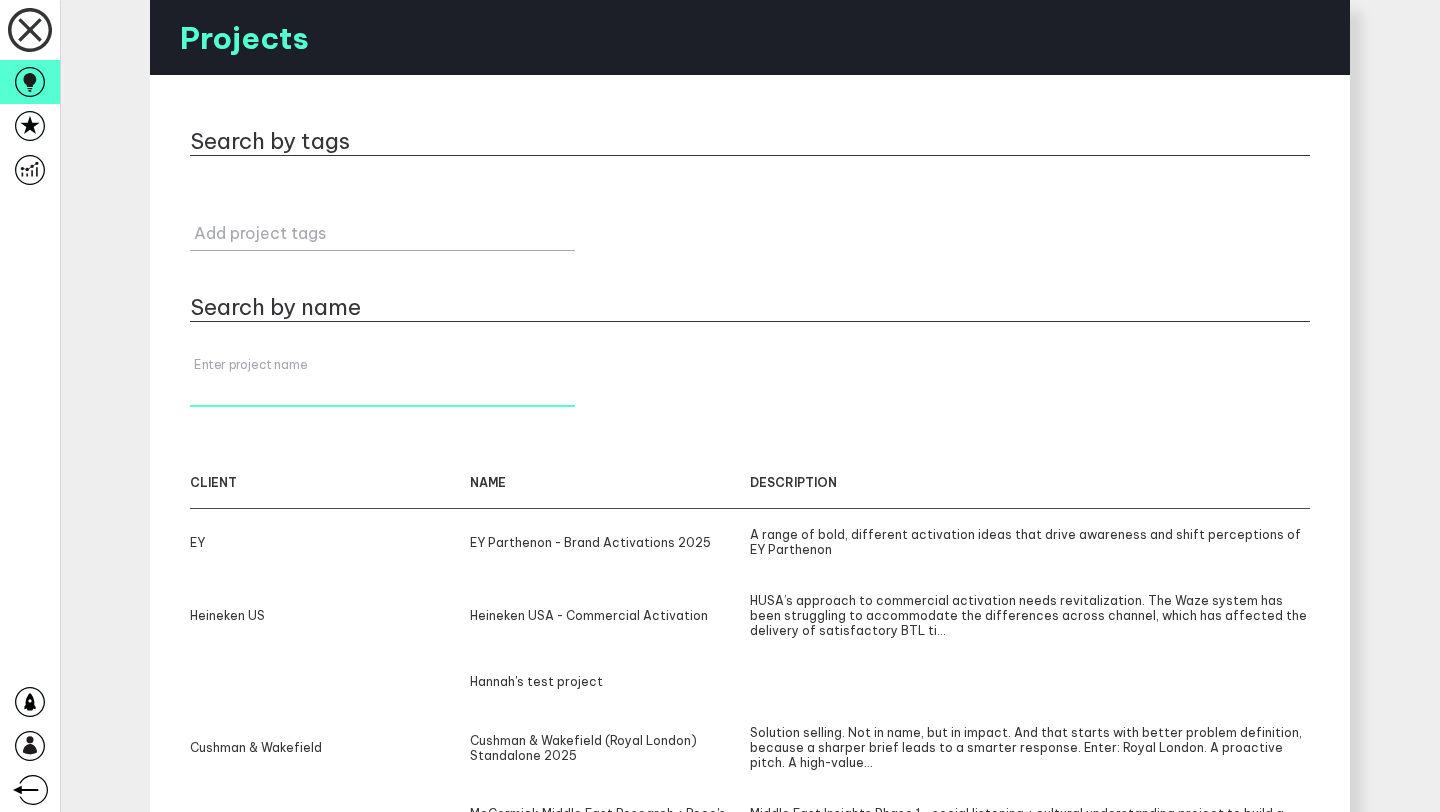 click on "Enter project name" at bounding box center (382, 226) 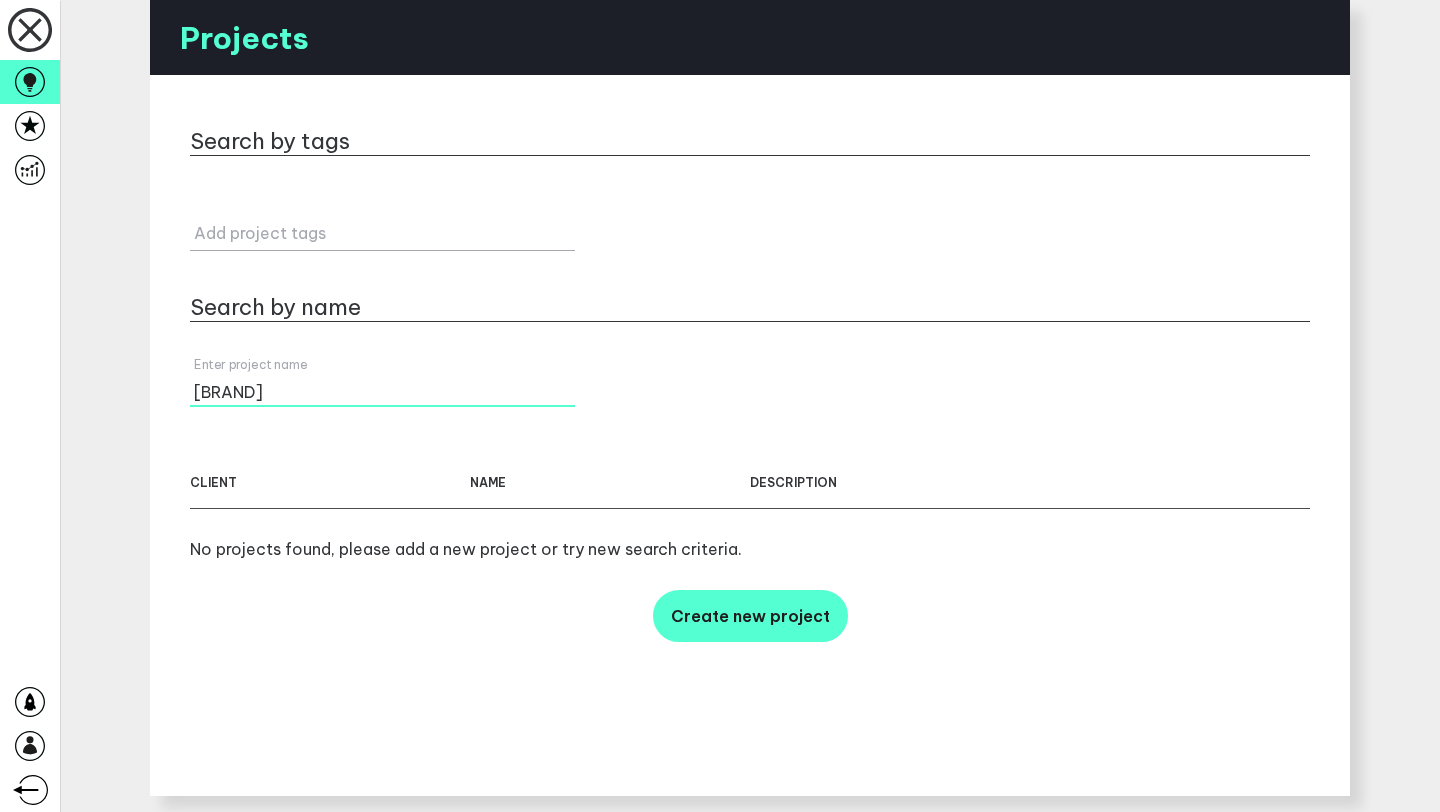 click on "[BRAND]" at bounding box center [382, 379] 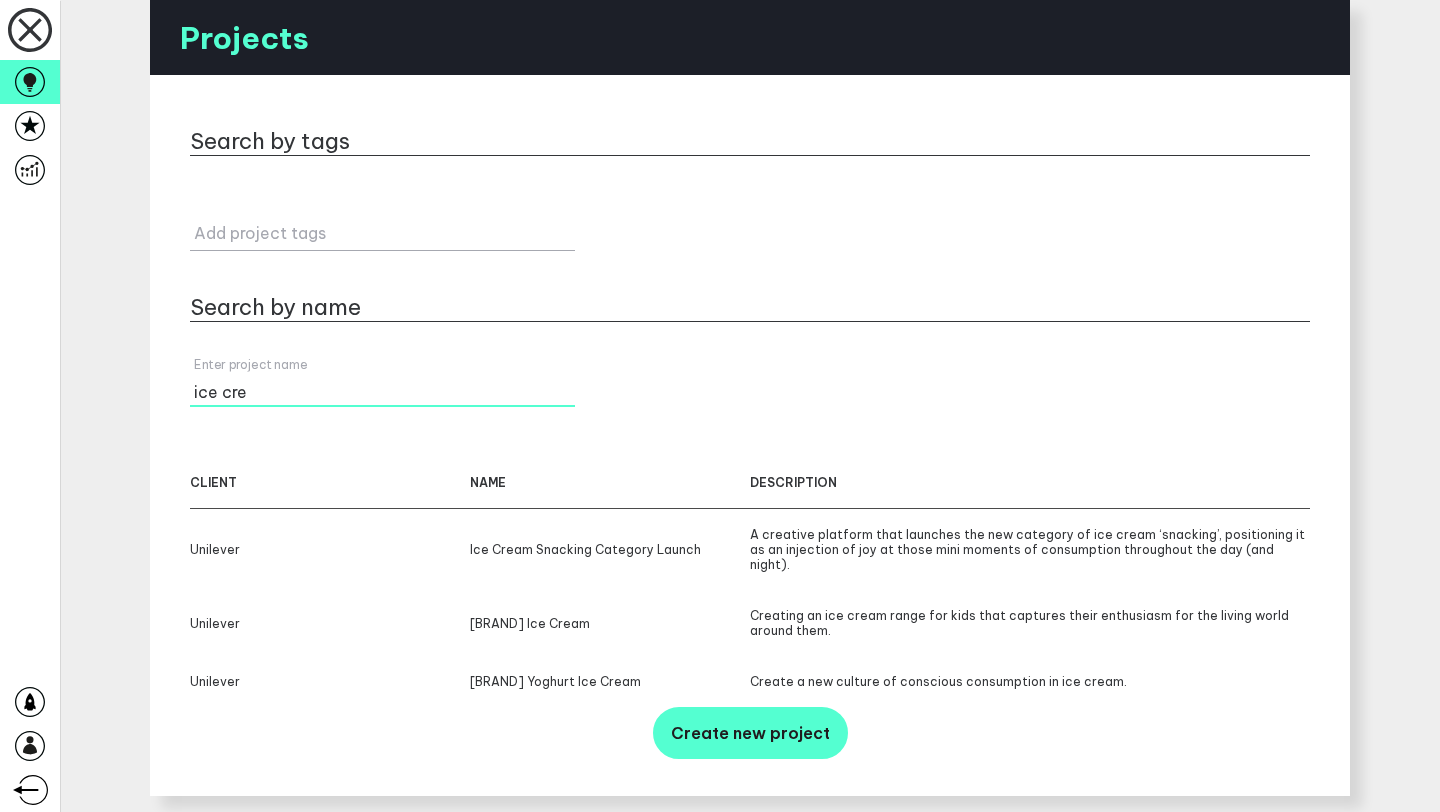 type on "ice cre" 